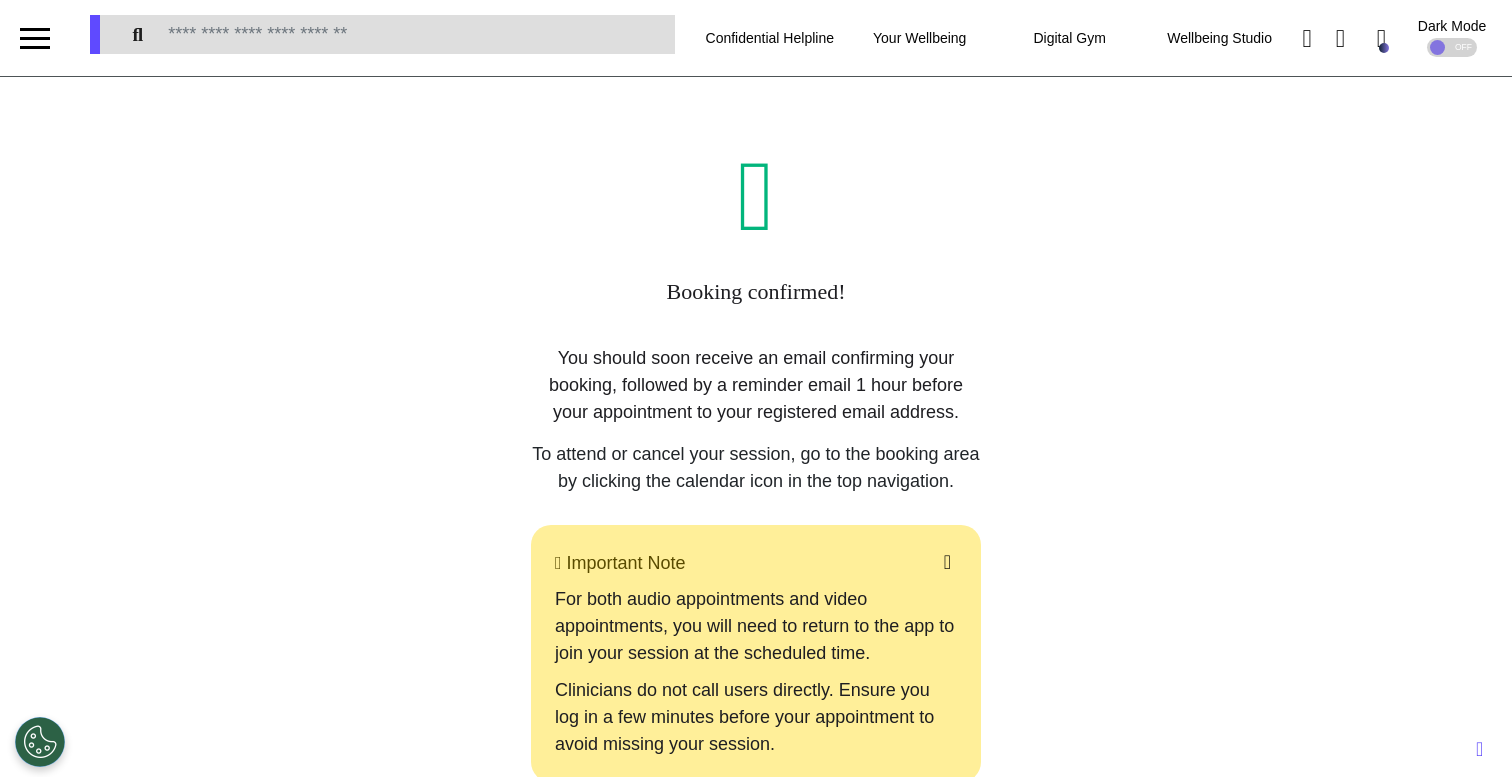 scroll, scrollTop: 0, scrollLeft: 0, axis: both 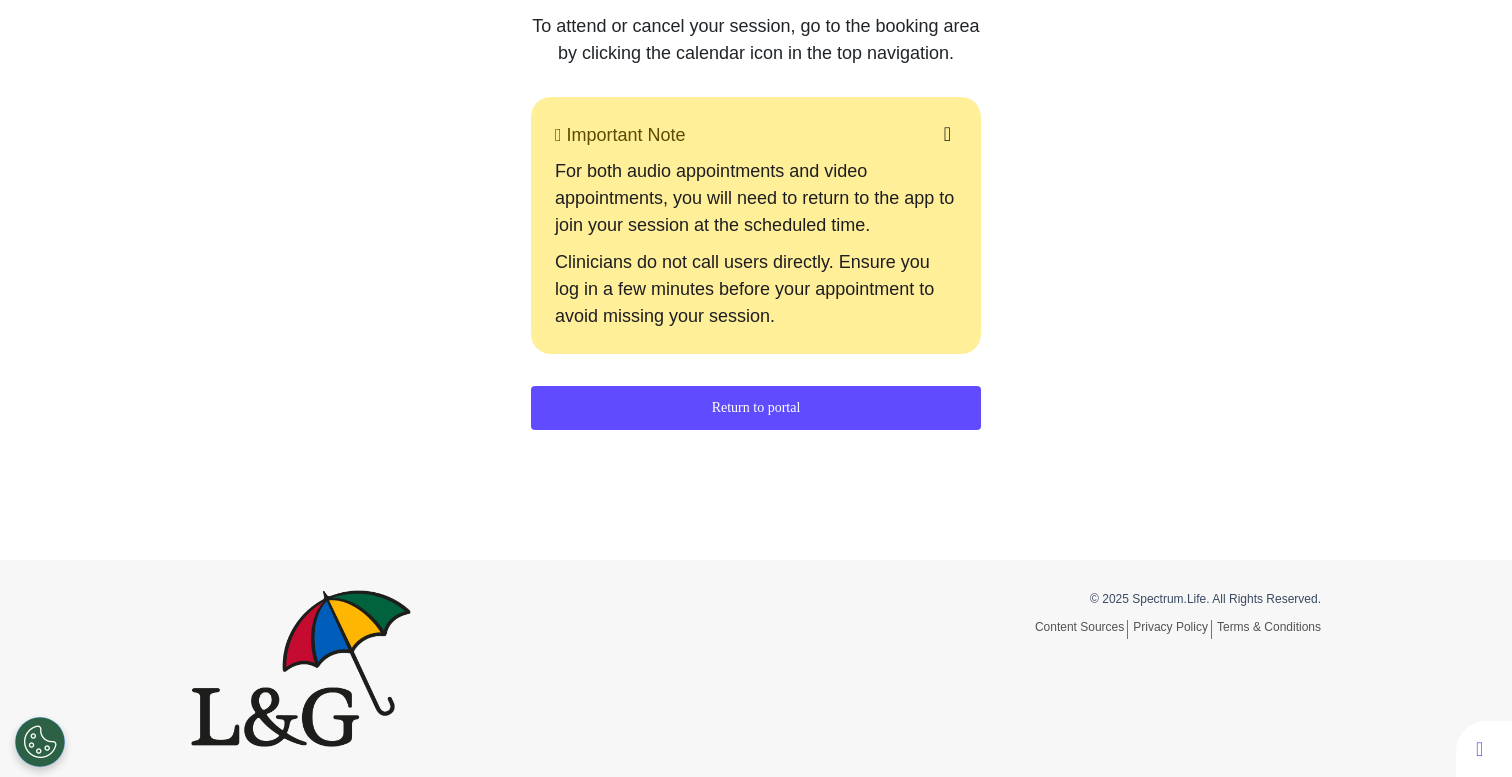 click on "Return to portal" at bounding box center [756, 408] 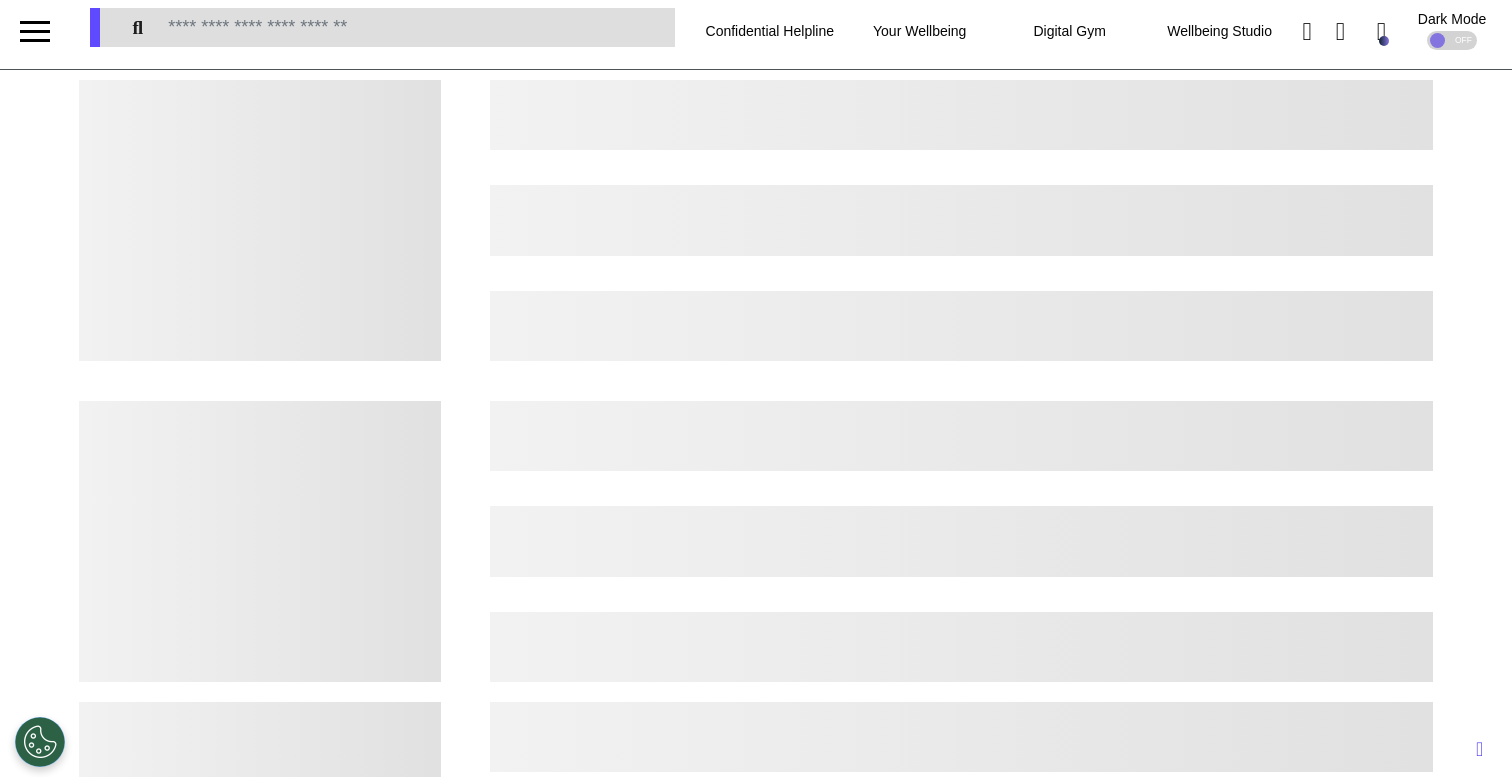 scroll, scrollTop: 0, scrollLeft: 0, axis: both 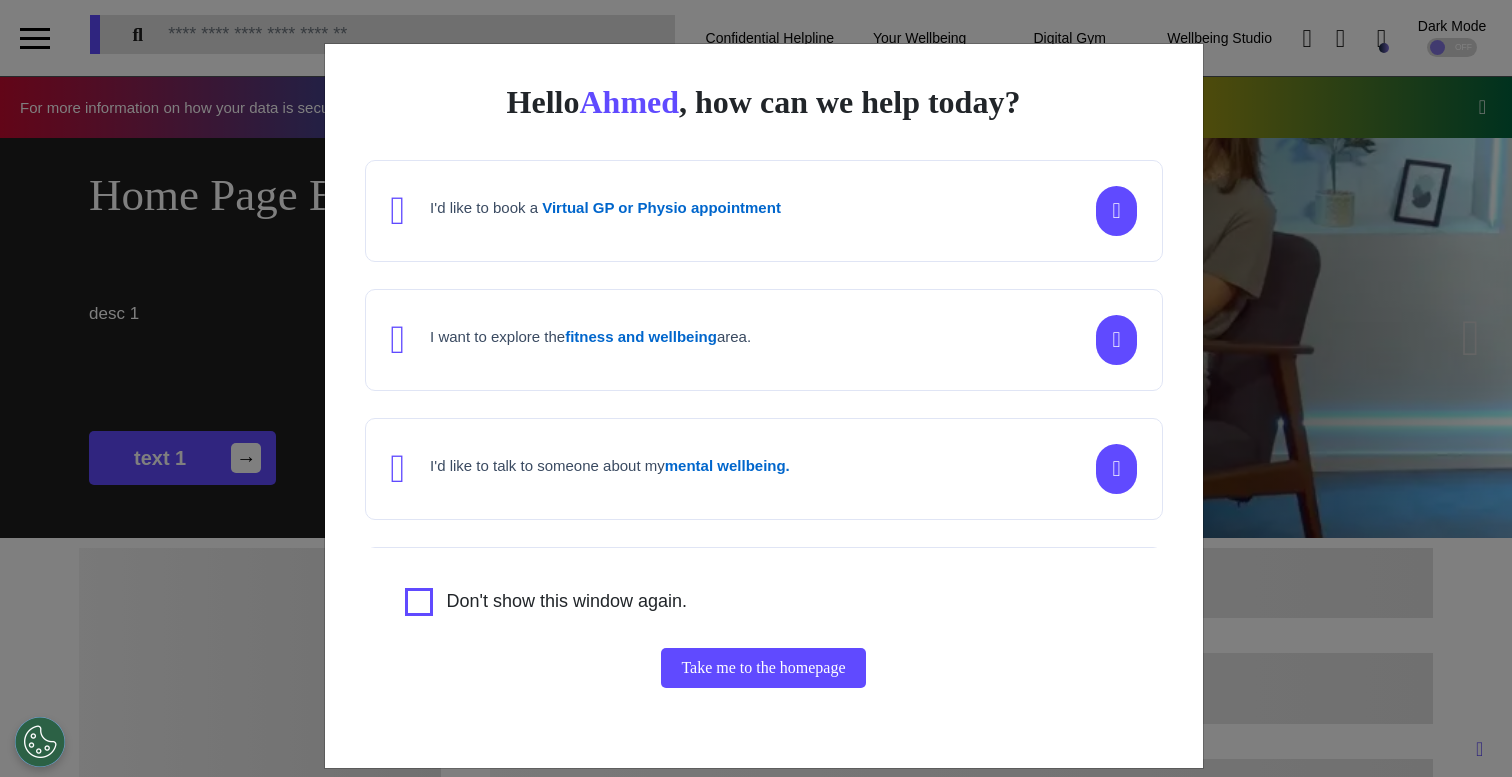 click on "Hello  Ahmed , how can we help today? I'd like to book a   Virtual GP or Physio appointment I want to explore the  fitness and wellbeing  area. I'd like to talk to someone about my  mental wellbeing. I'd like to understand my  cancer risk or speak to a cancer nurse  about my symptoms or diagnosis. I am just  browsing.  Don't show this window again.   Take me to the homepage" at bounding box center [756, 388] 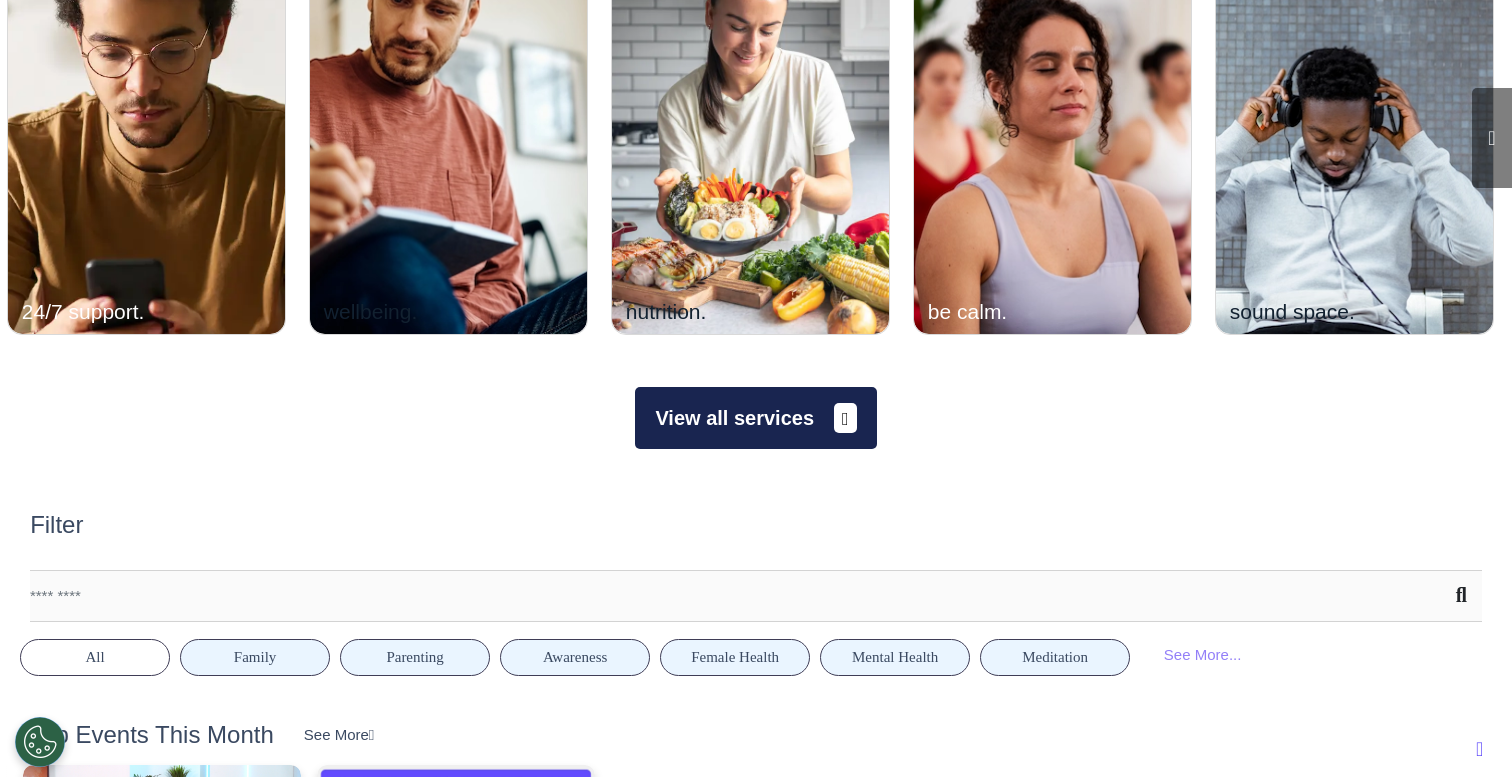 click on "View all services" at bounding box center [755, 418] 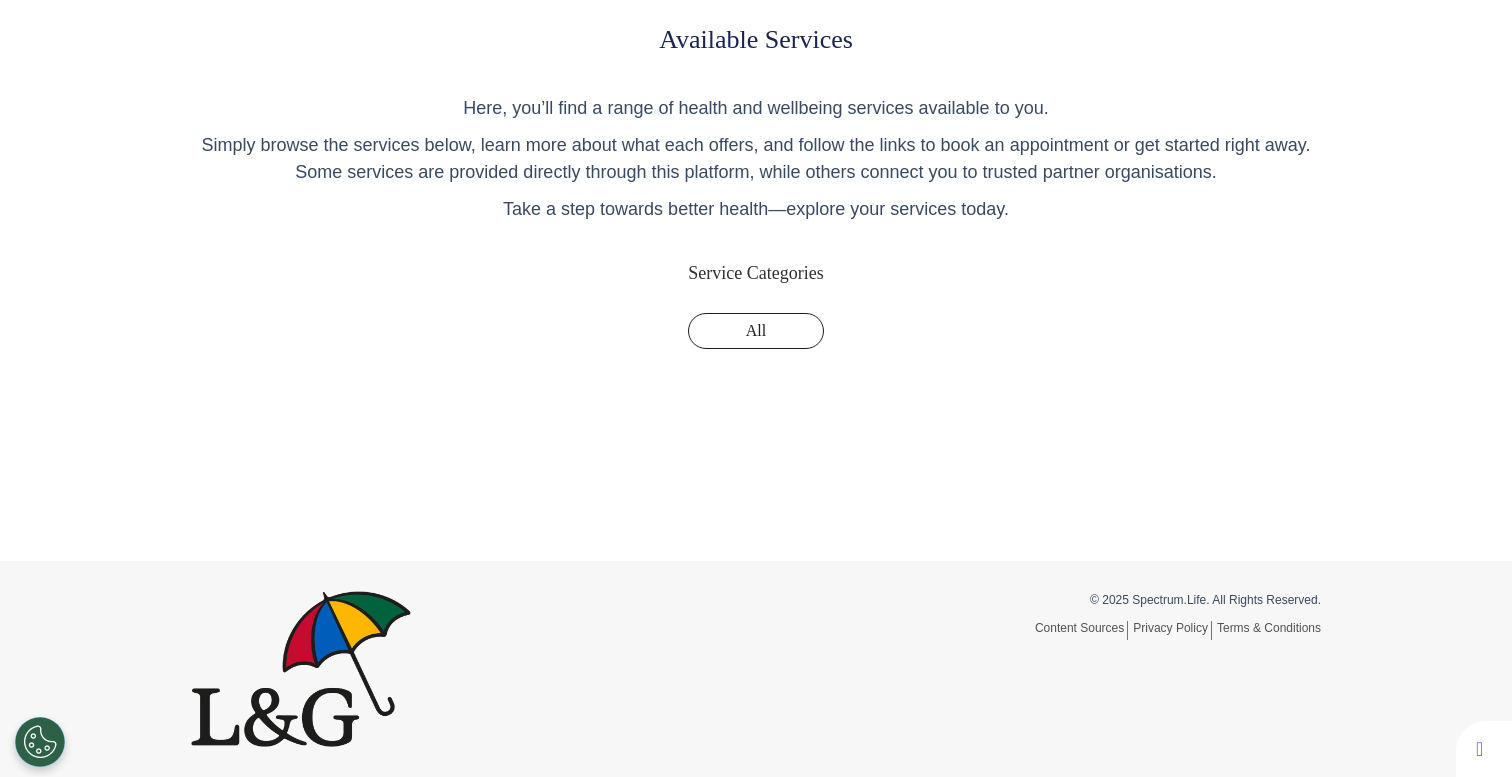 scroll, scrollTop: 0, scrollLeft: 0, axis: both 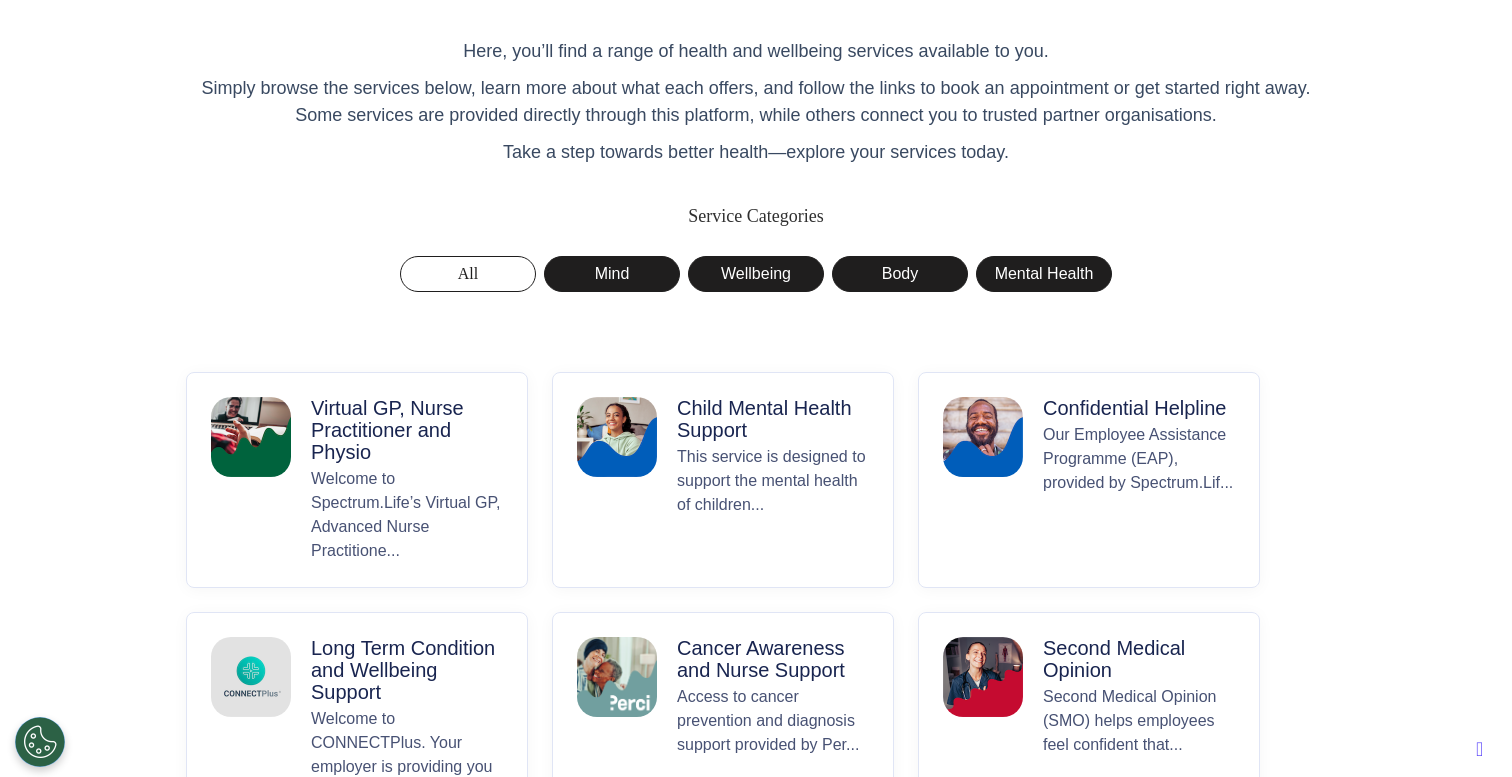 click on "Welcome to Spectrum.Life’s Virtual GP, Advanced Nurse Practitione..." at bounding box center [407, 515] 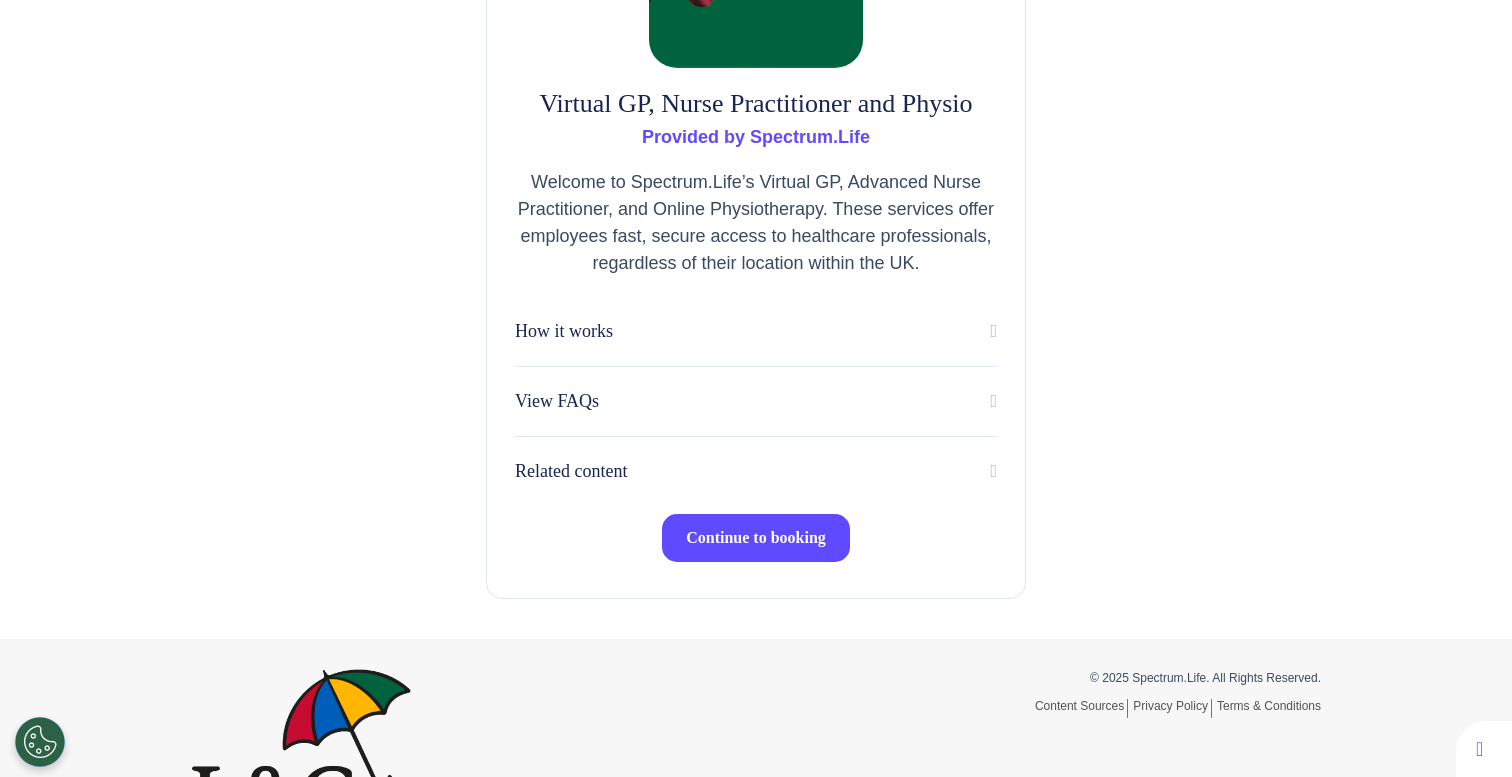 scroll, scrollTop: 397, scrollLeft: 0, axis: vertical 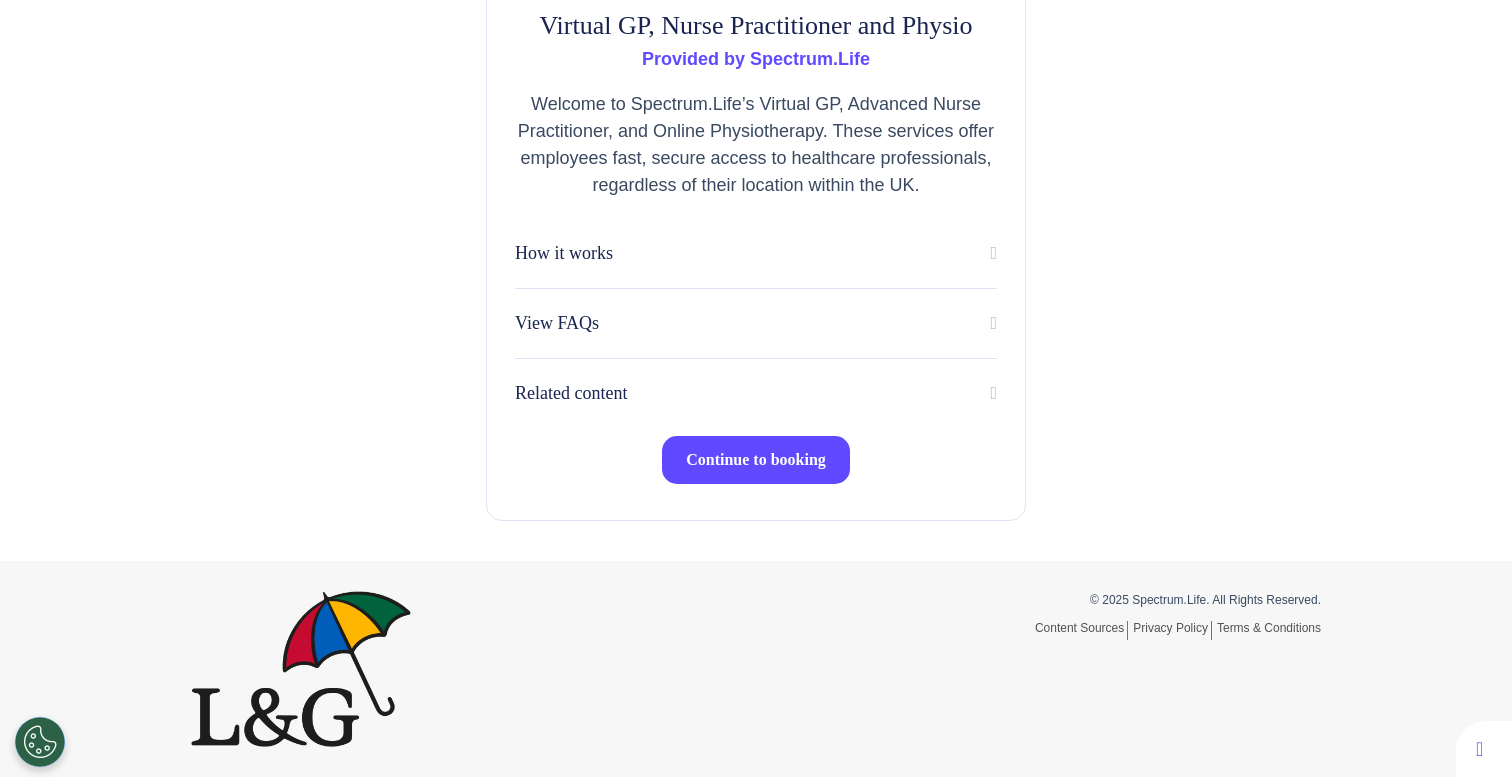 click on "Continue to booking" at bounding box center [756, 459] 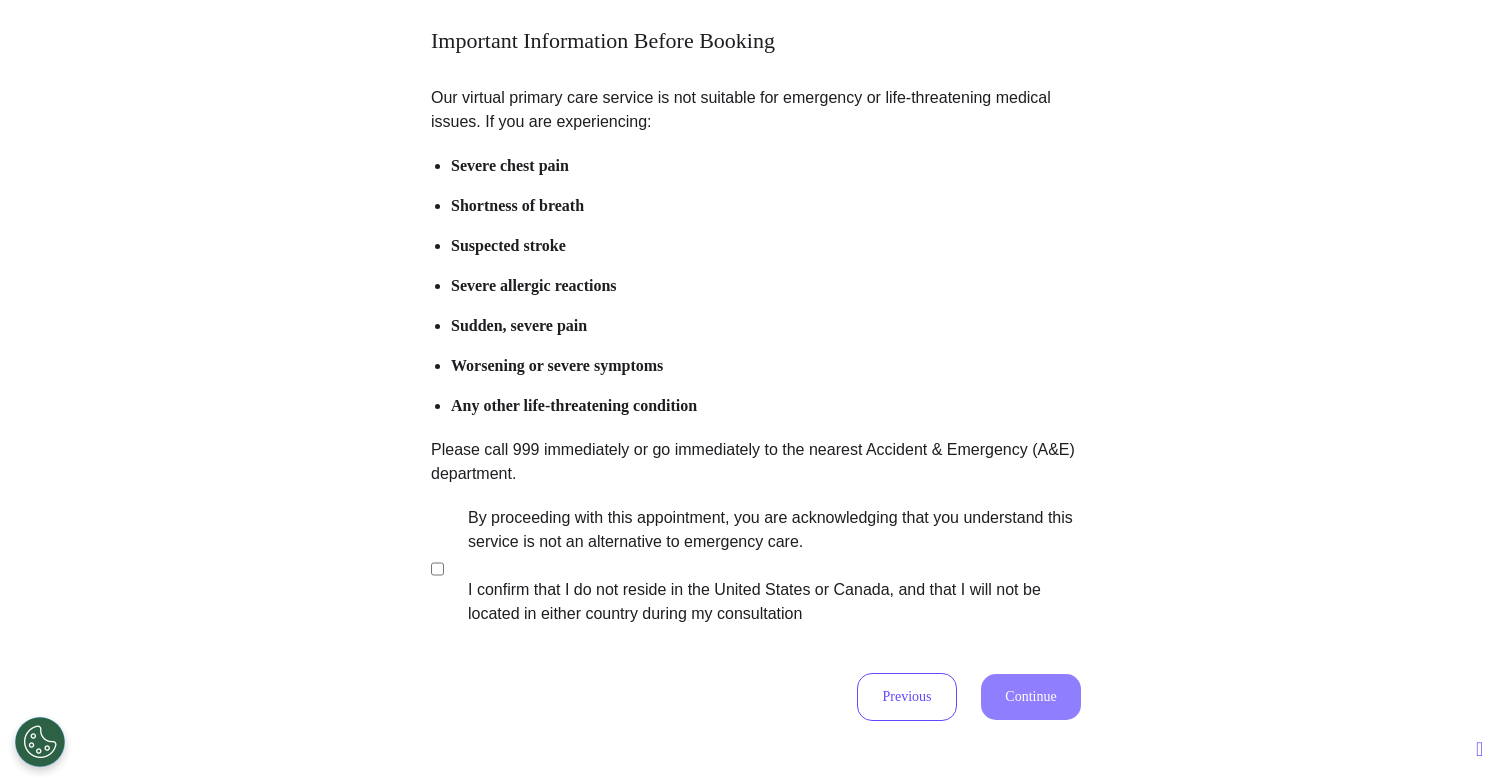 scroll, scrollTop: 168, scrollLeft: 0, axis: vertical 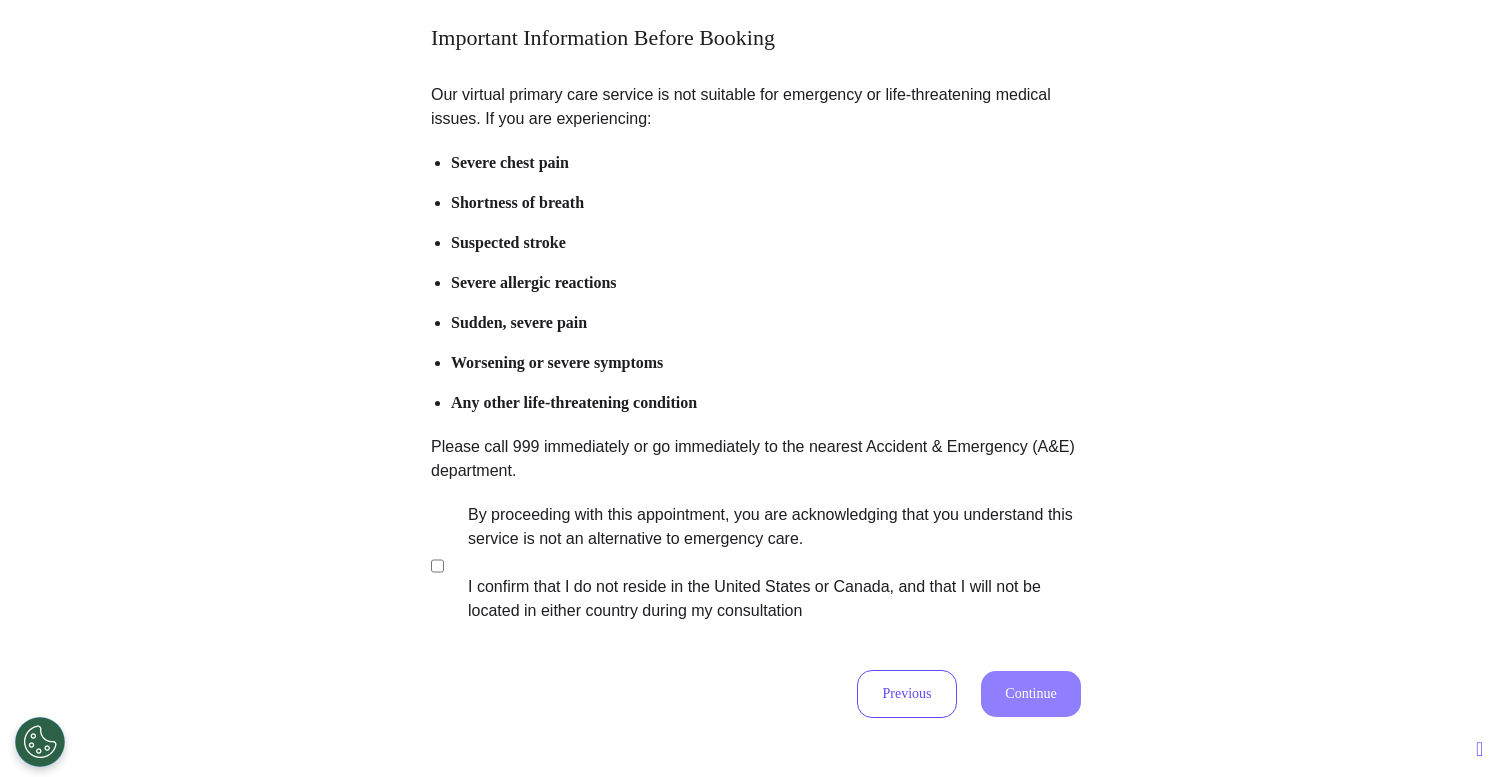 click on "By proceeding with this appointment, you are acknowledging that you understand this service is not an alternative to emergency care. I confirm that I do not reside in the United States or Canada, and that I will not be located in either country during my consultation" at bounding box center [761, 563] 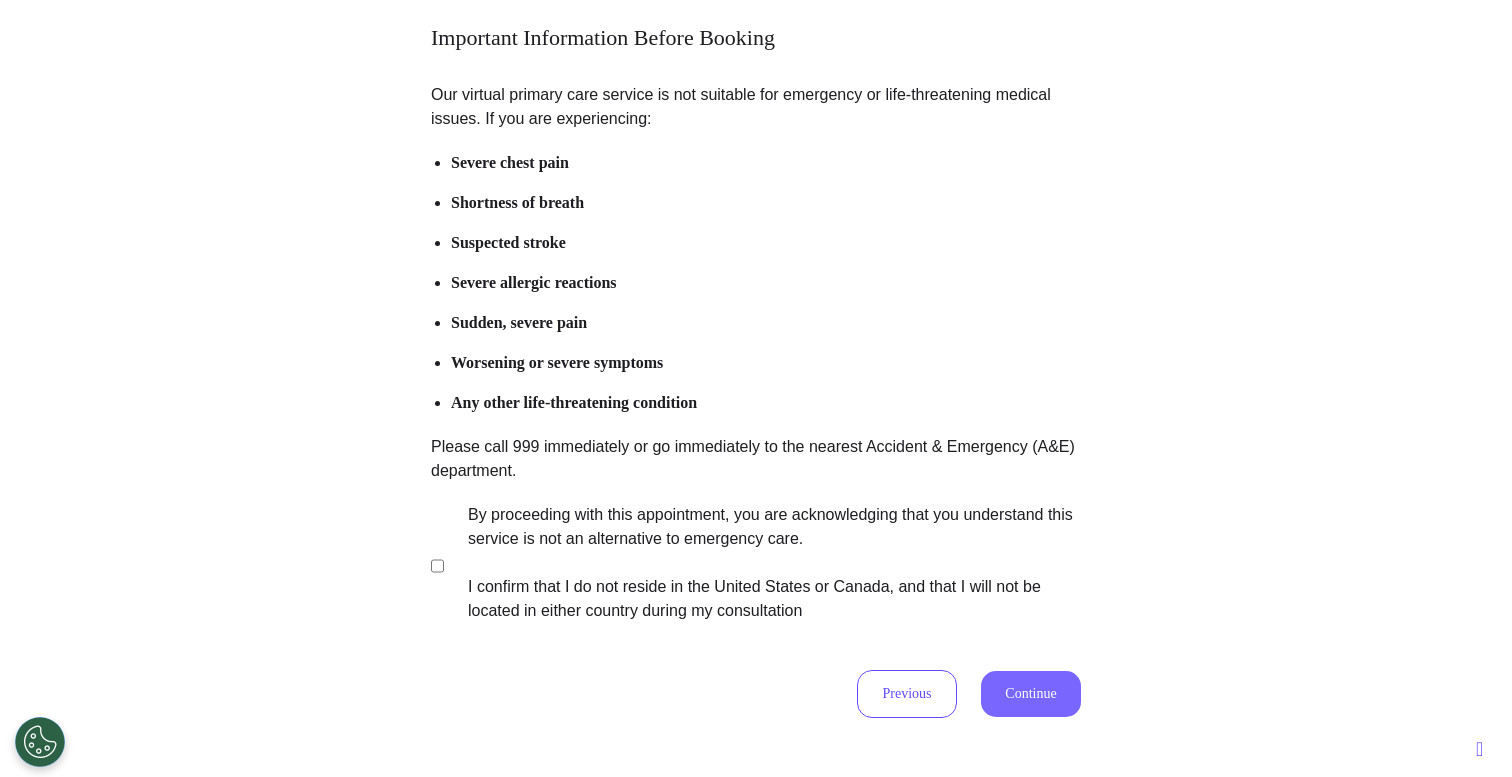 click on "Continue" at bounding box center [1031, 694] 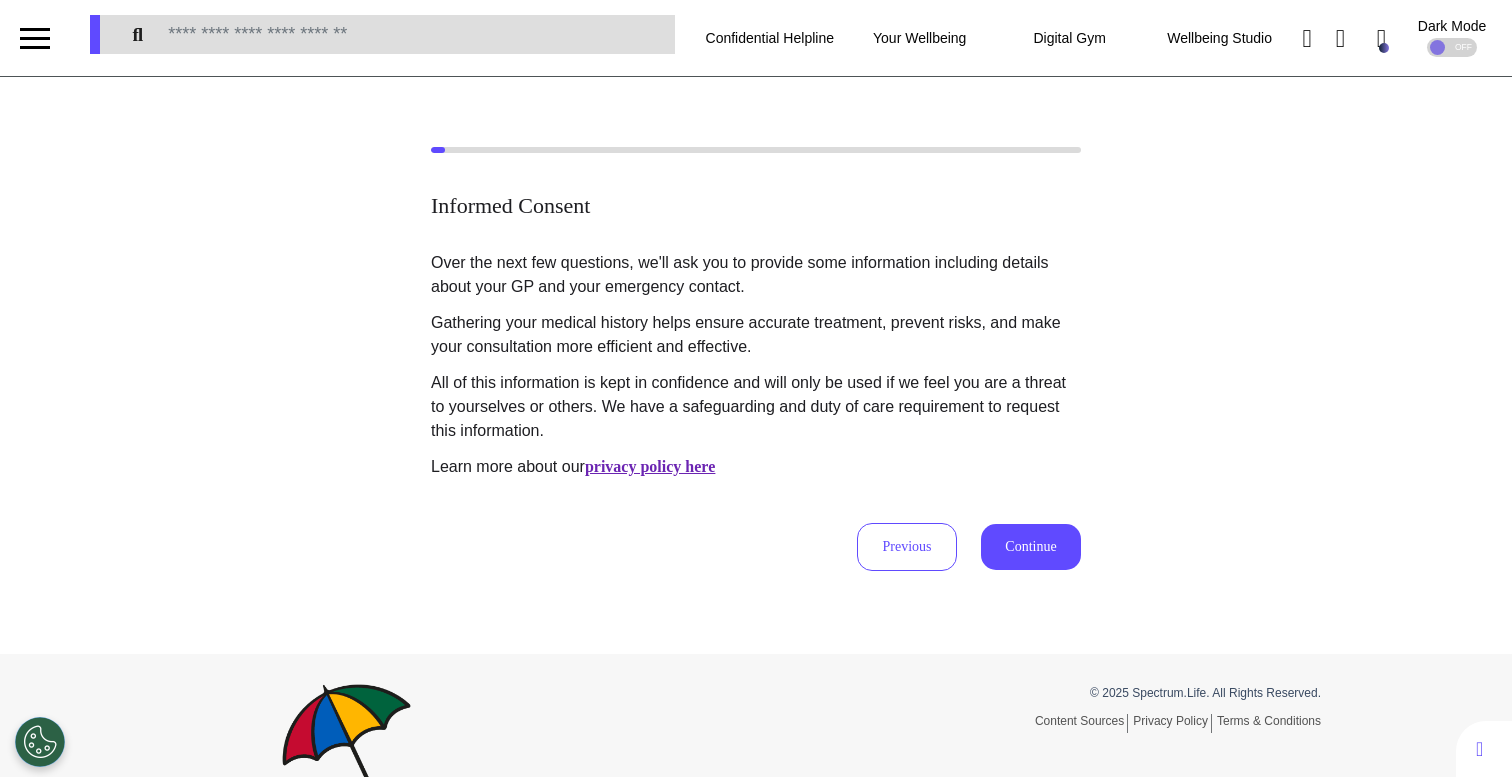 scroll, scrollTop: 0, scrollLeft: 0, axis: both 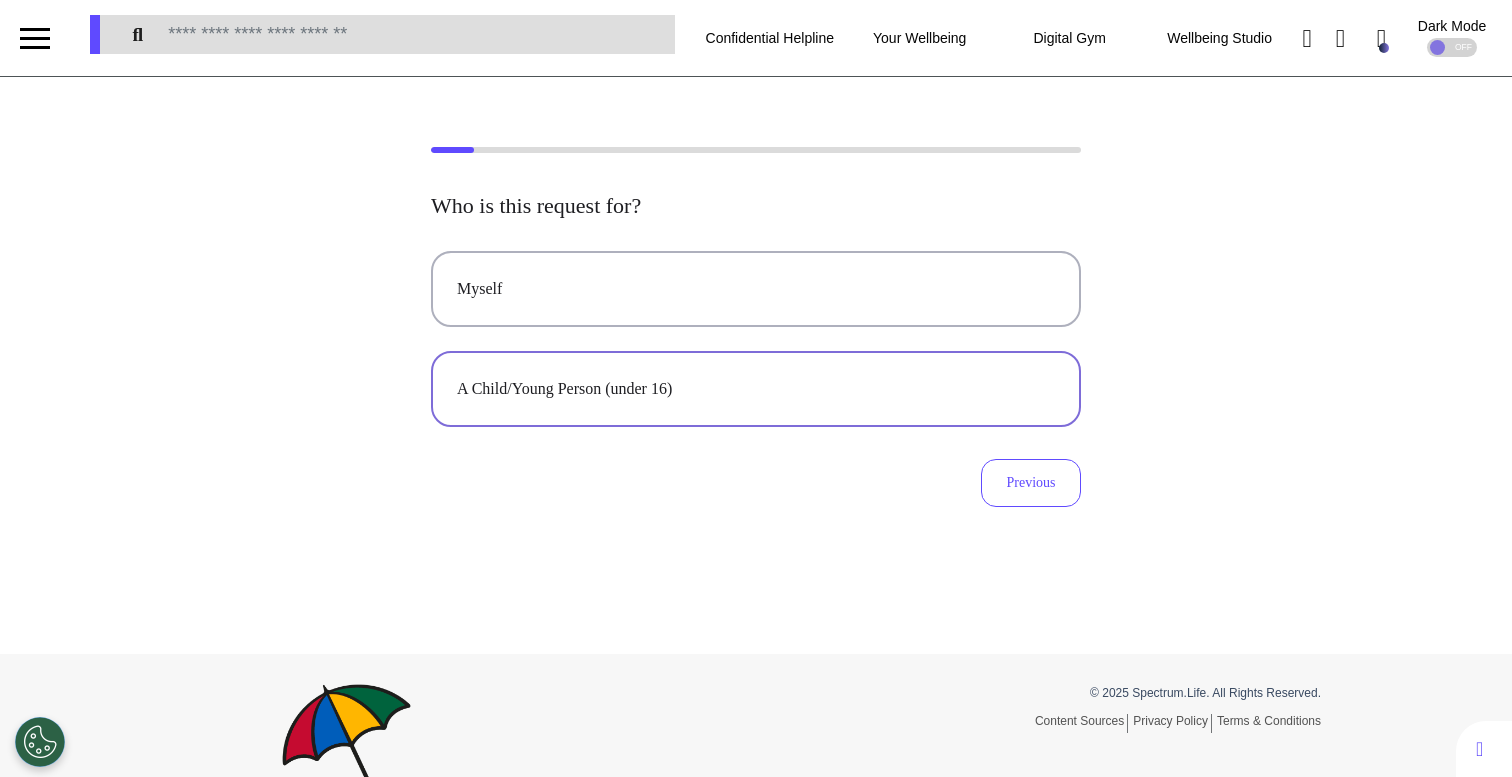click on "A Child/Young Person (under 16)" at bounding box center (756, 389) 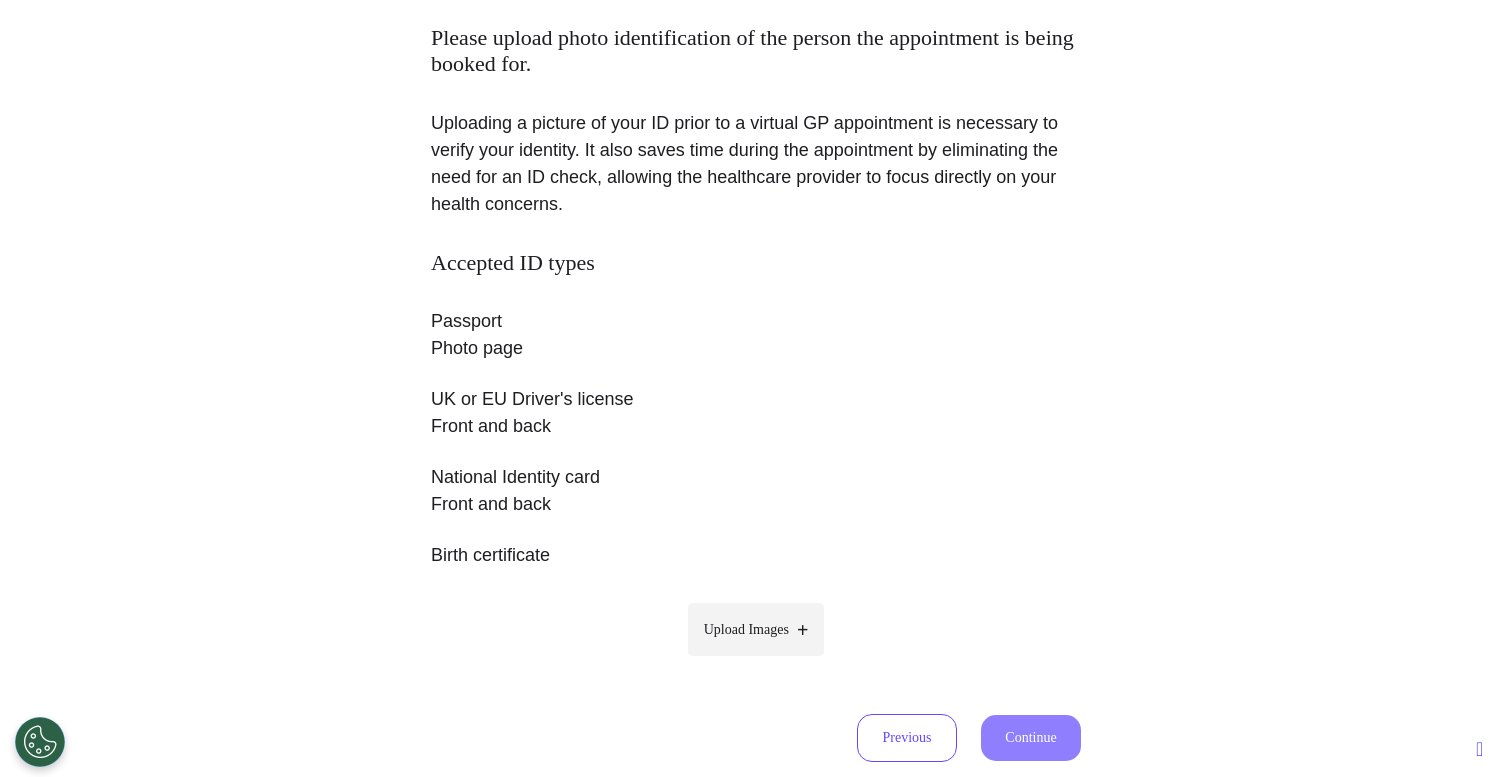 scroll, scrollTop: 179, scrollLeft: 0, axis: vertical 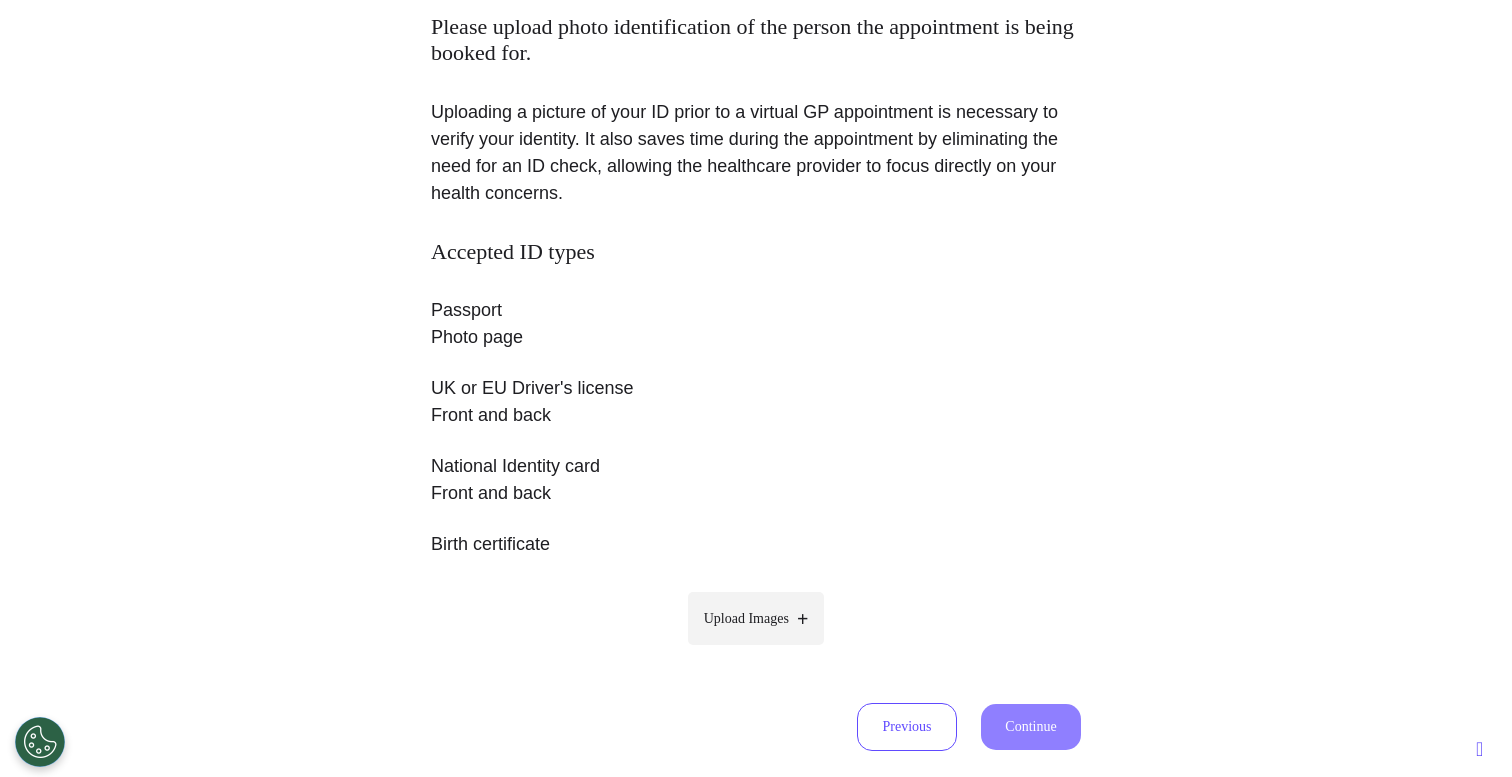 click on "Upload Images" at bounding box center [746, 618] 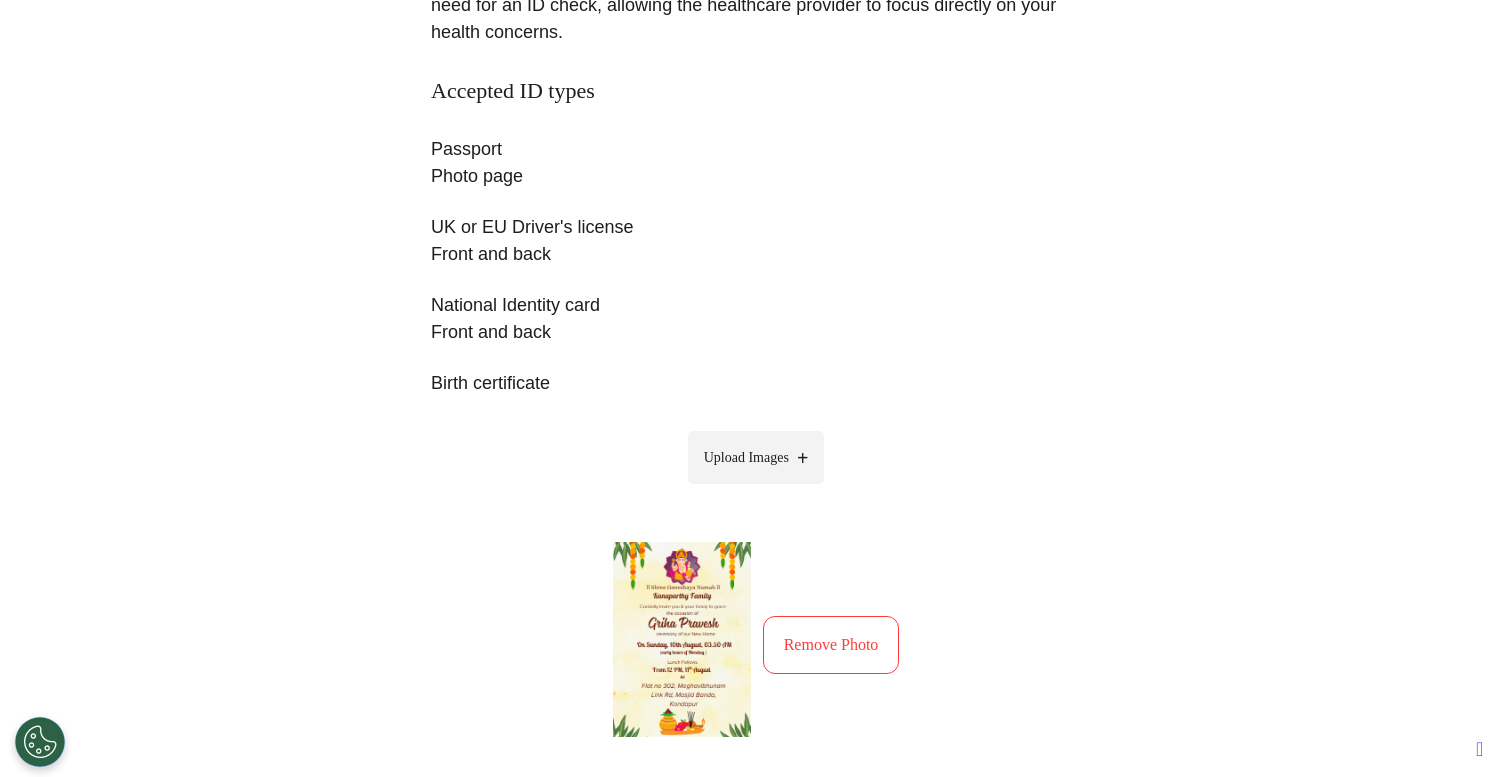 scroll, scrollTop: 628, scrollLeft: 0, axis: vertical 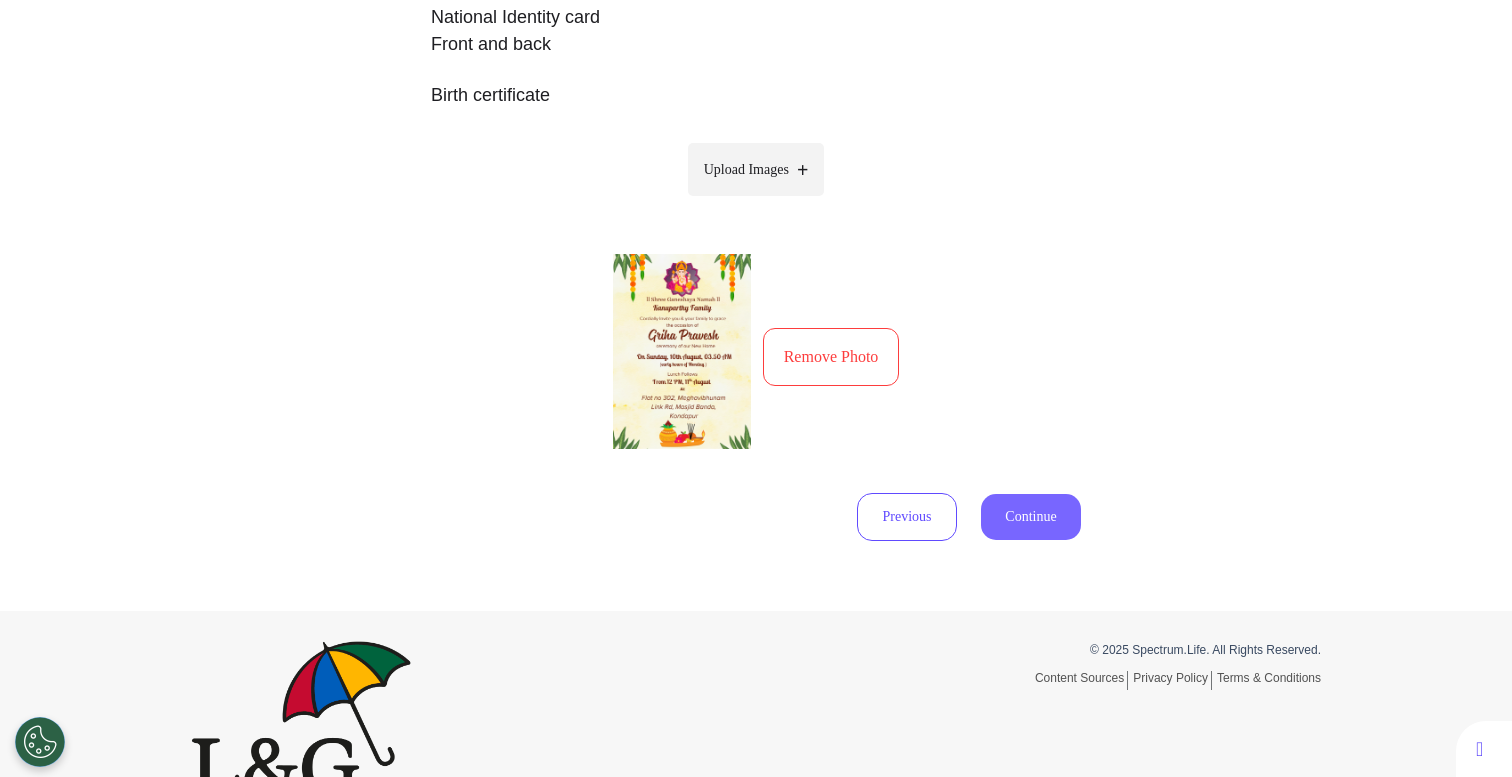 click on "Continue" at bounding box center (1031, 517) 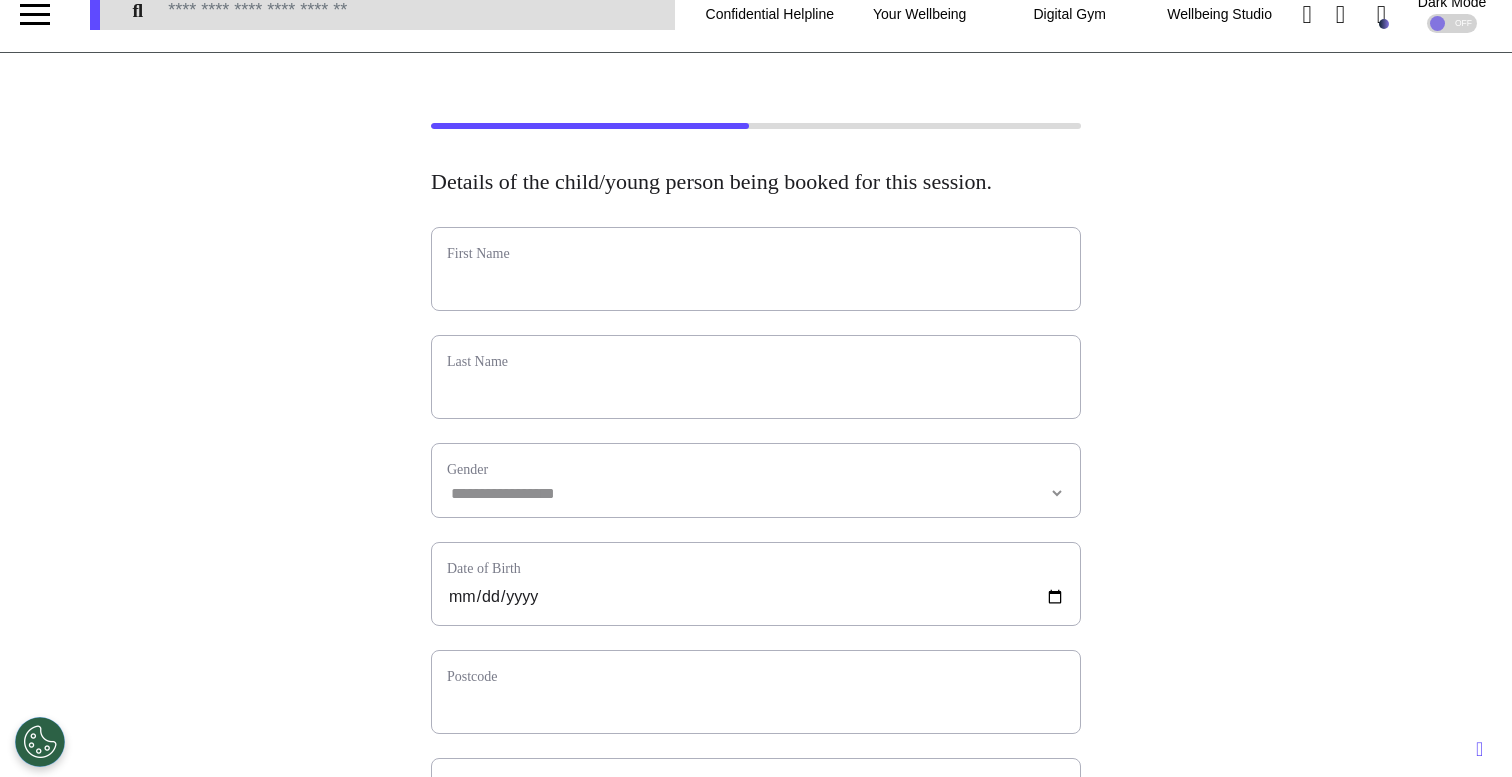 scroll, scrollTop: 0, scrollLeft: 0, axis: both 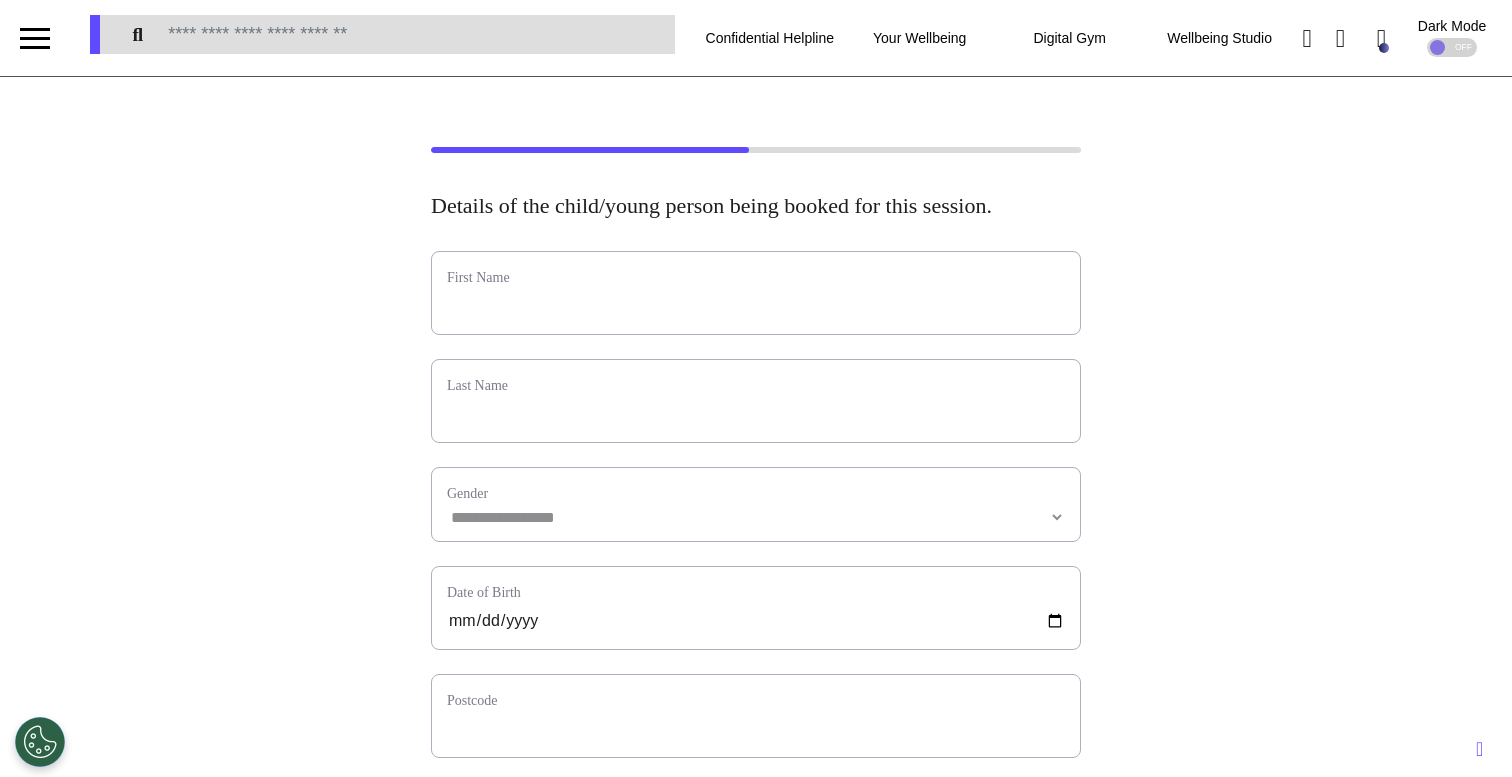 click on "First Name" at bounding box center (756, 277) 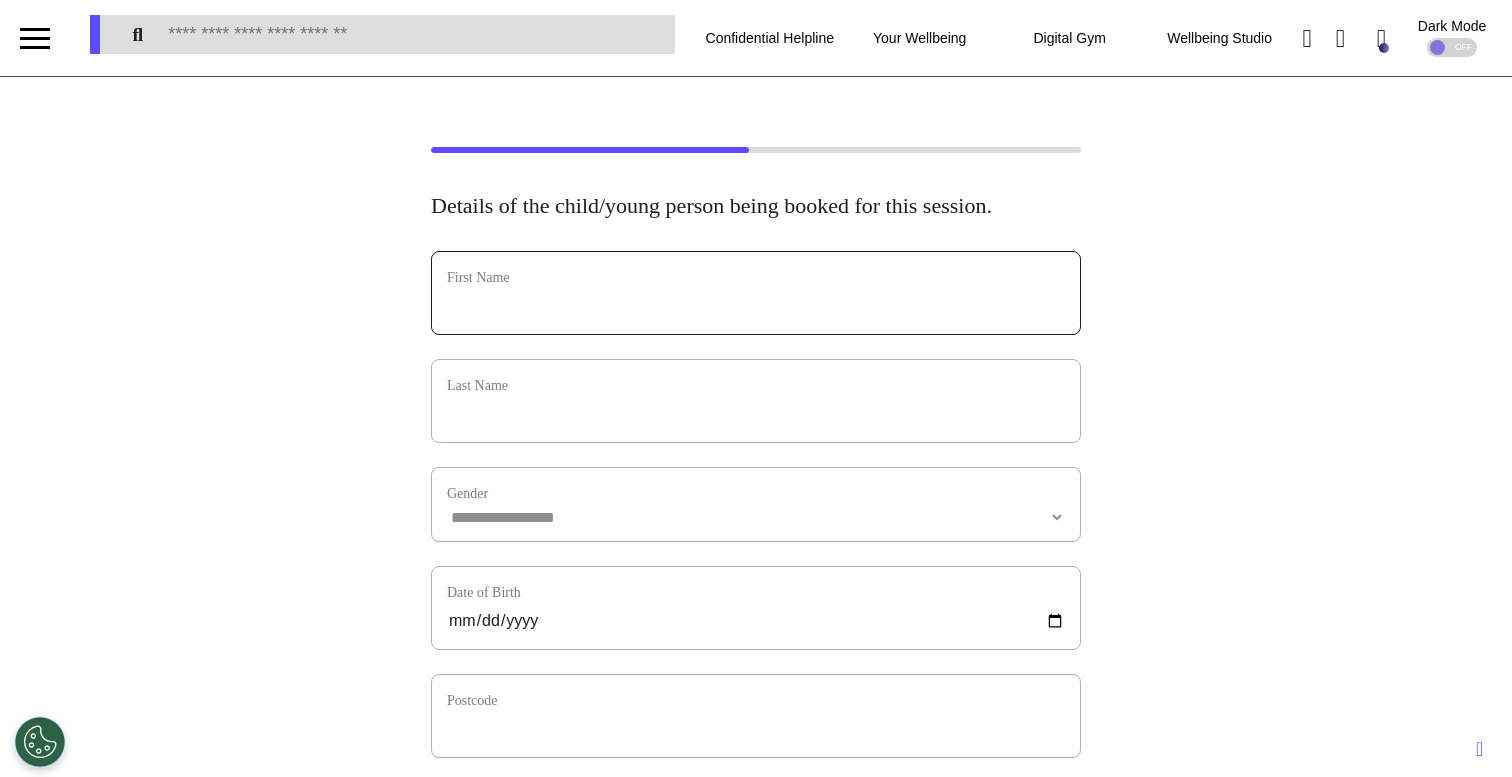 click at bounding box center (756, 306) 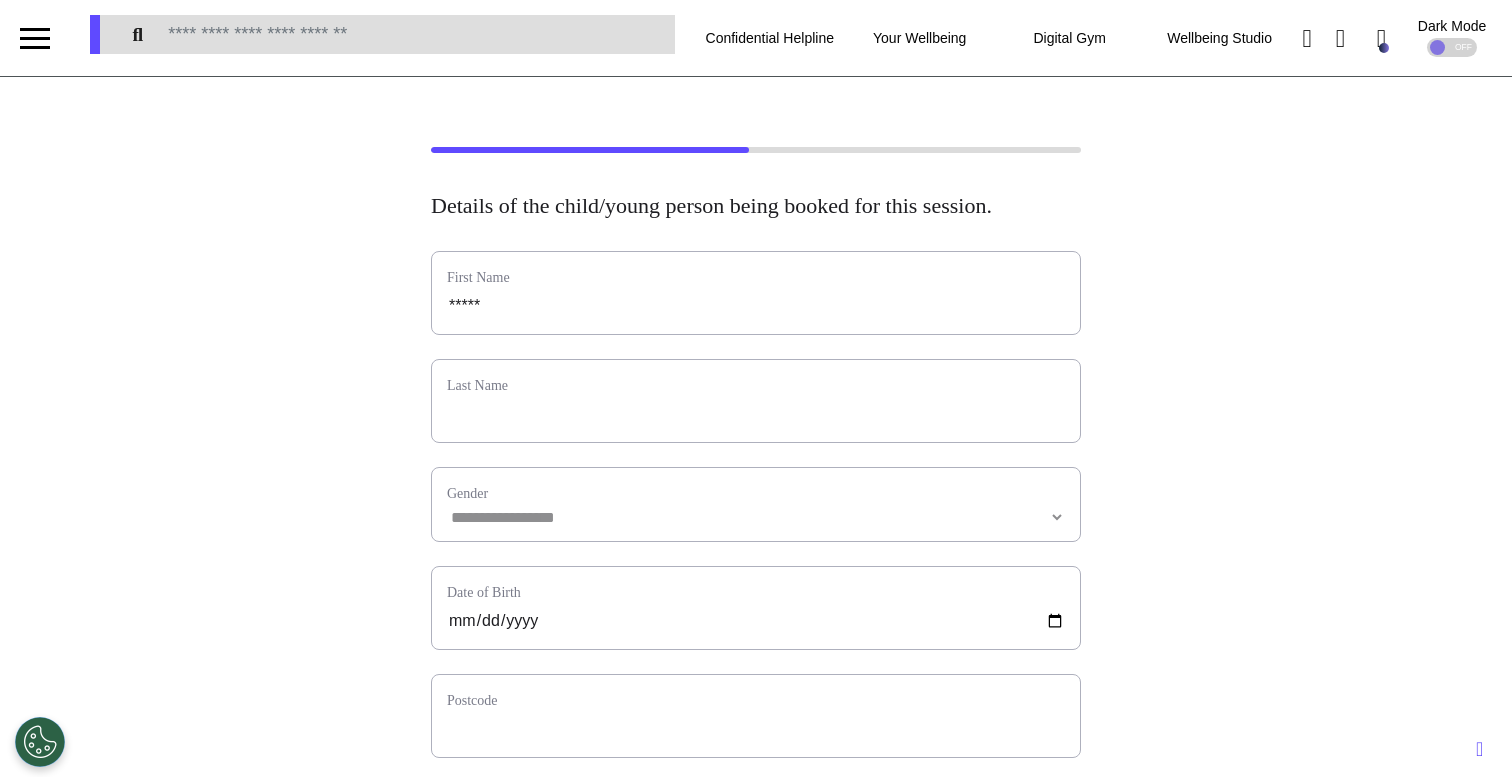 type on "****" 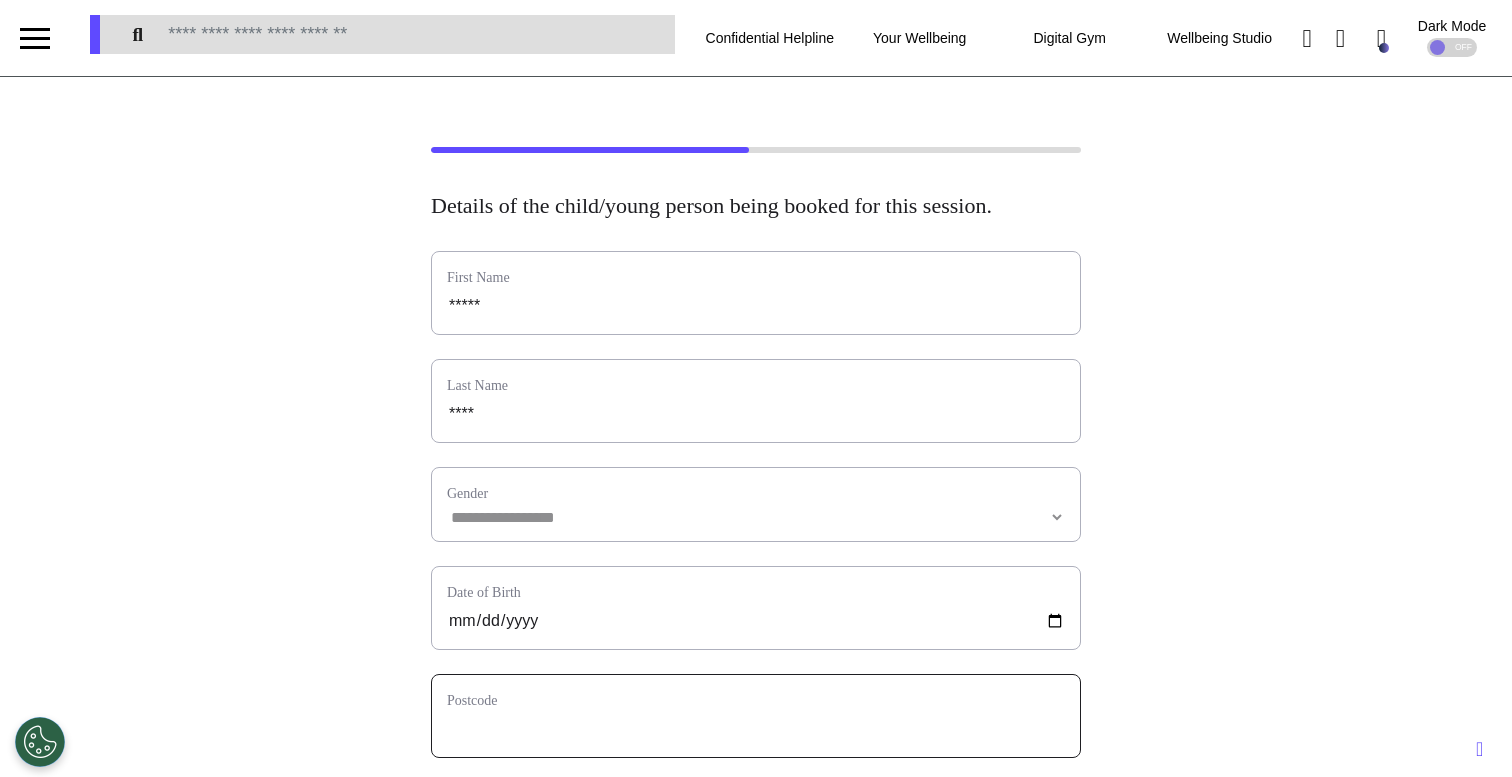 type on "****" 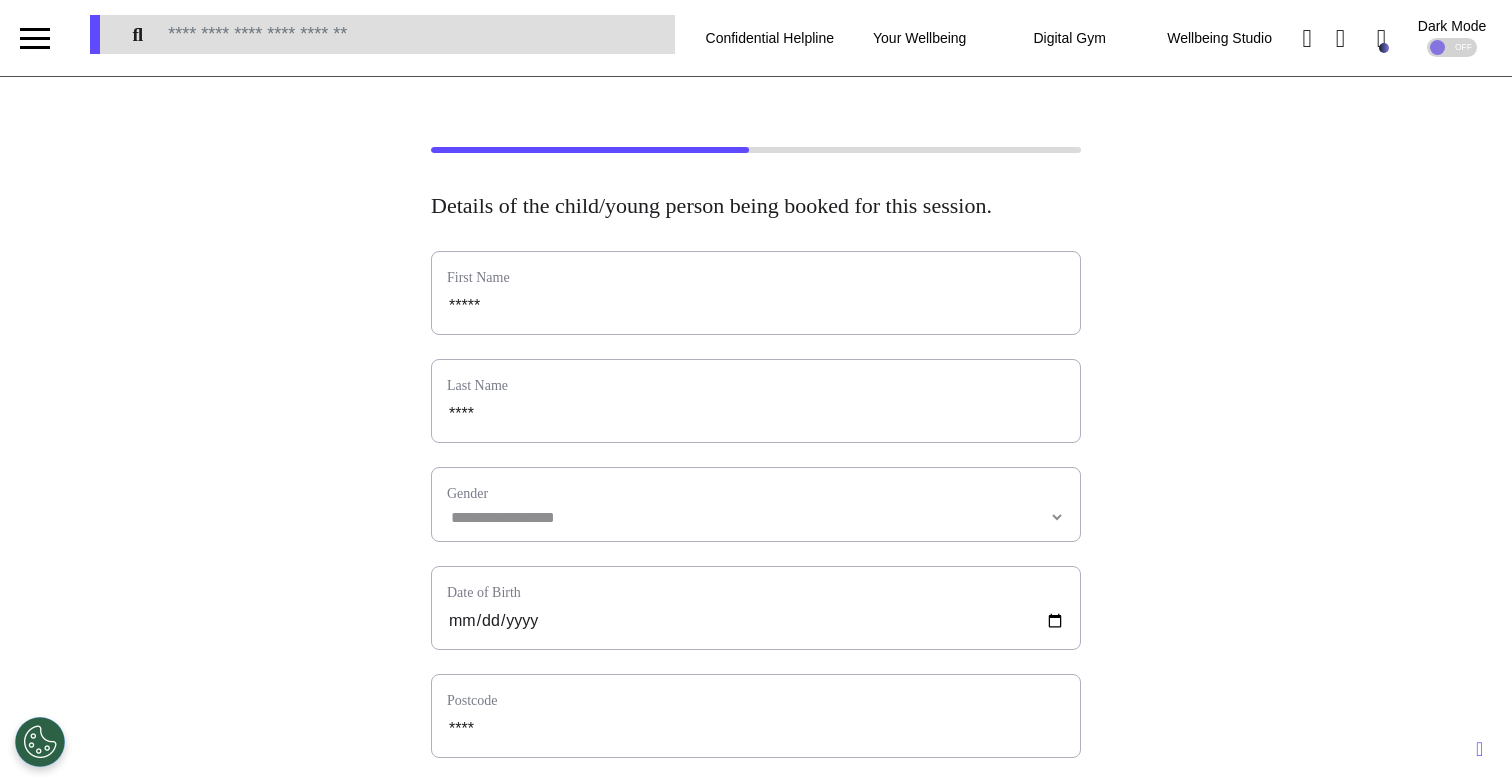 click on "Last Name" at bounding box center (756, 385) 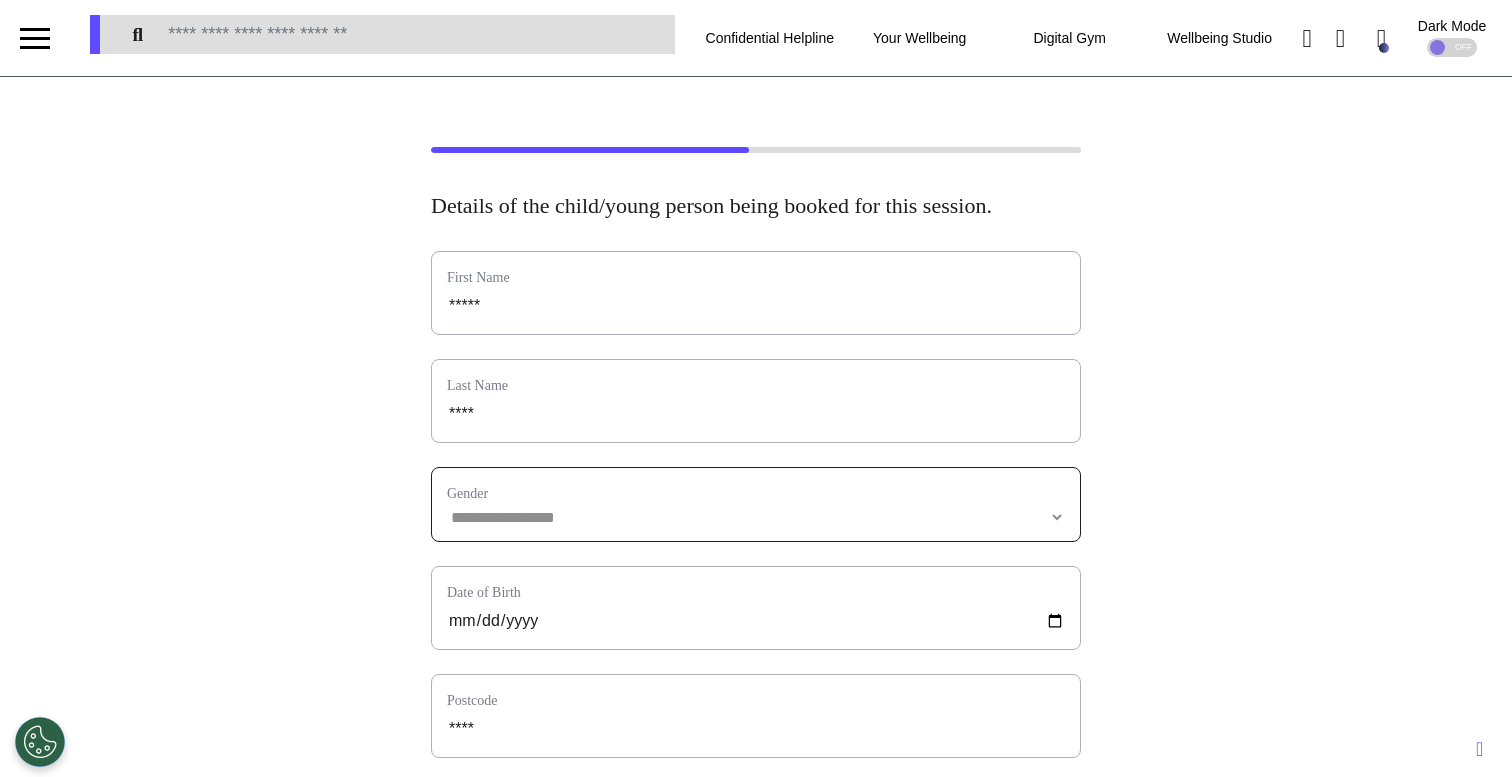 click on "**********" at bounding box center (756, 517) 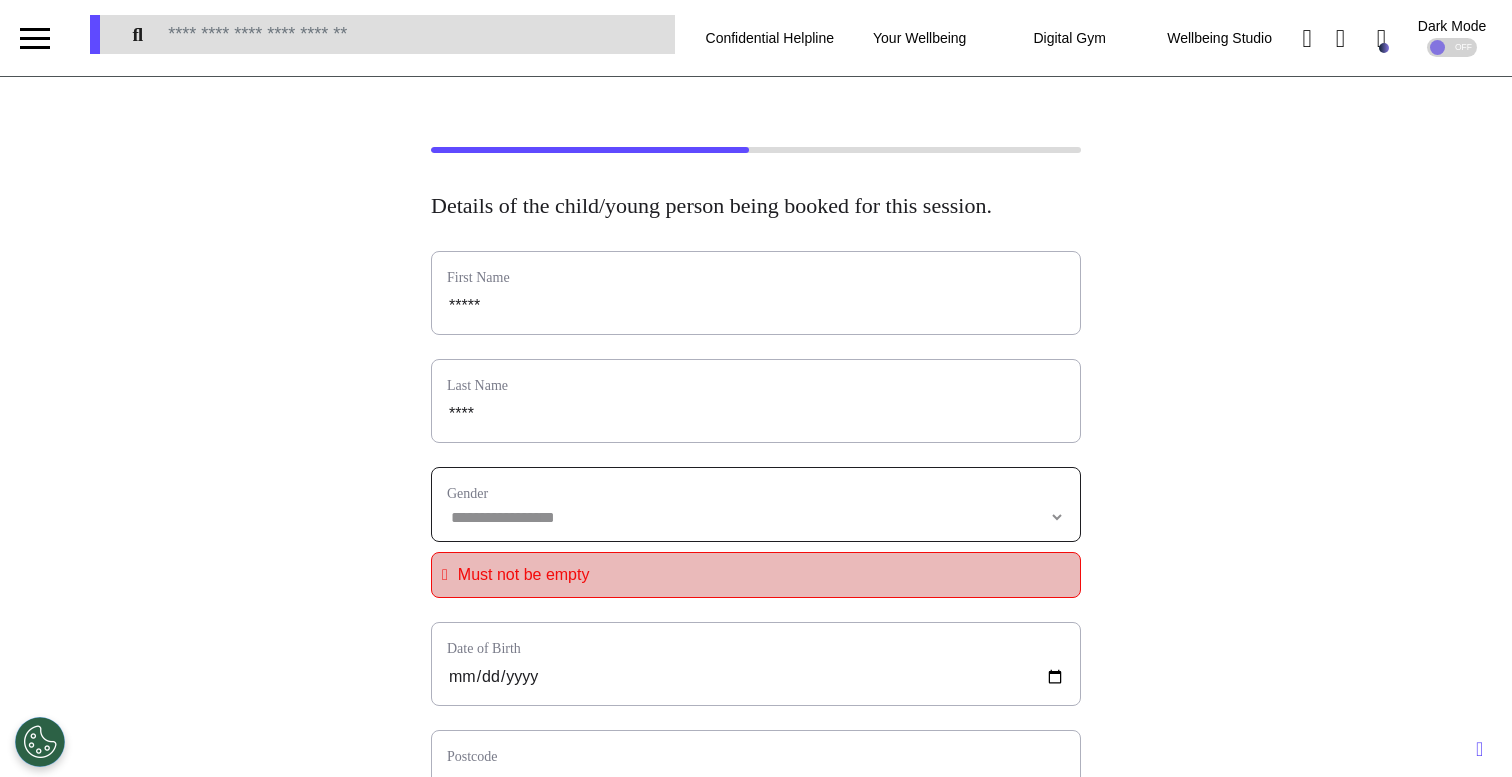 select on "******" 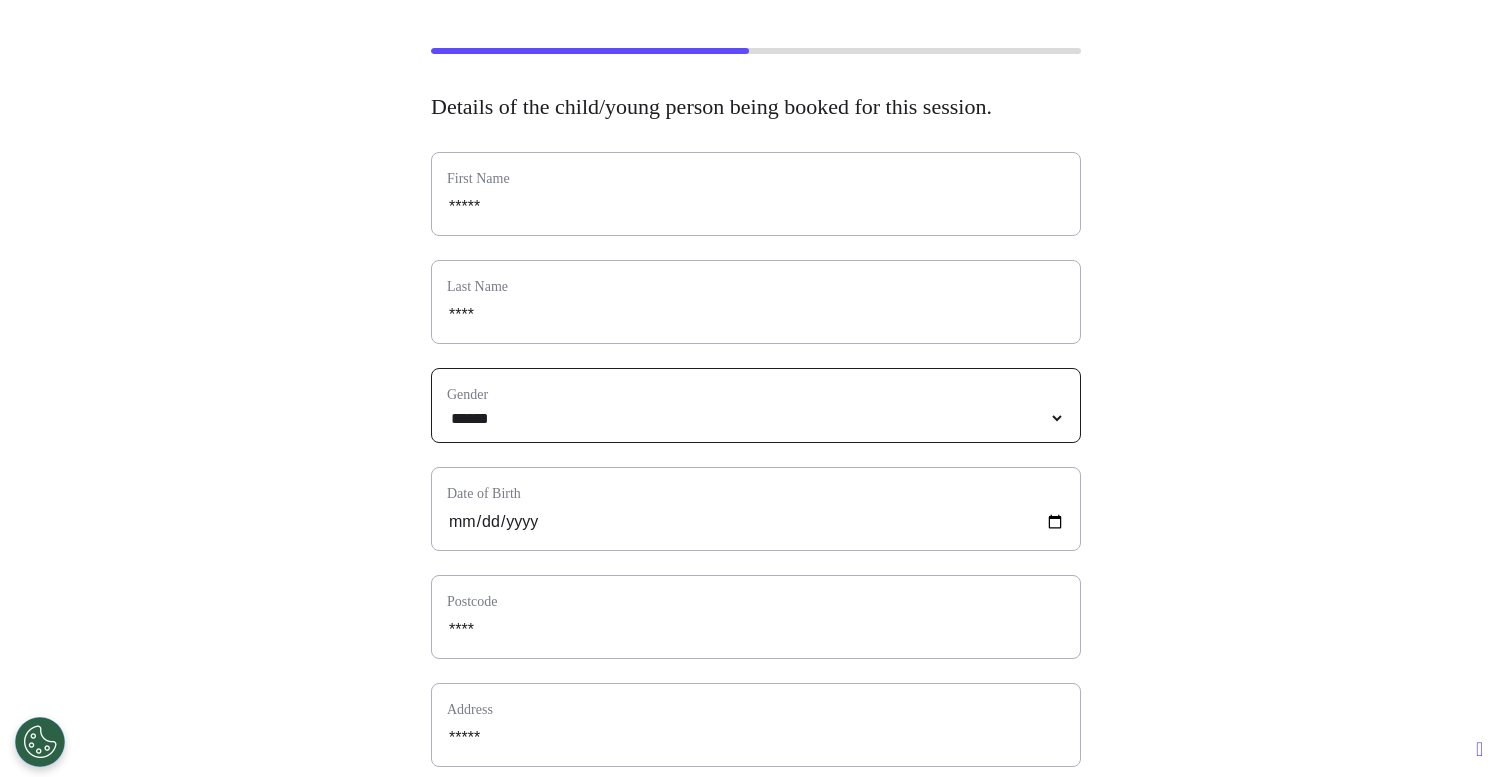 scroll, scrollTop: 105, scrollLeft: 0, axis: vertical 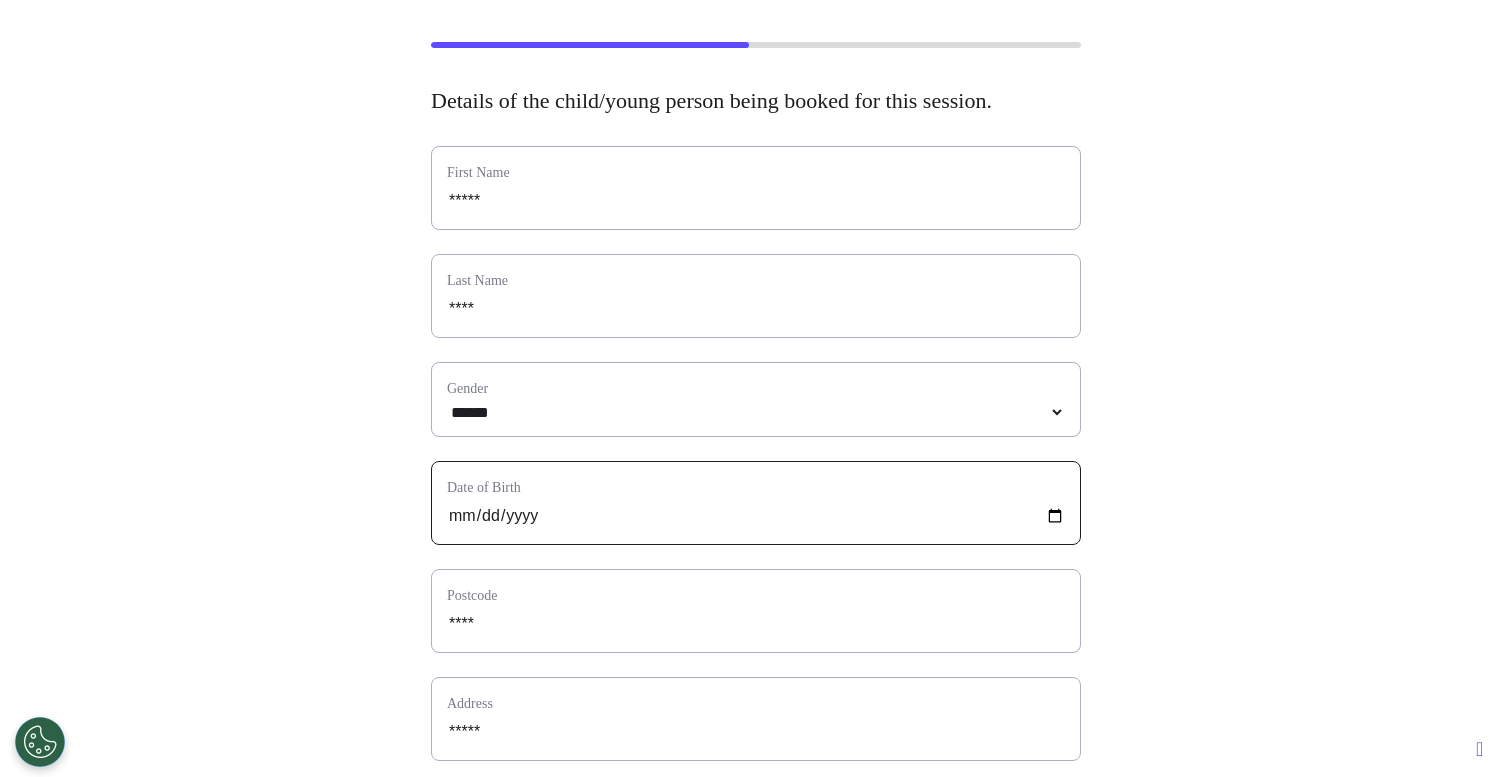 click at bounding box center (756, 516) 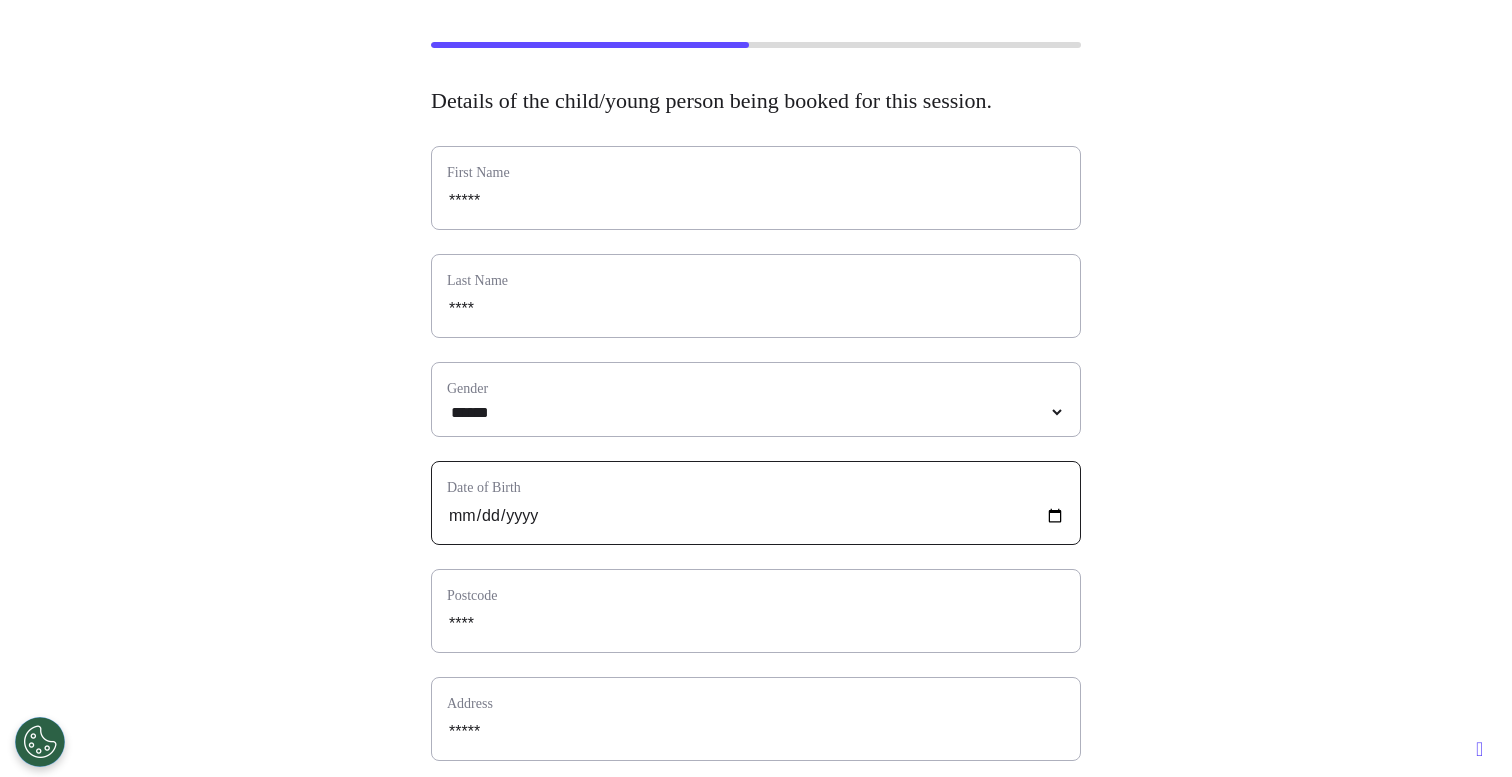 type on "**********" 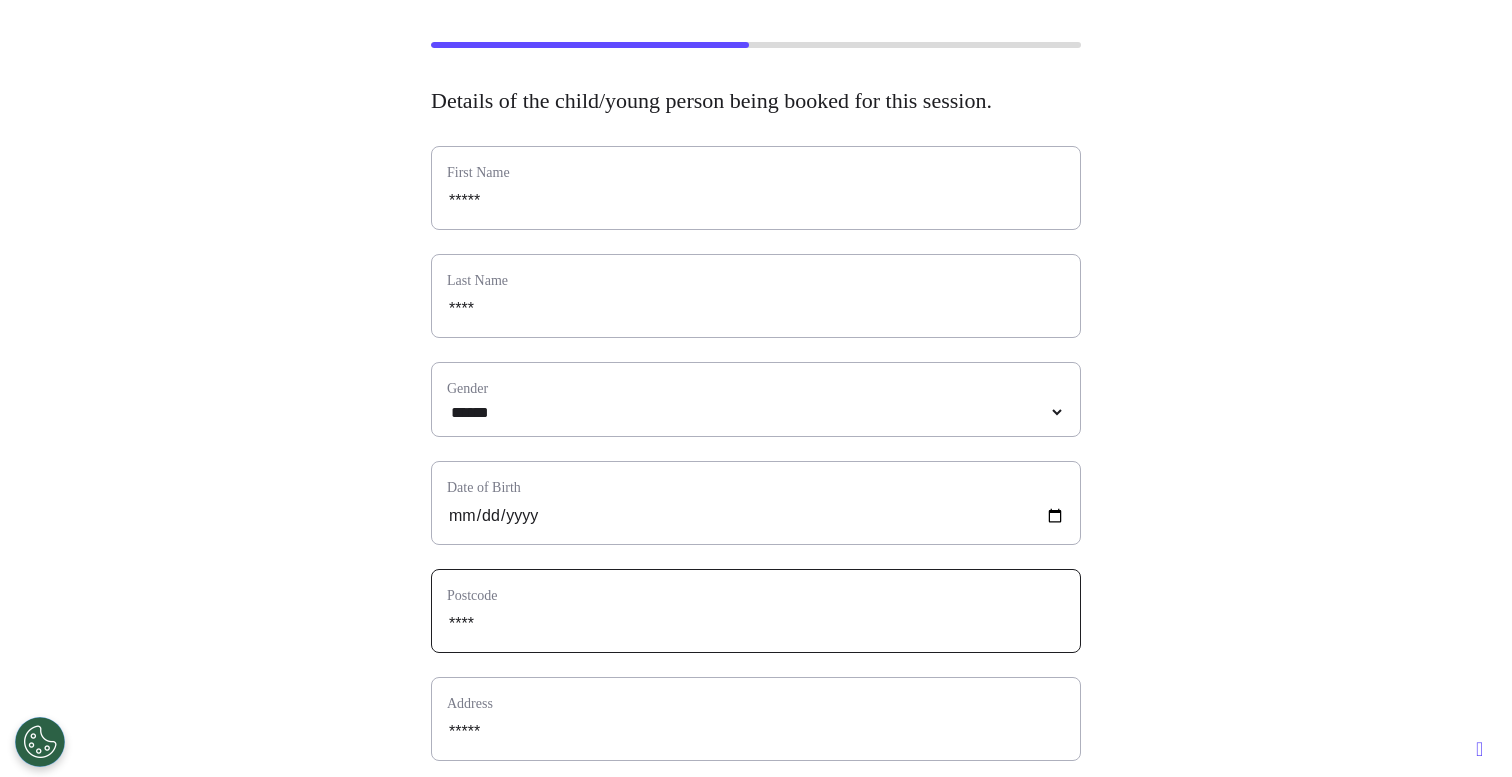 click on "****" at bounding box center [756, 624] 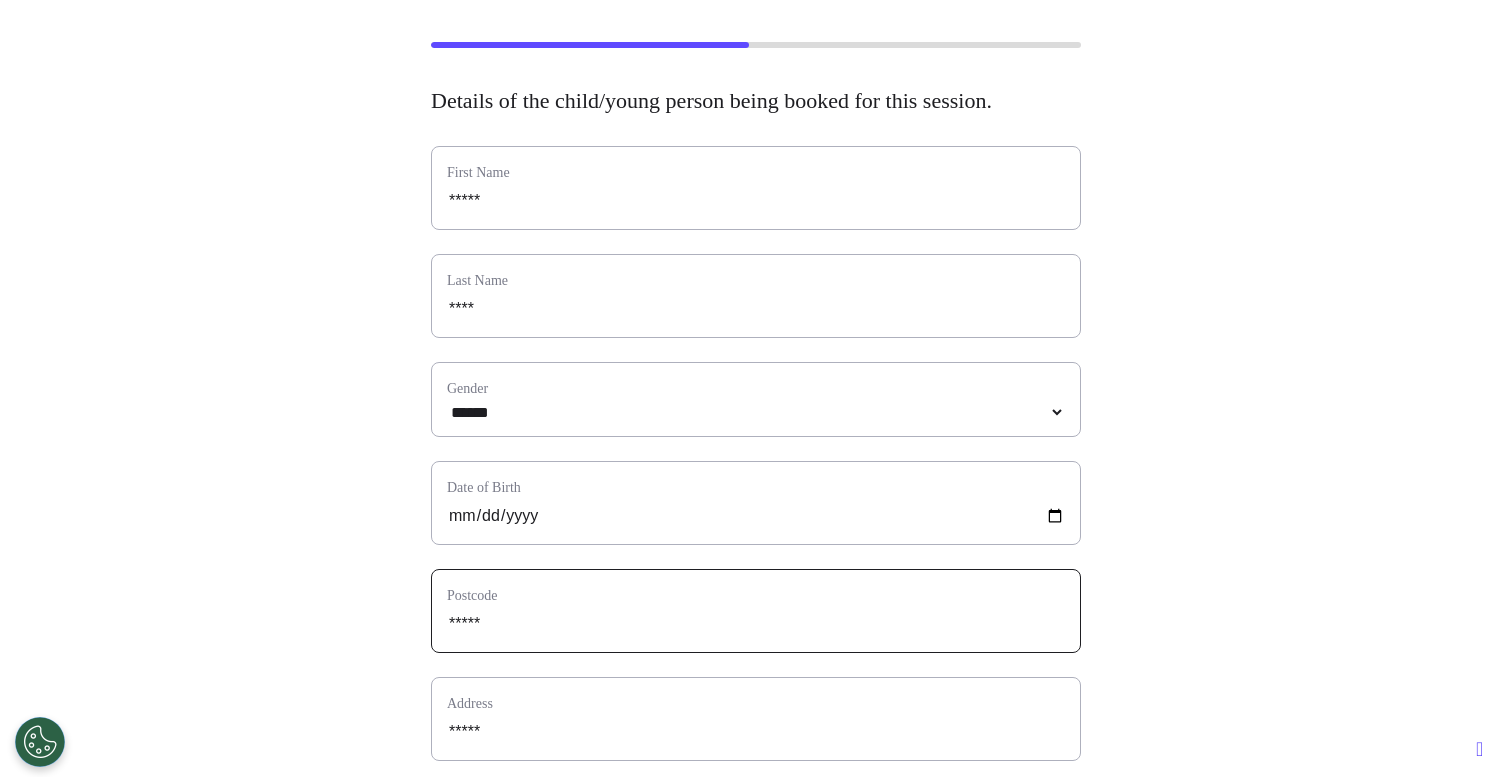 select 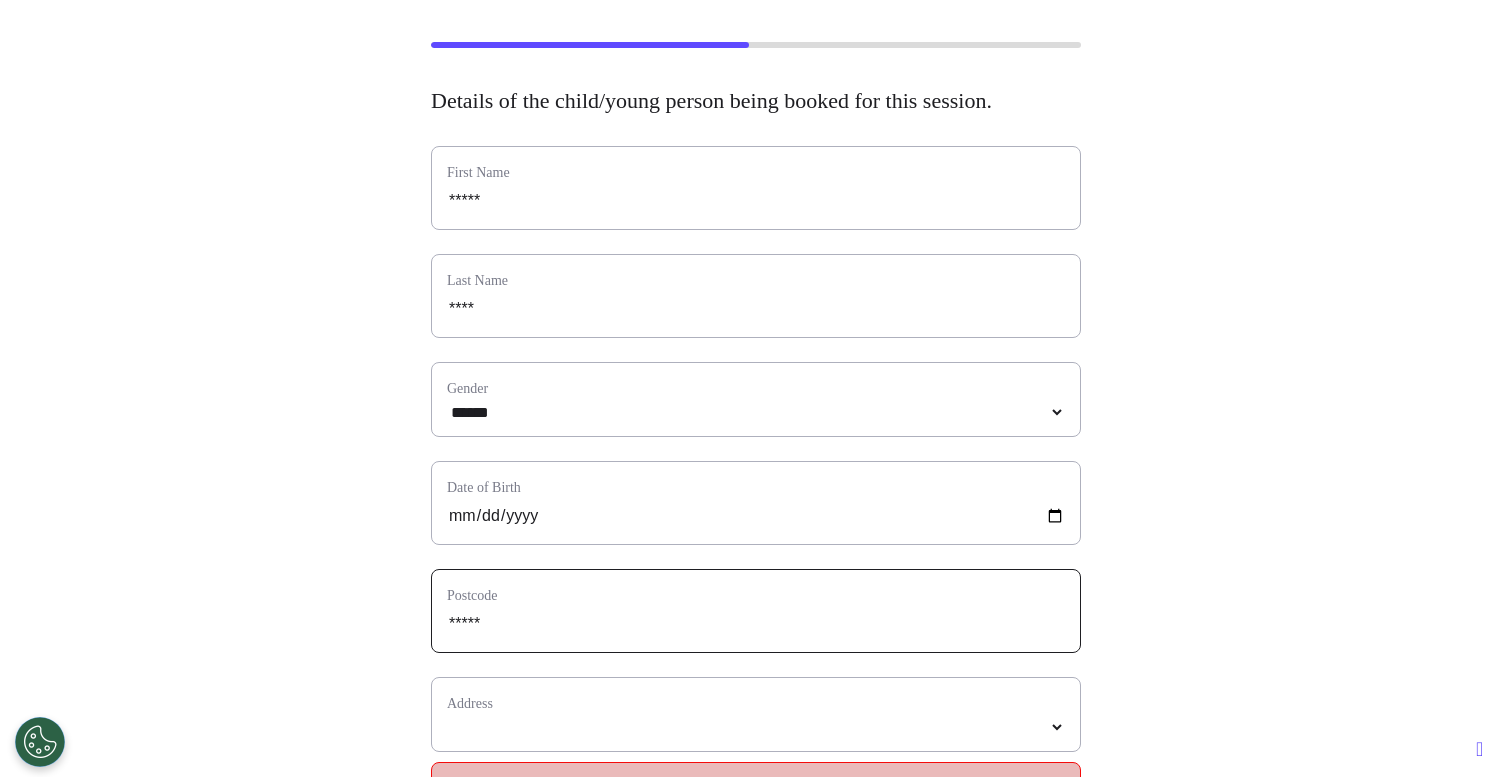 type on "******" 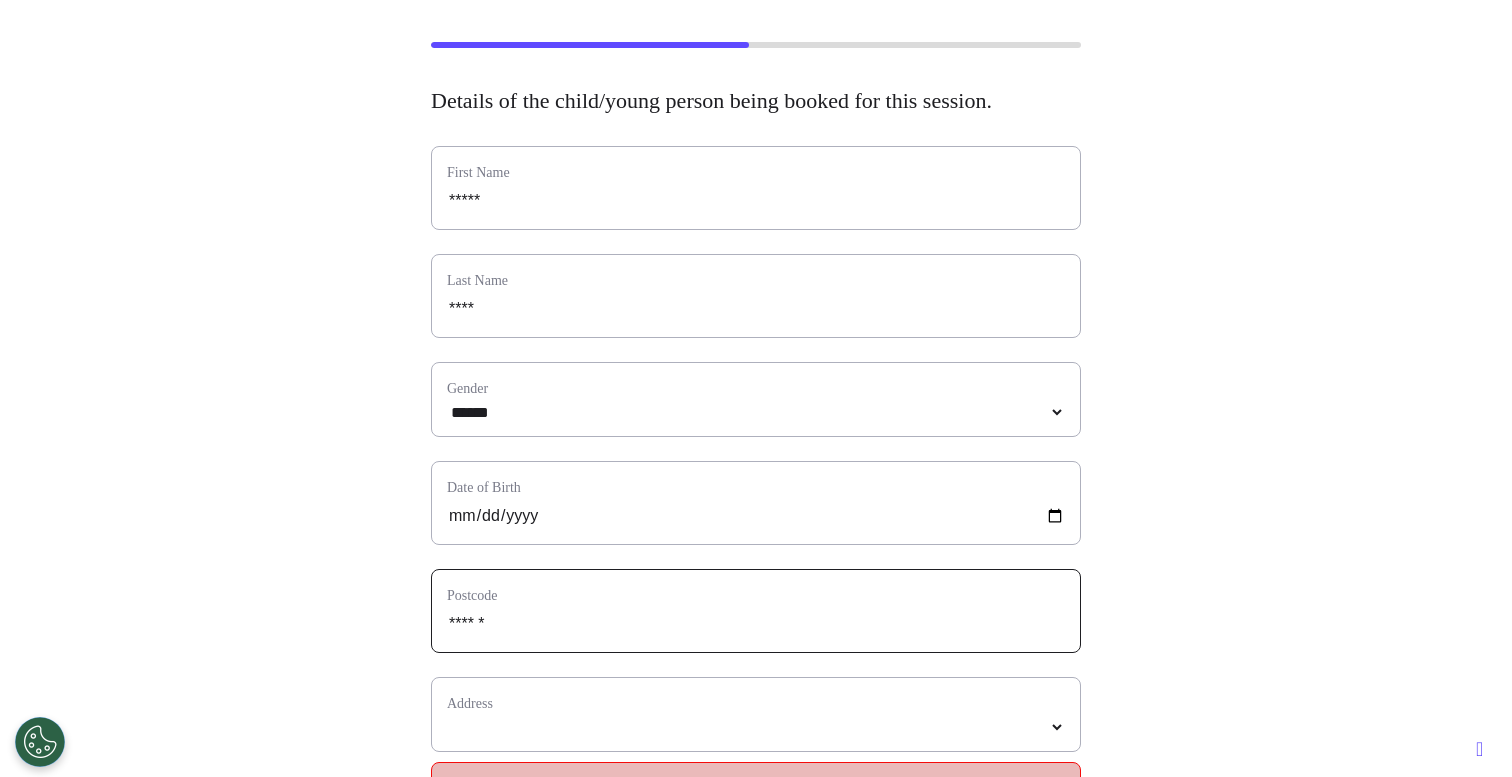 type on "*******" 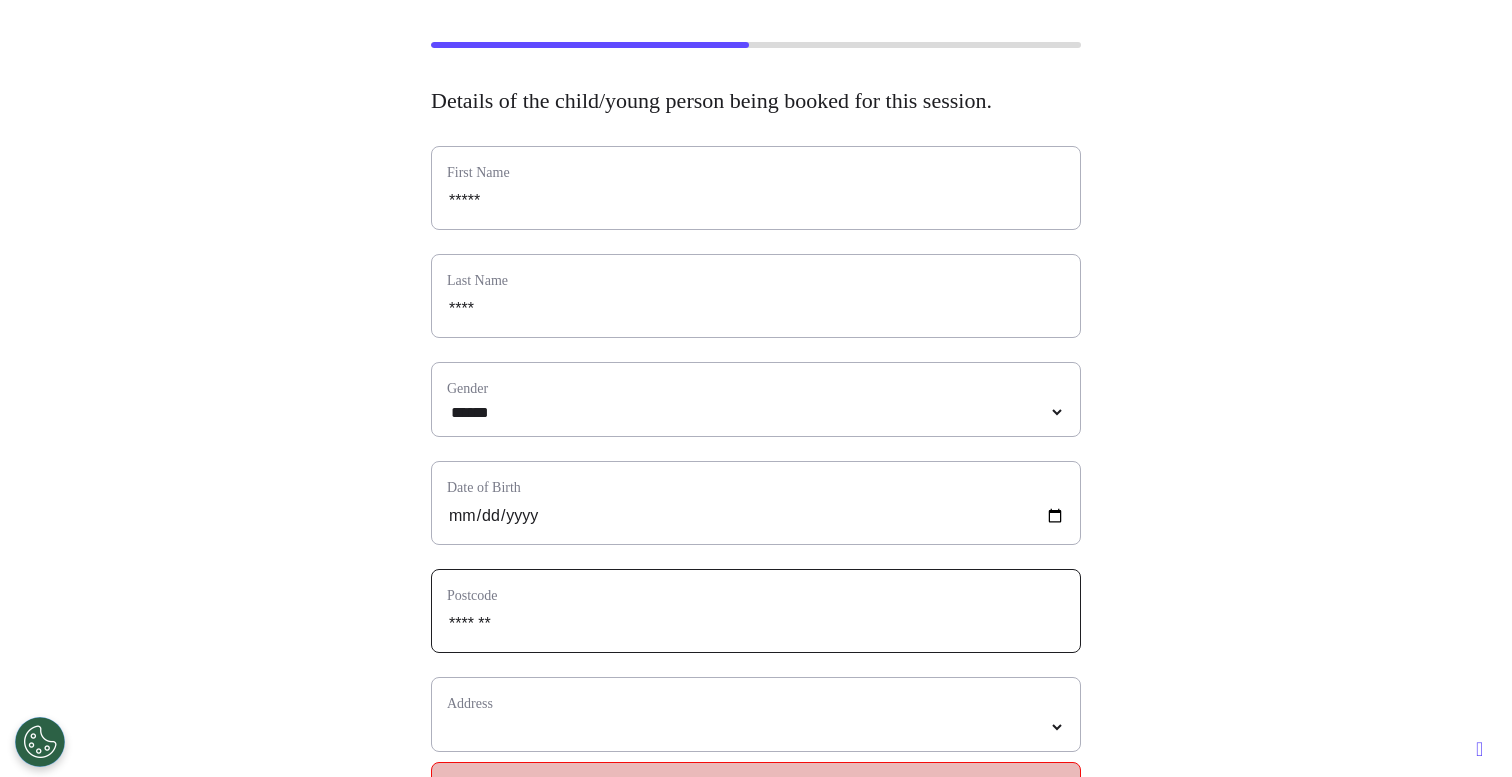 type on "********" 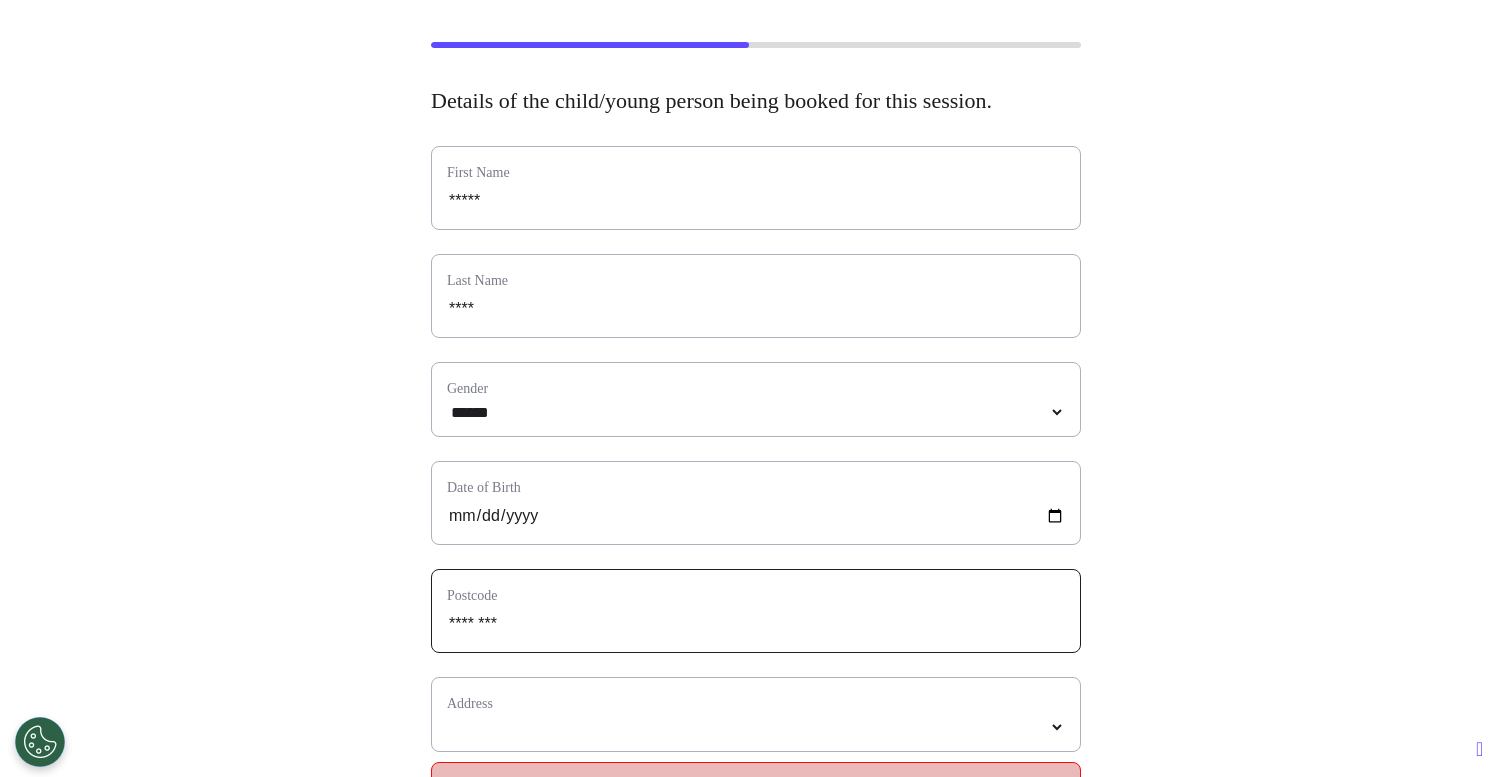 type on "*********" 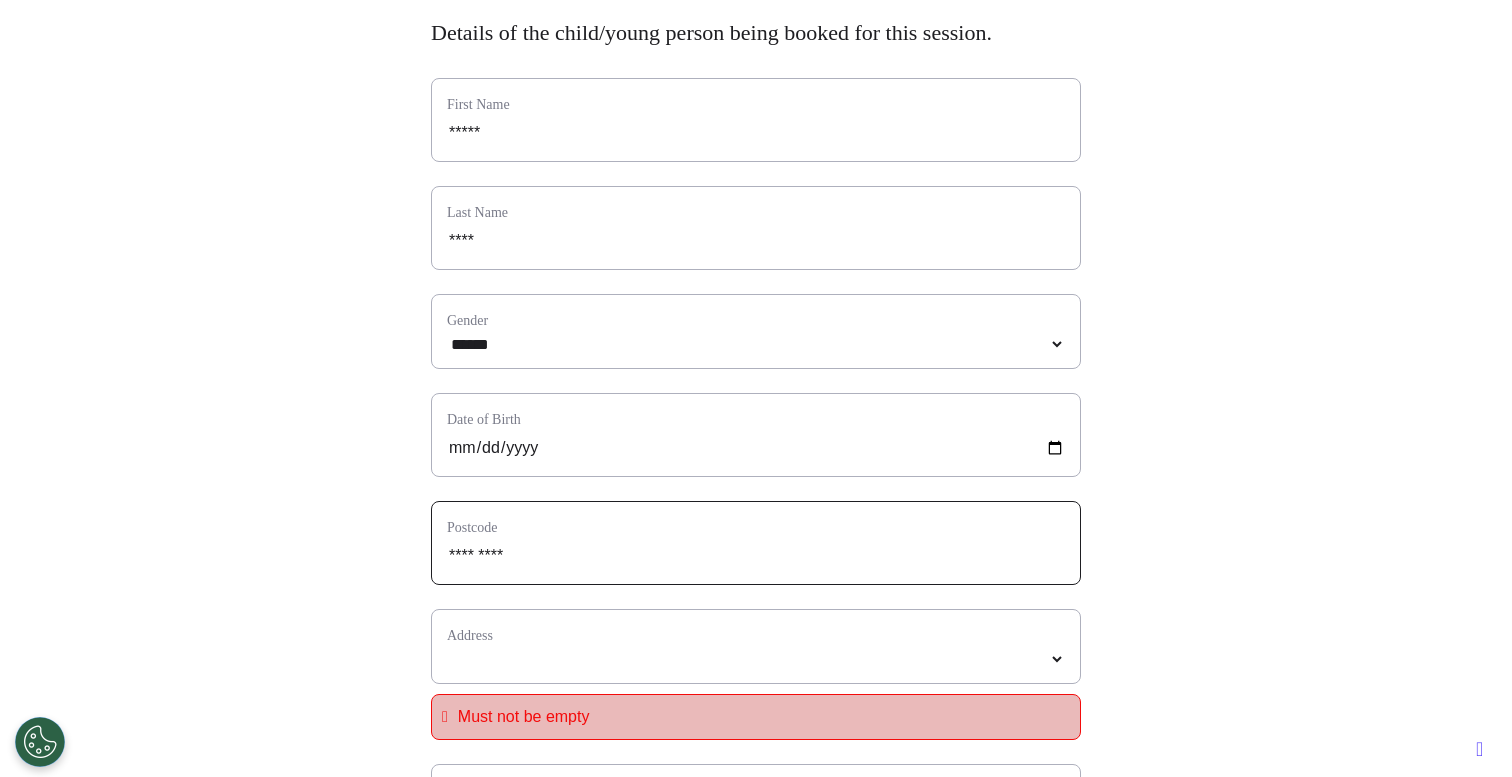 scroll, scrollTop: 172, scrollLeft: 0, axis: vertical 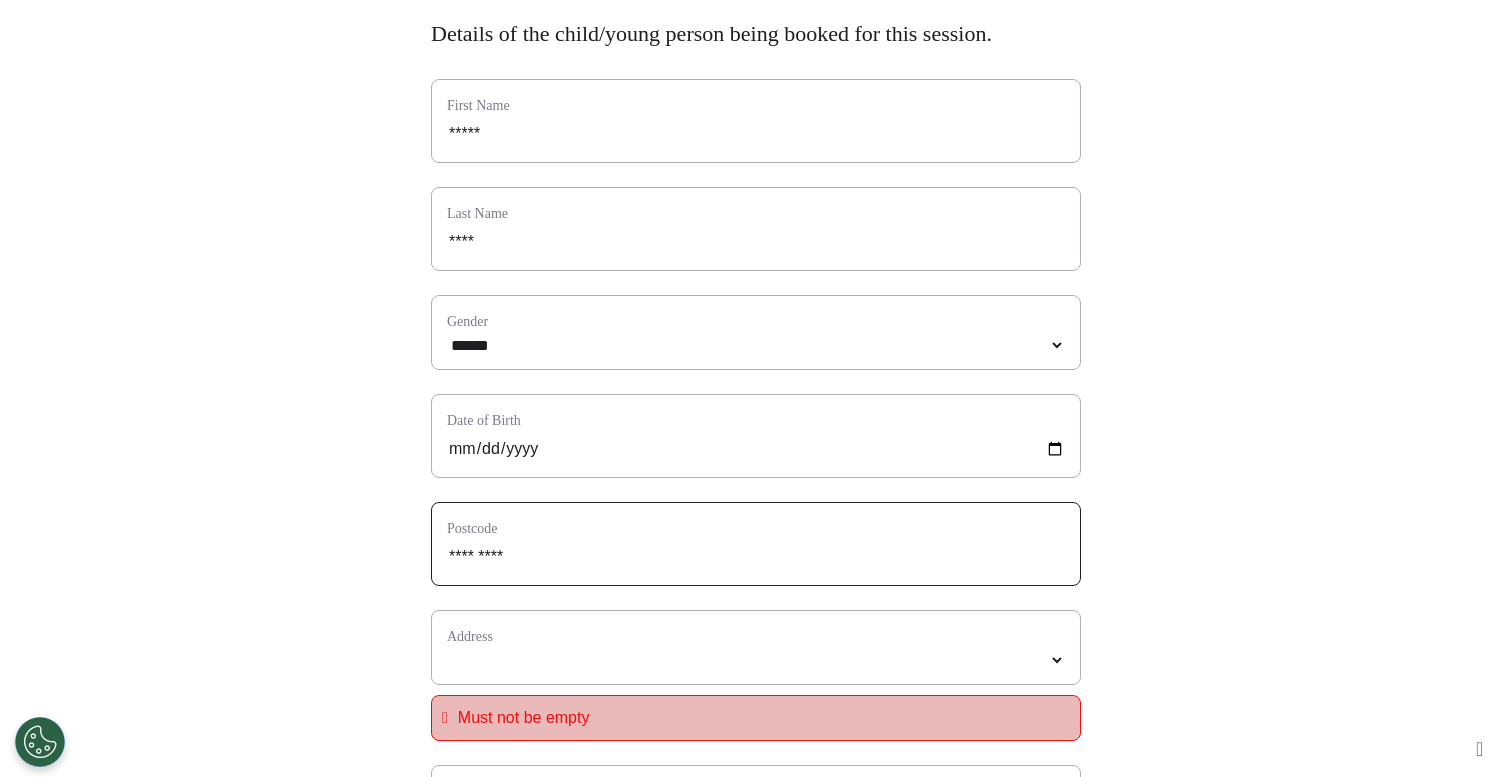 select 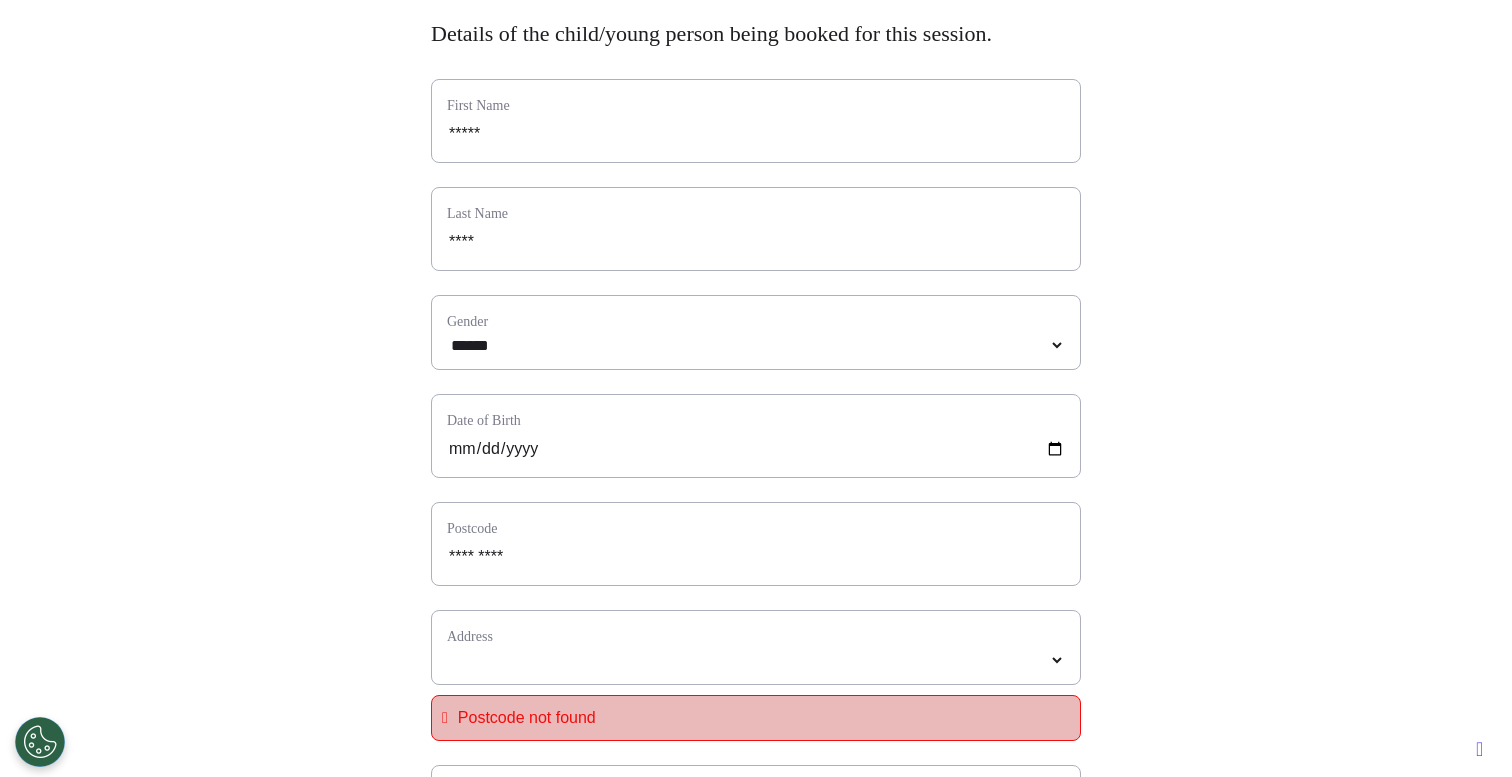 click on "Address *****" at bounding box center (756, 647) 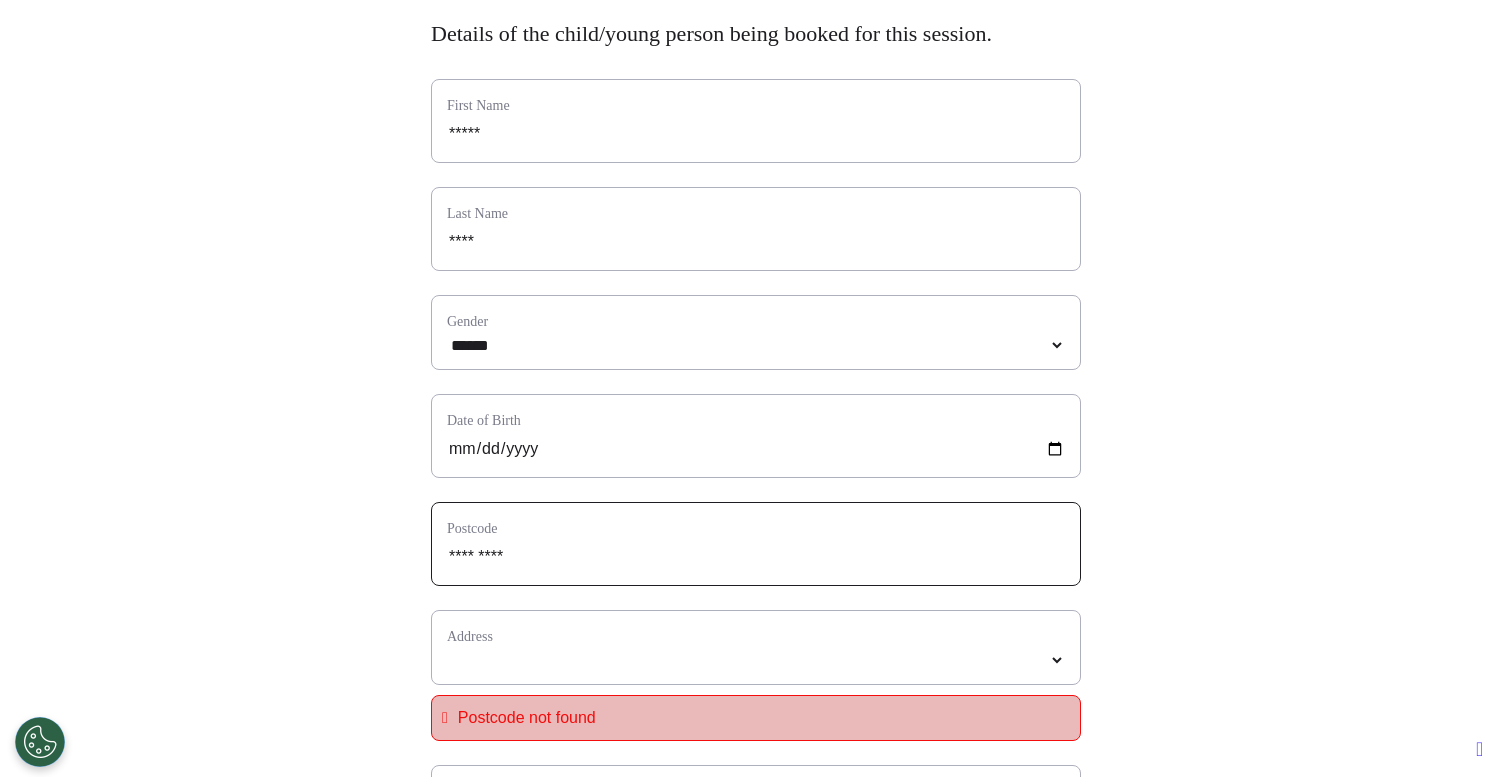click on "*********" at bounding box center [756, 557] 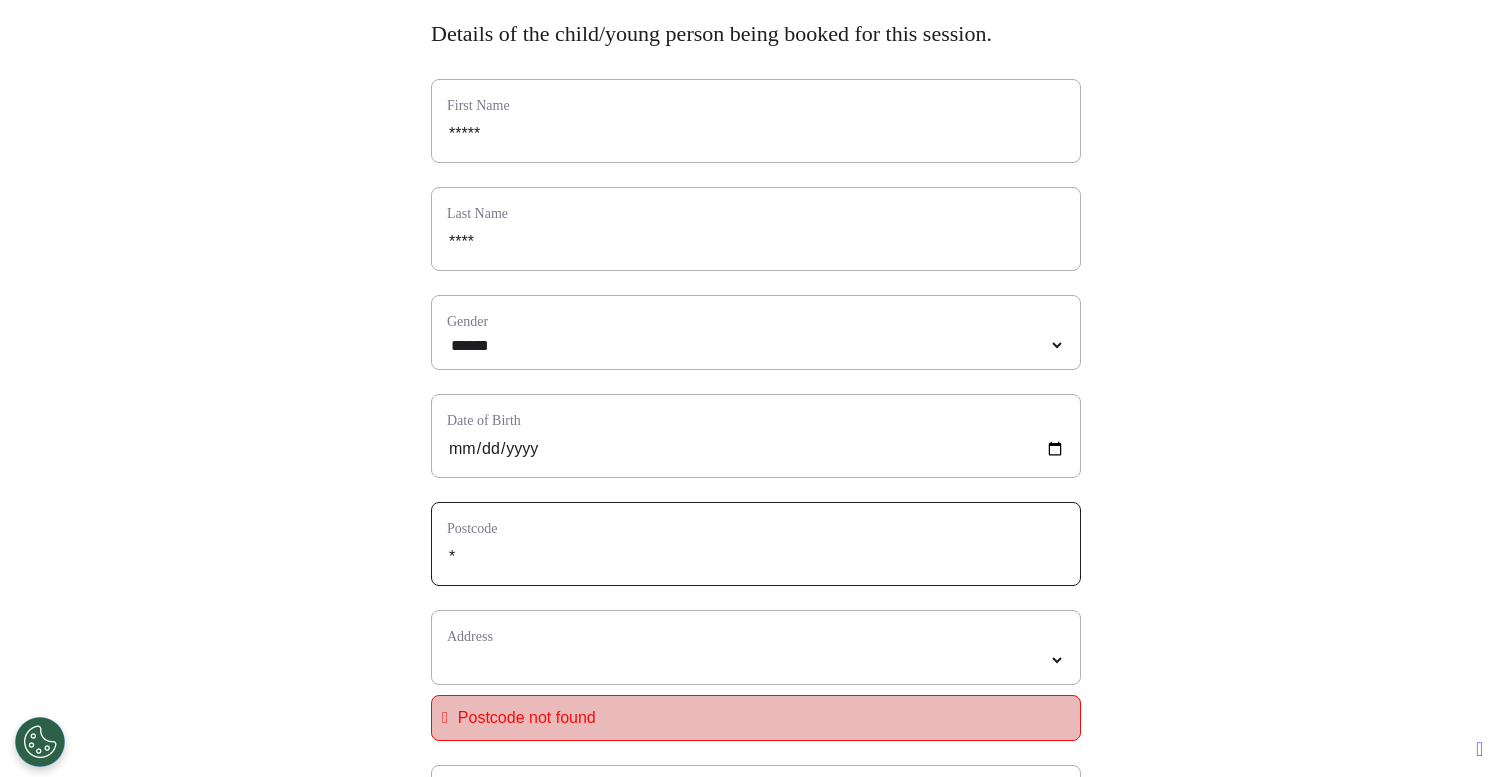 type on "**" 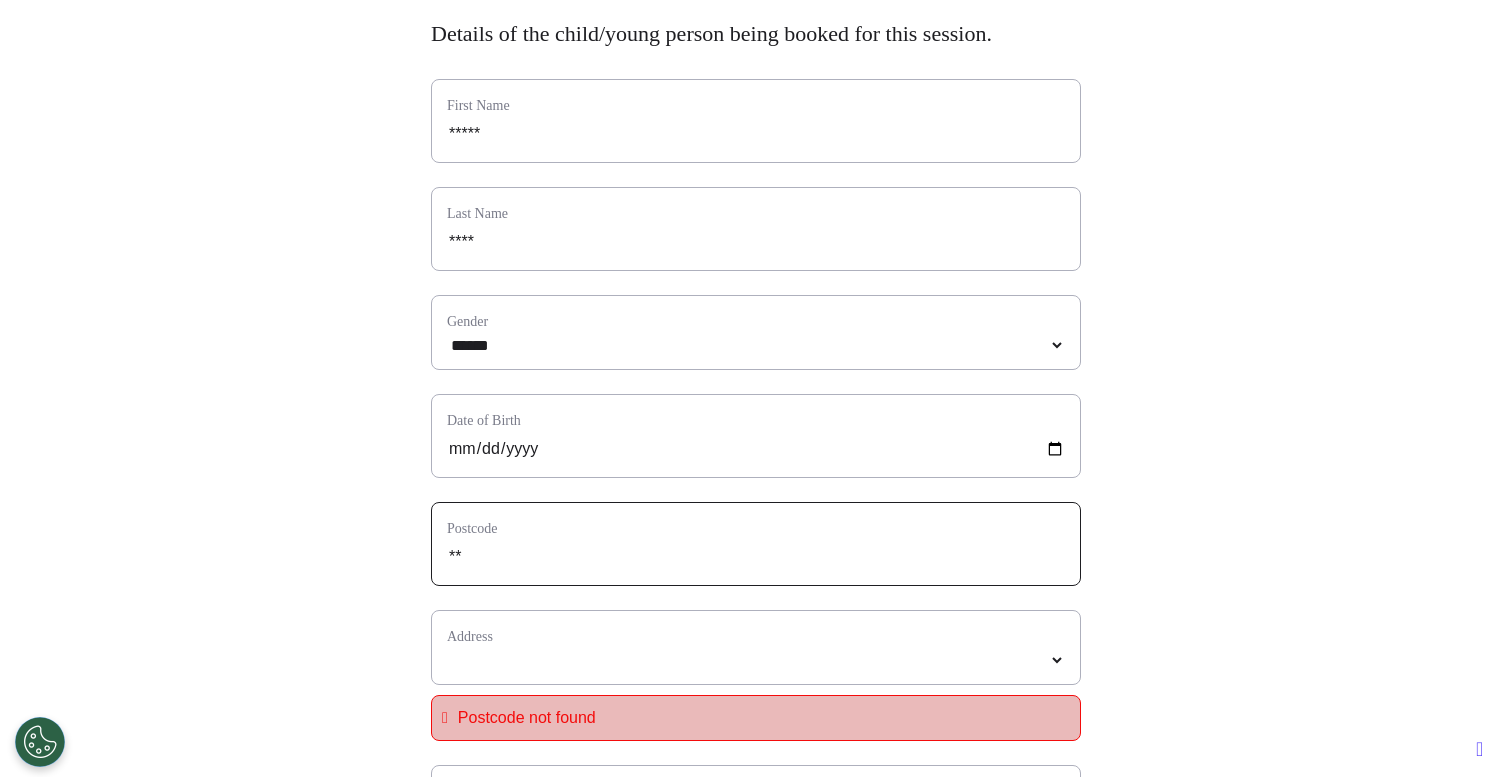 type on "***" 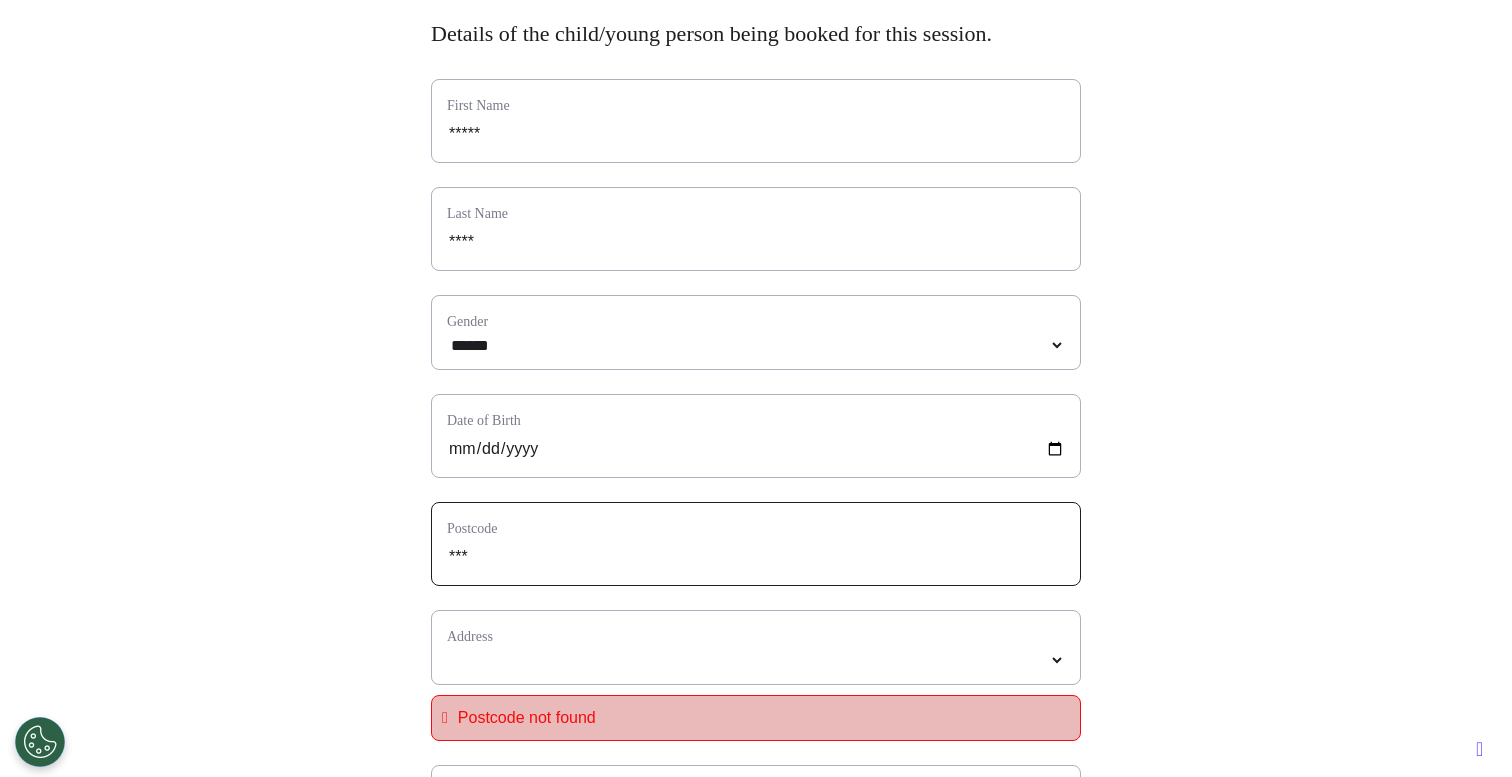 type on "****" 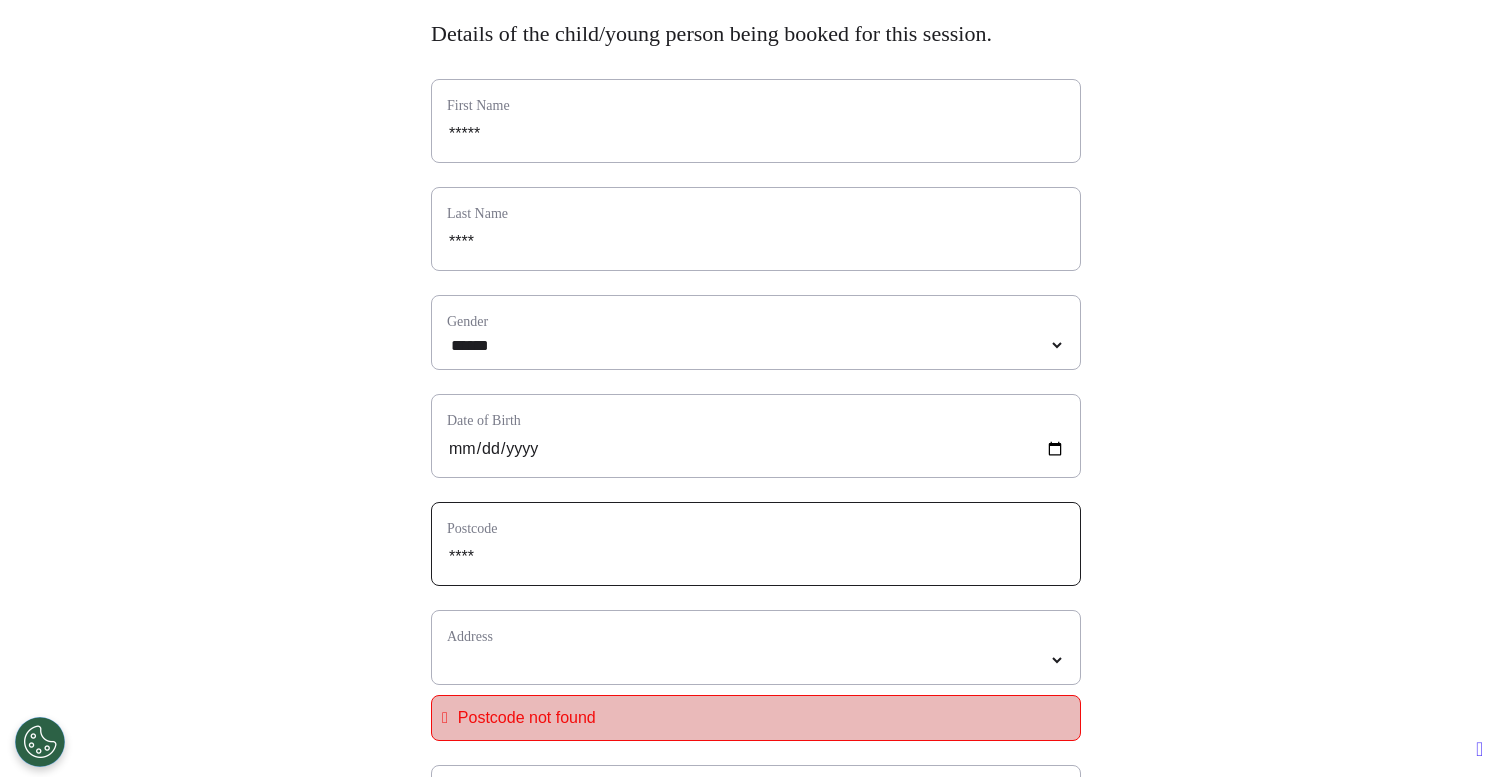 type on "*****" 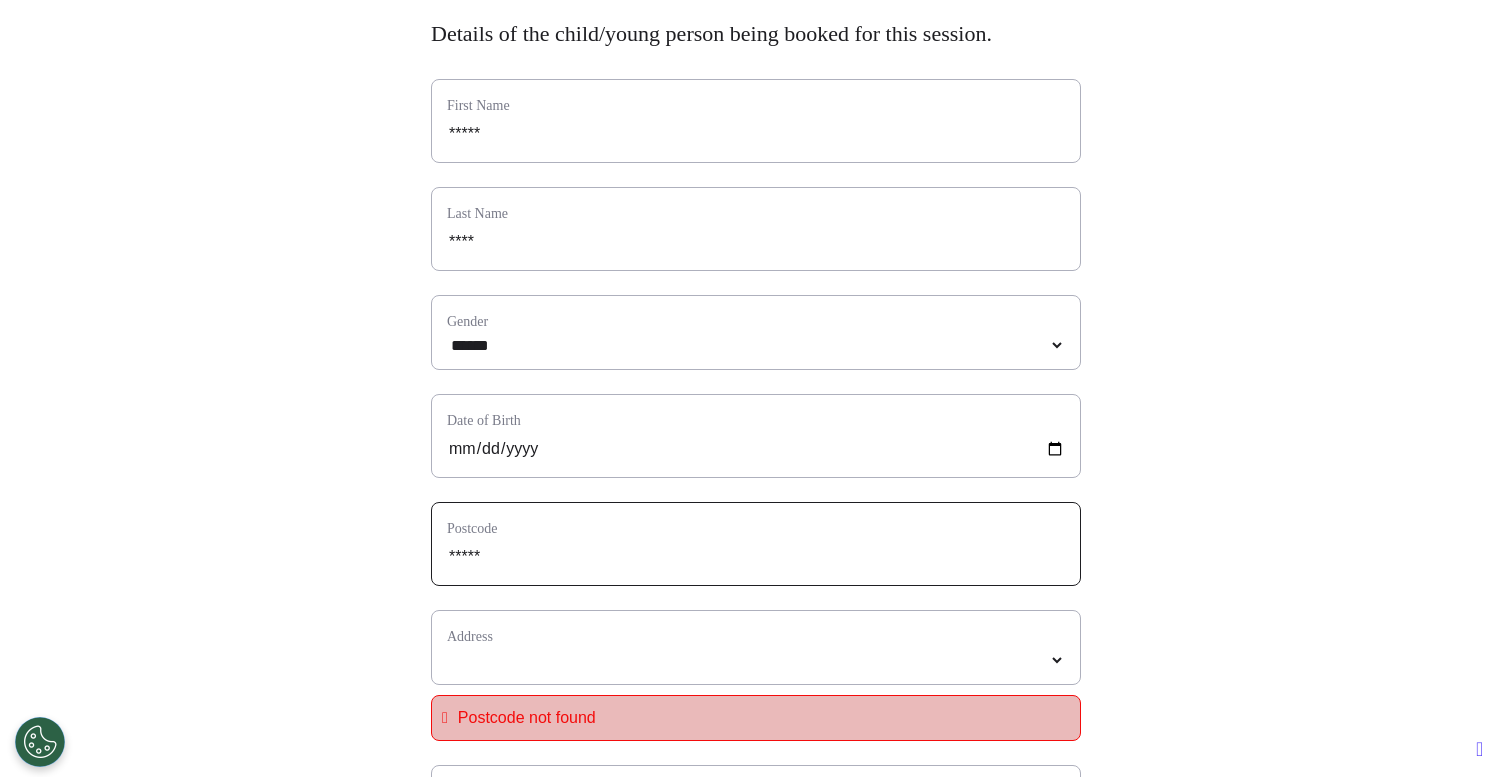 select 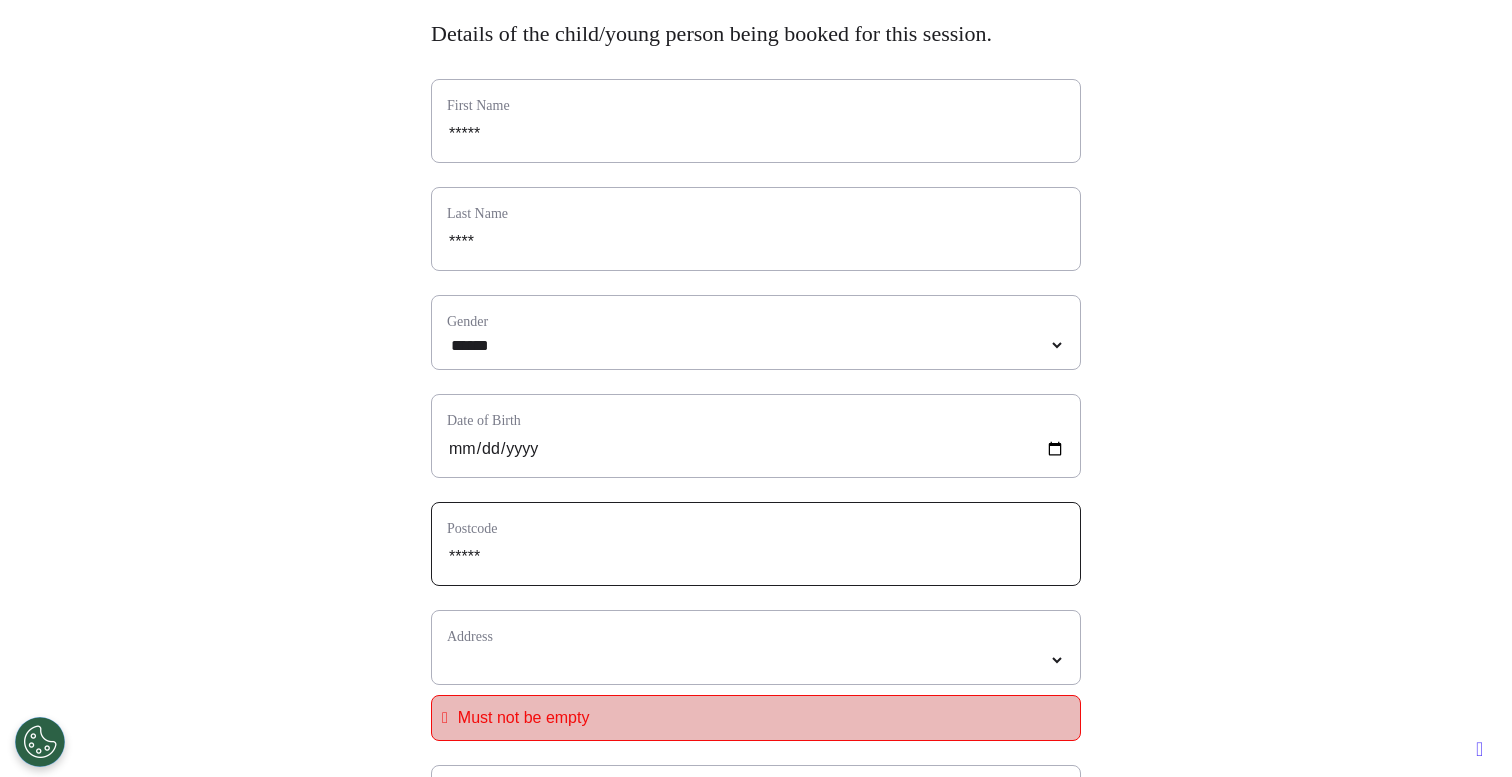 type on "*****" 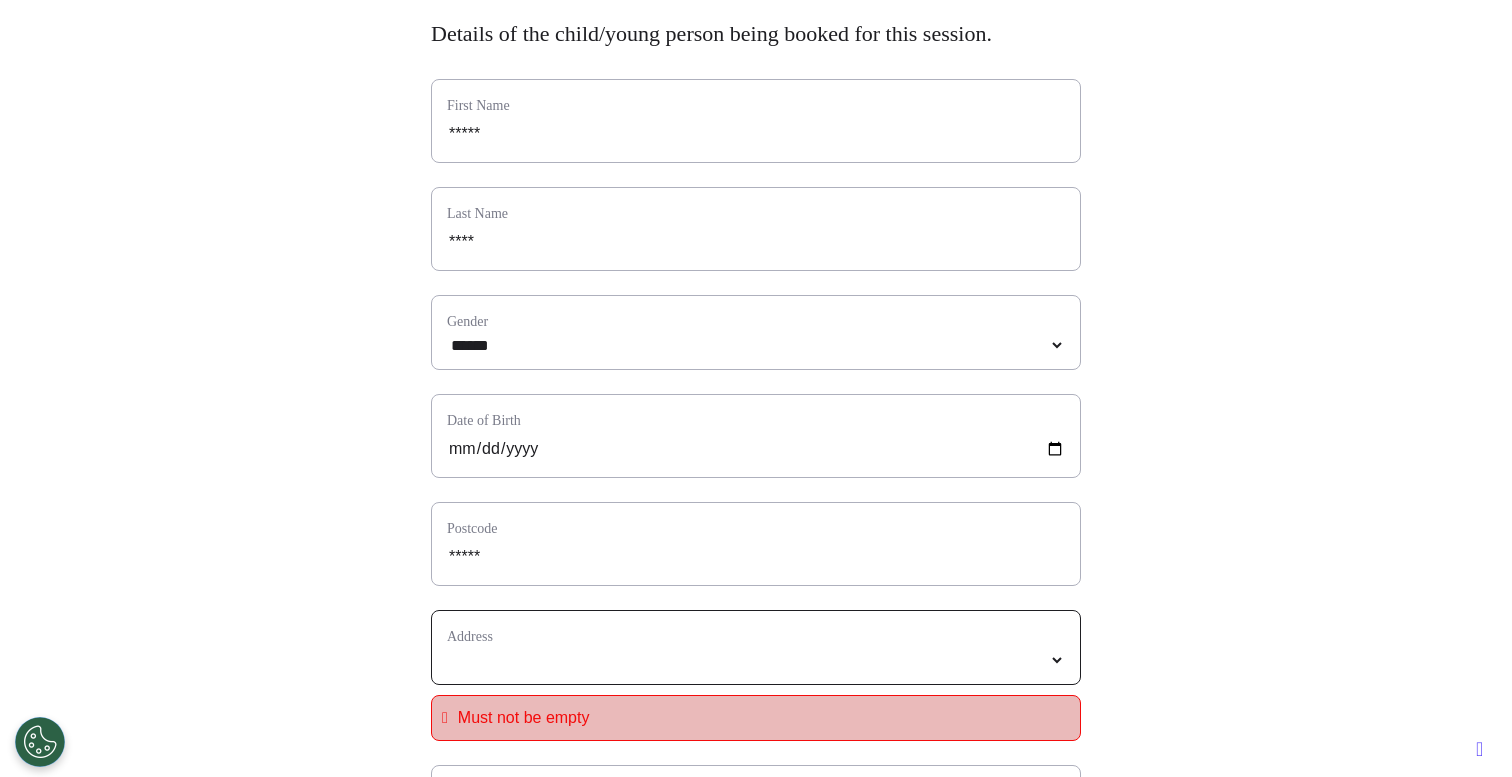 click on "*****" at bounding box center [756, 660] 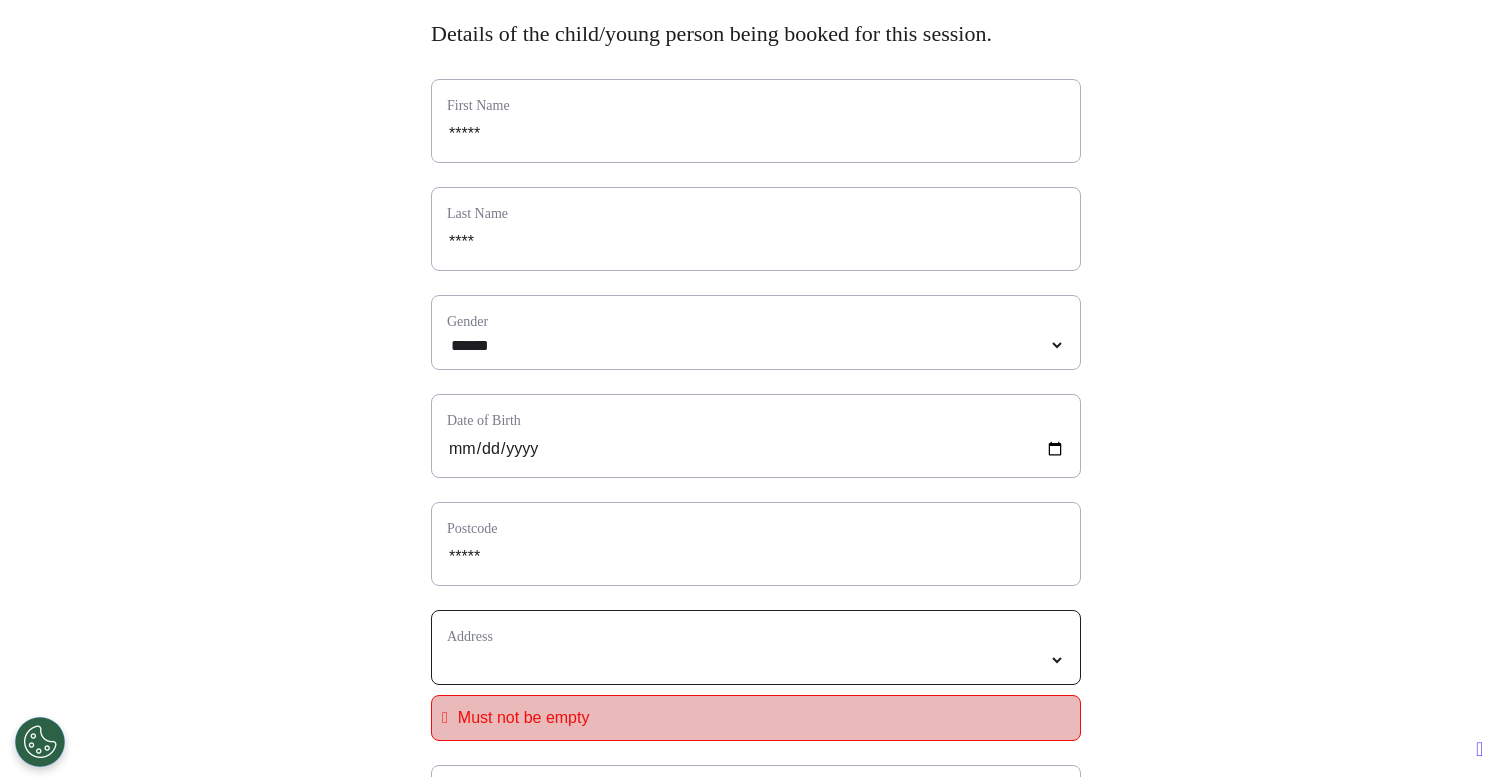 select 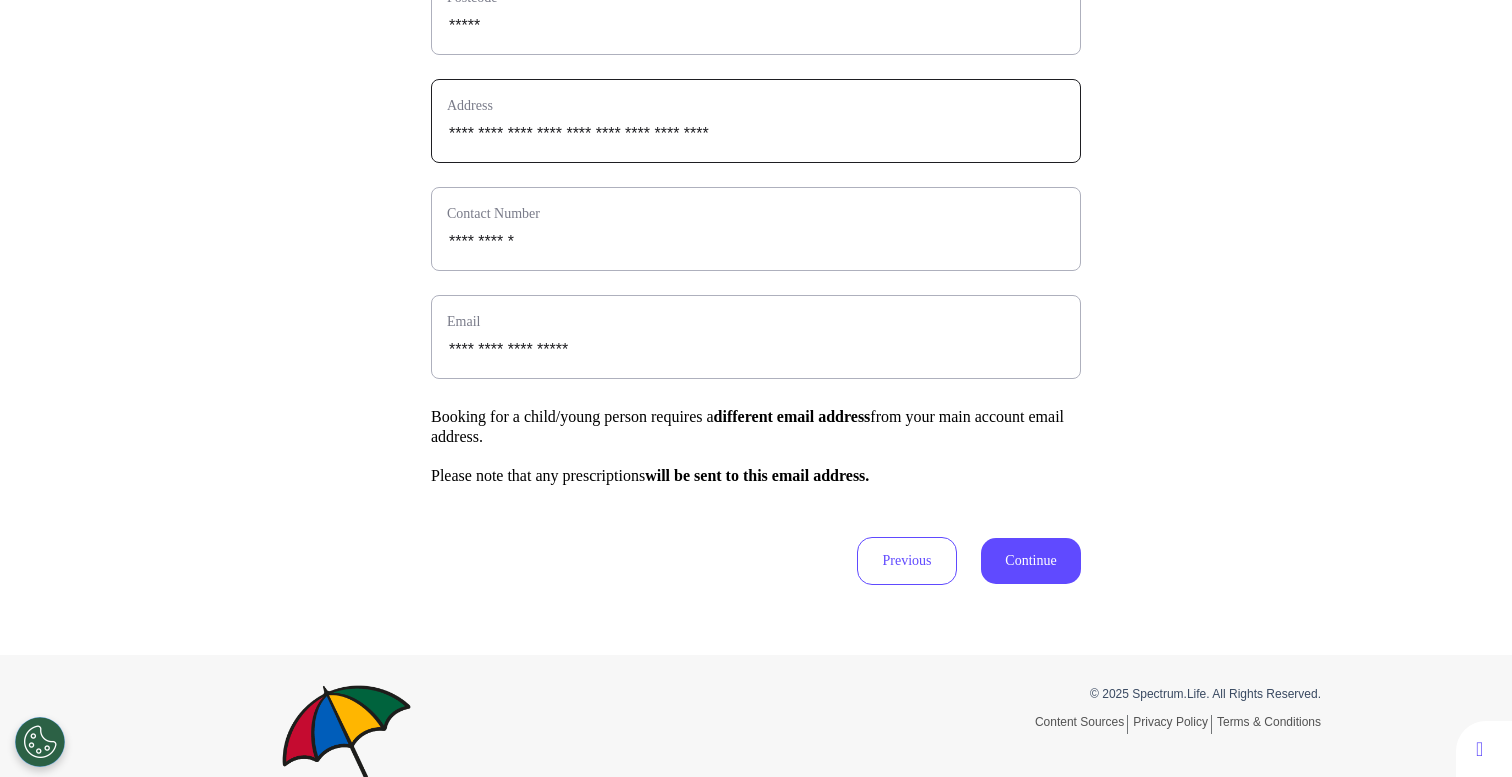 scroll, scrollTop: 744, scrollLeft: 0, axis: vertical 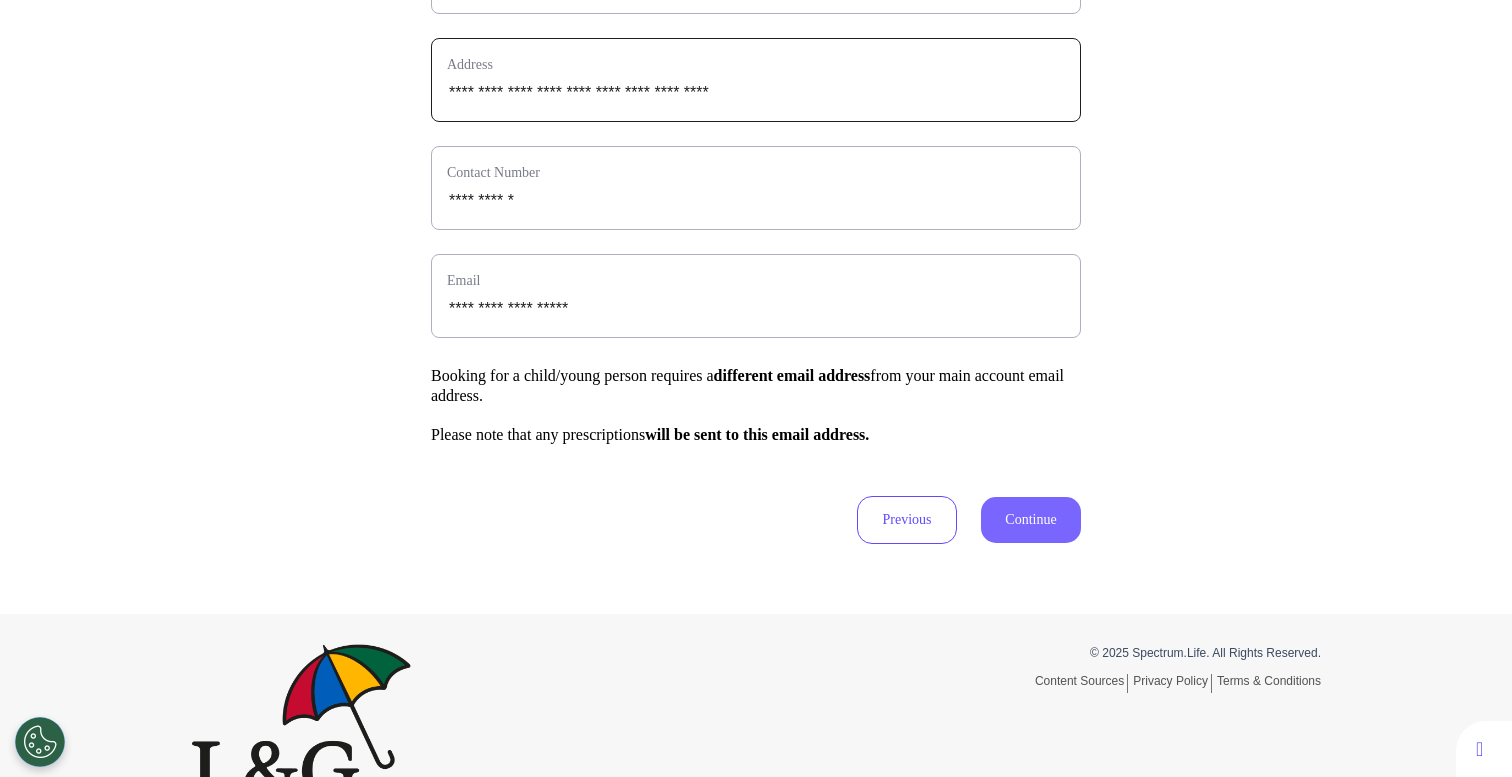 click on "Continue" at bounding box center (1031, 520) 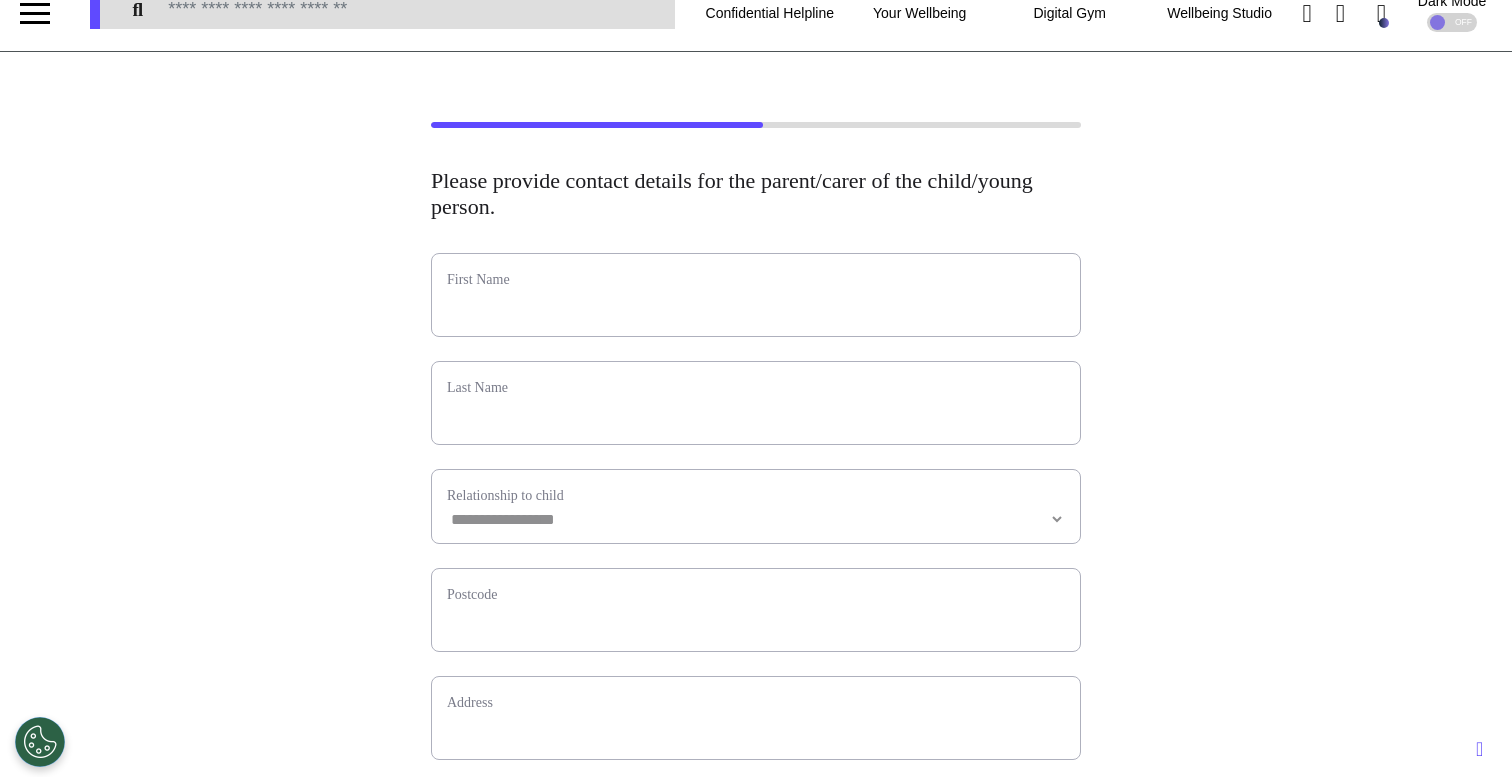 scroll, scrollTop: 0, scrollLeft: 0, axis: both 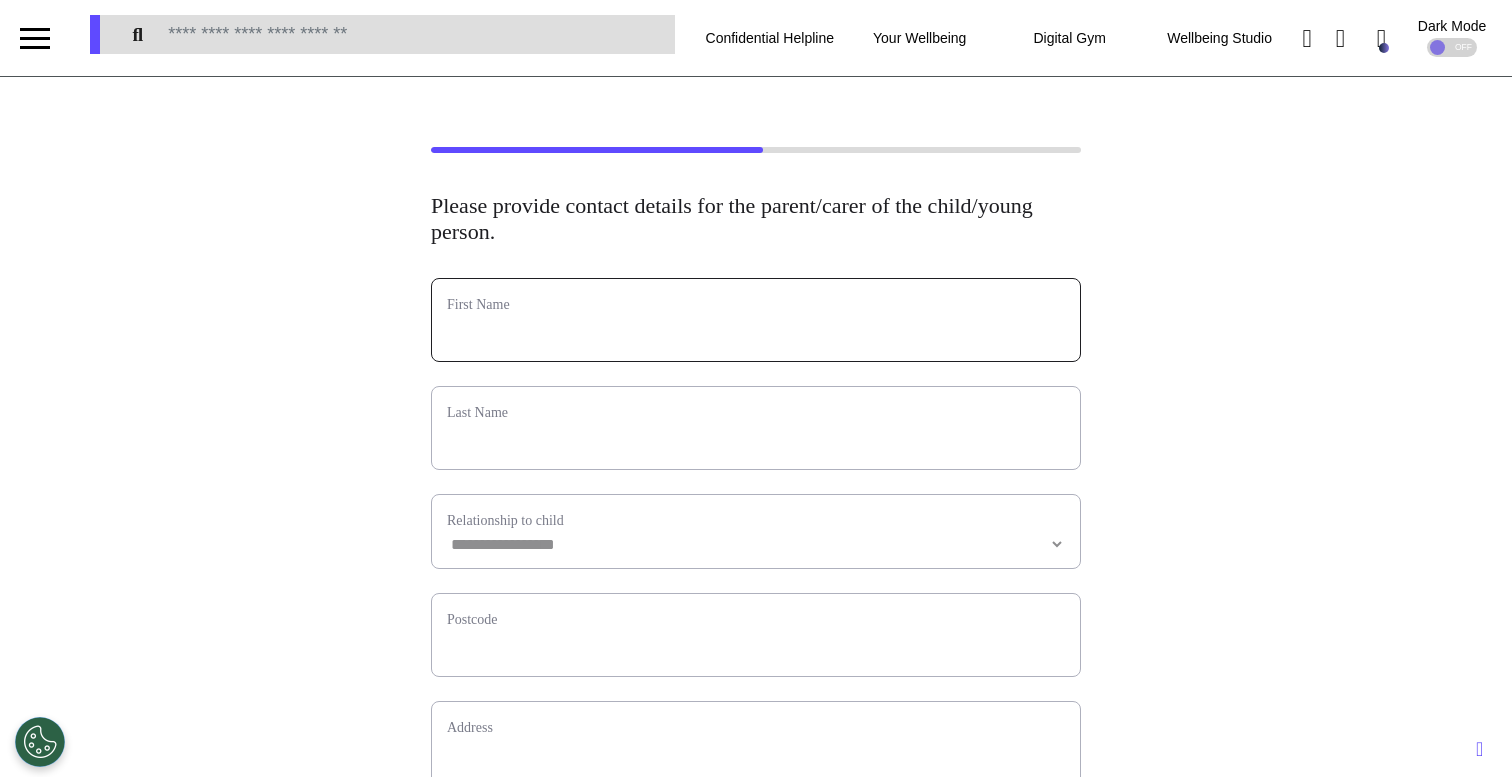 click at bounding box center [756, 333] 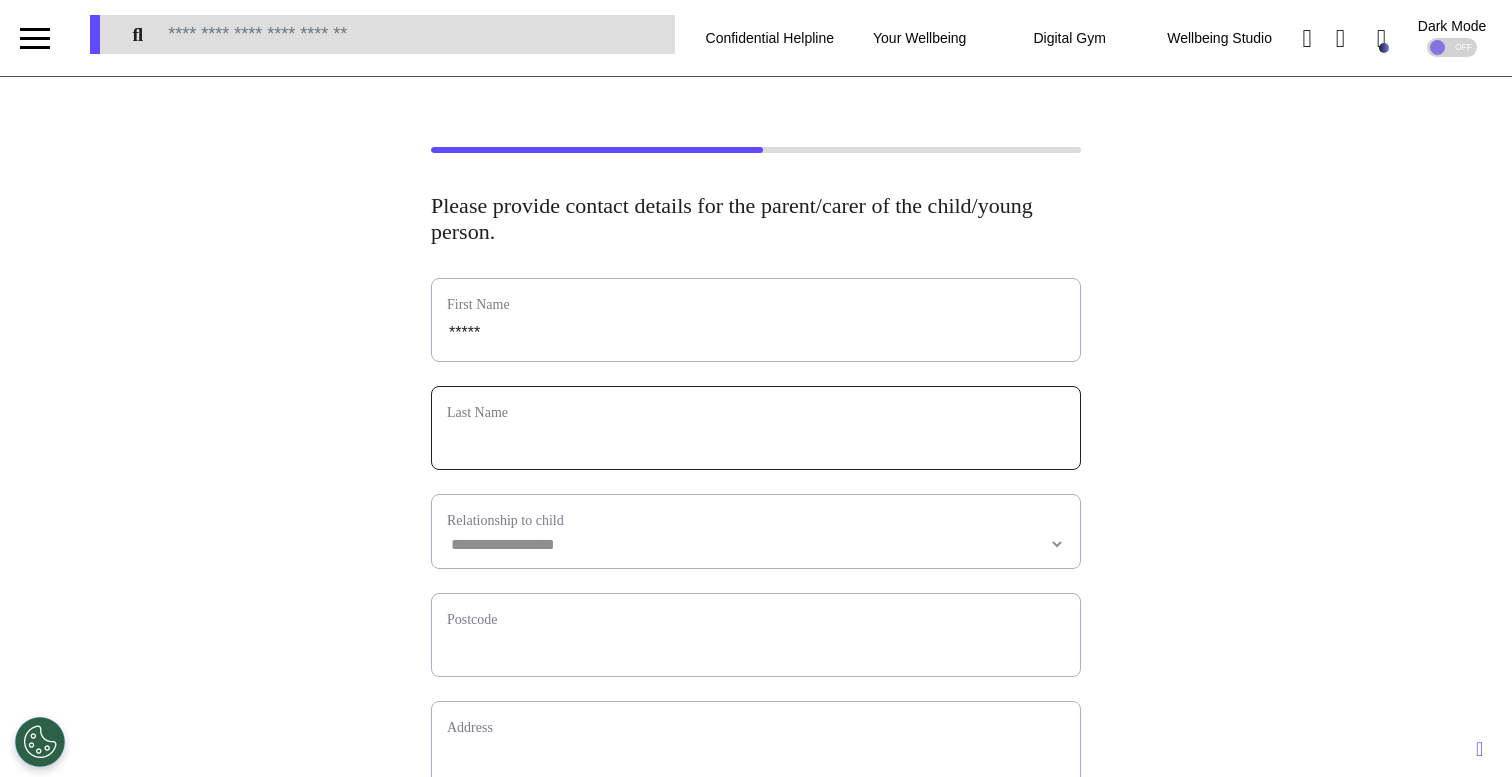 type on "****" 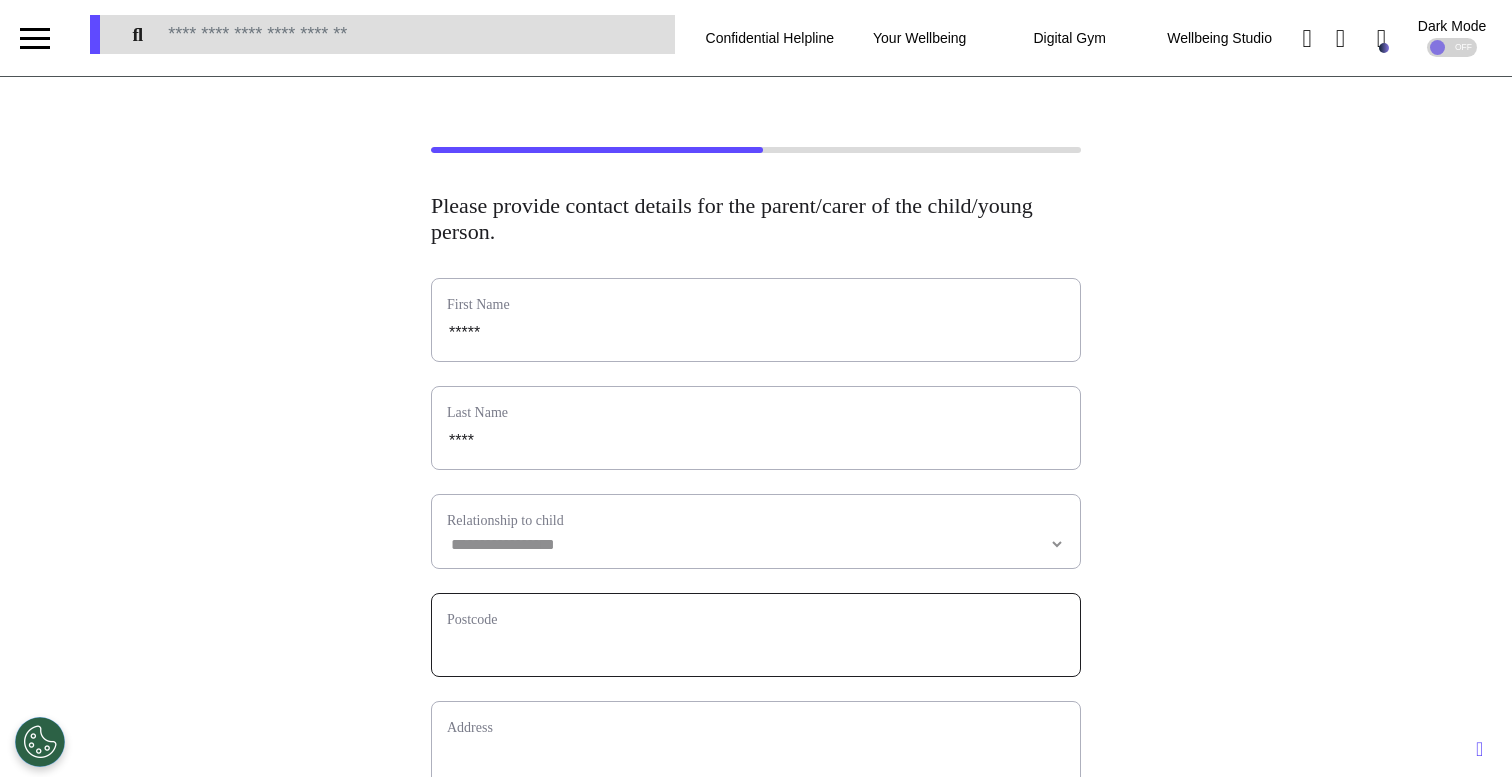 type on "****" 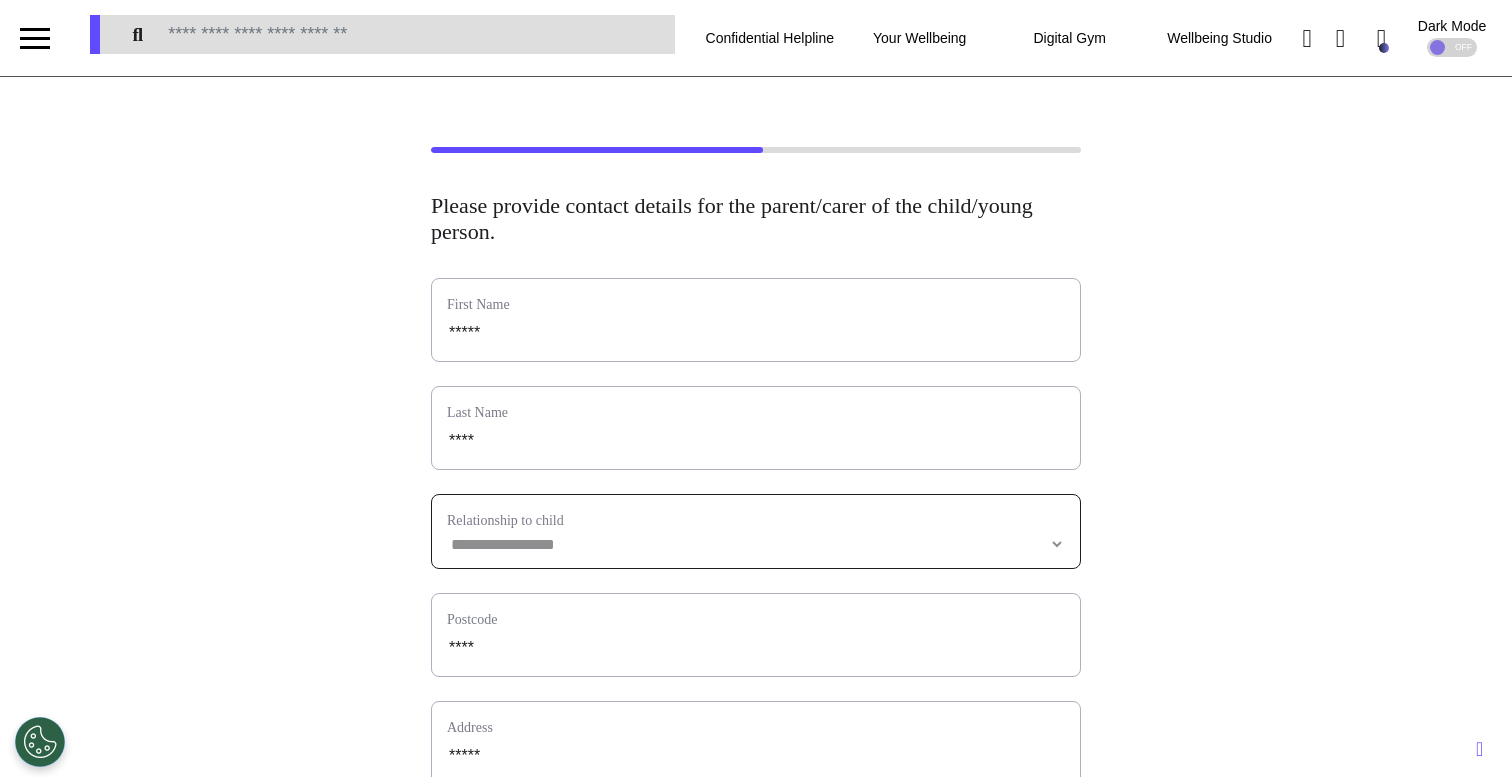 click on "**********" at bounding box center (756, 544) 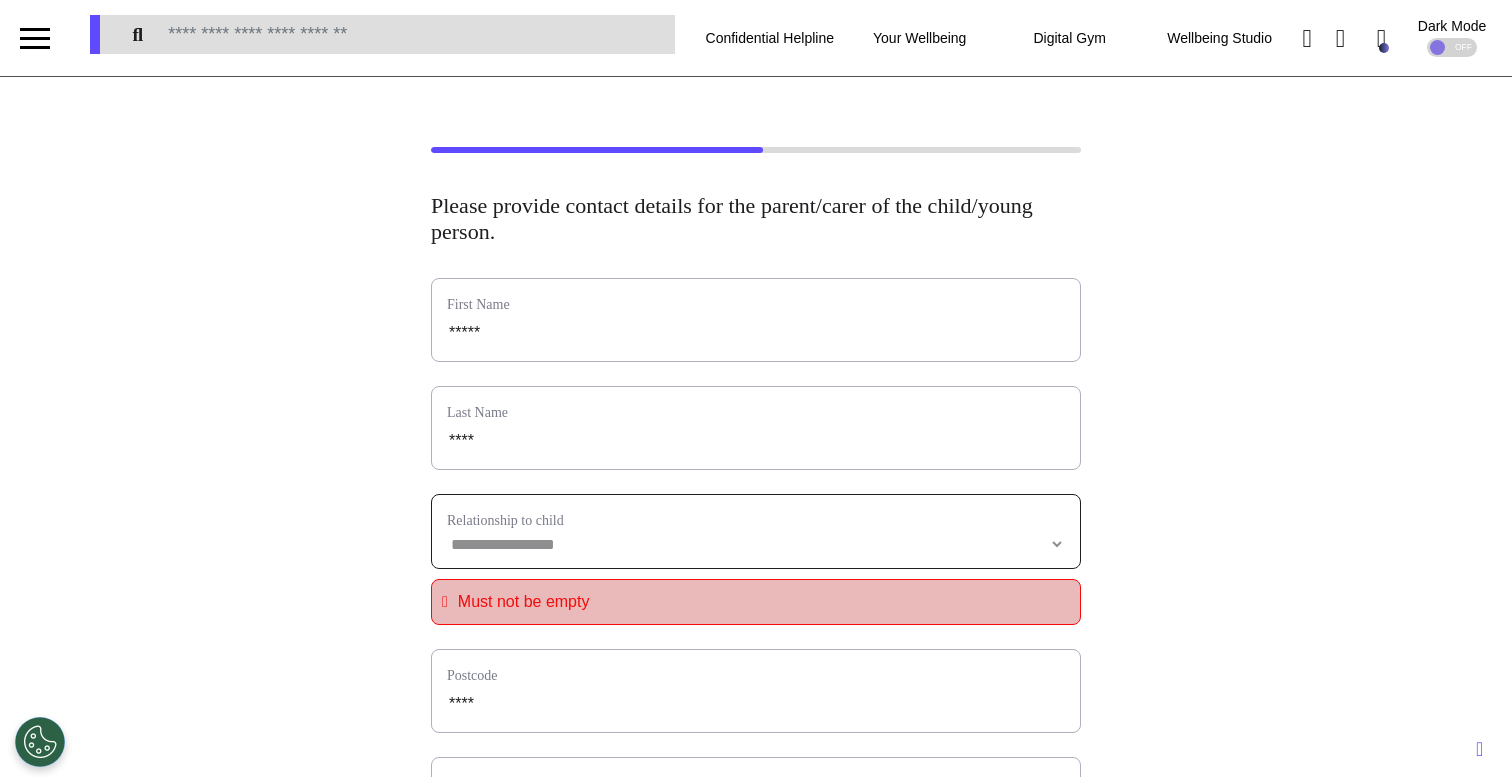 select on "**********" 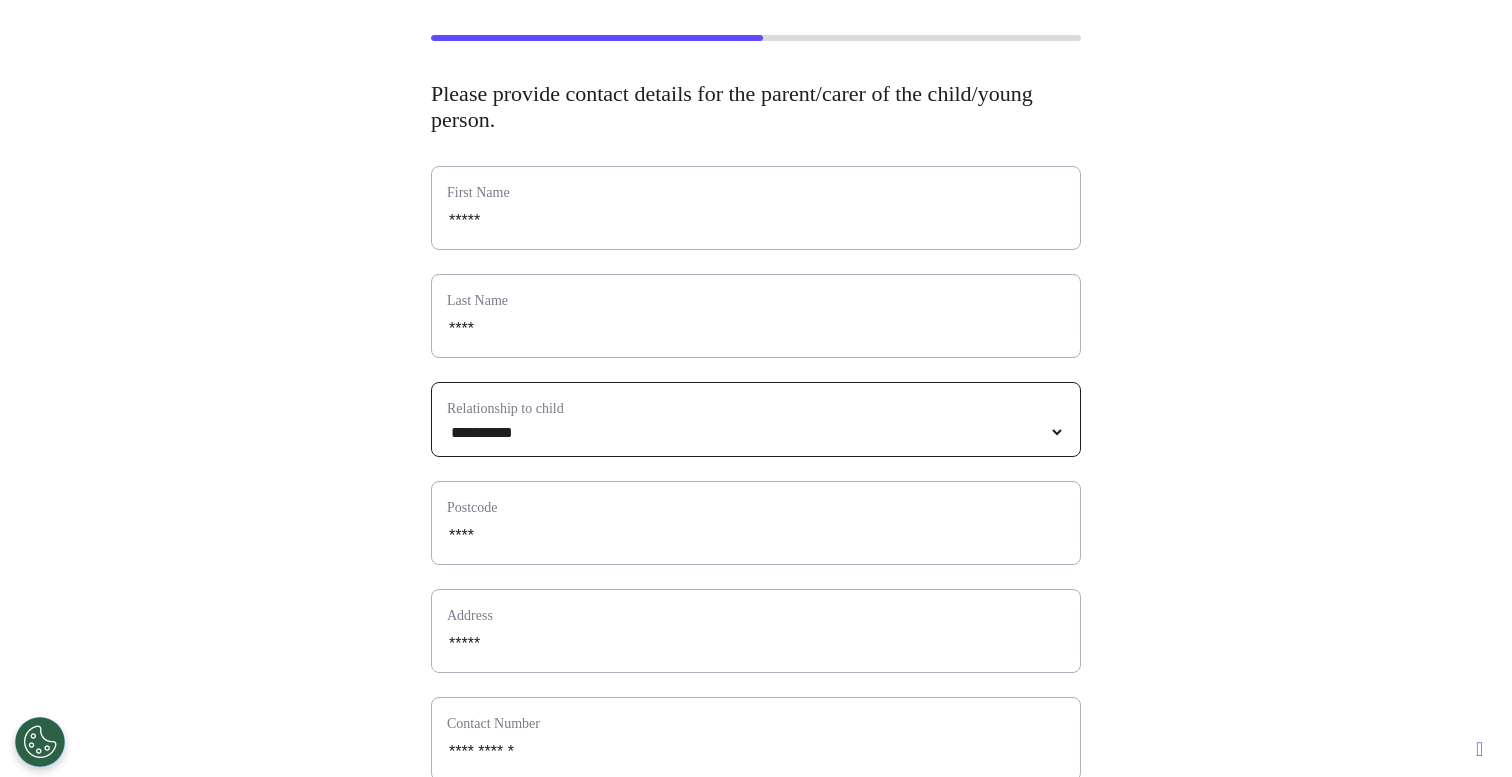 scroll, scrollTop: 142, scrollLeft: 0, axis: vertical 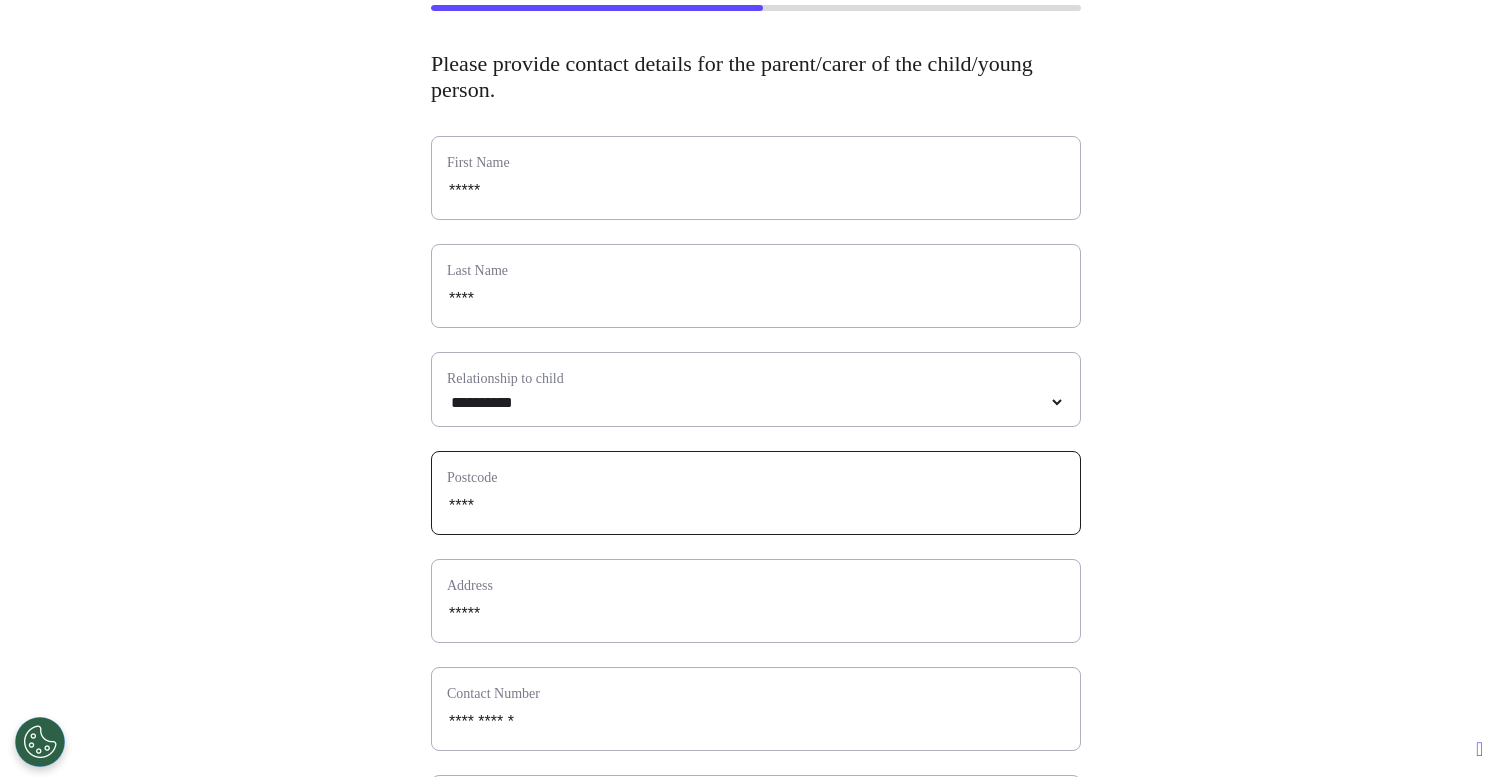 click on "****" at bounding box center (756, 506) 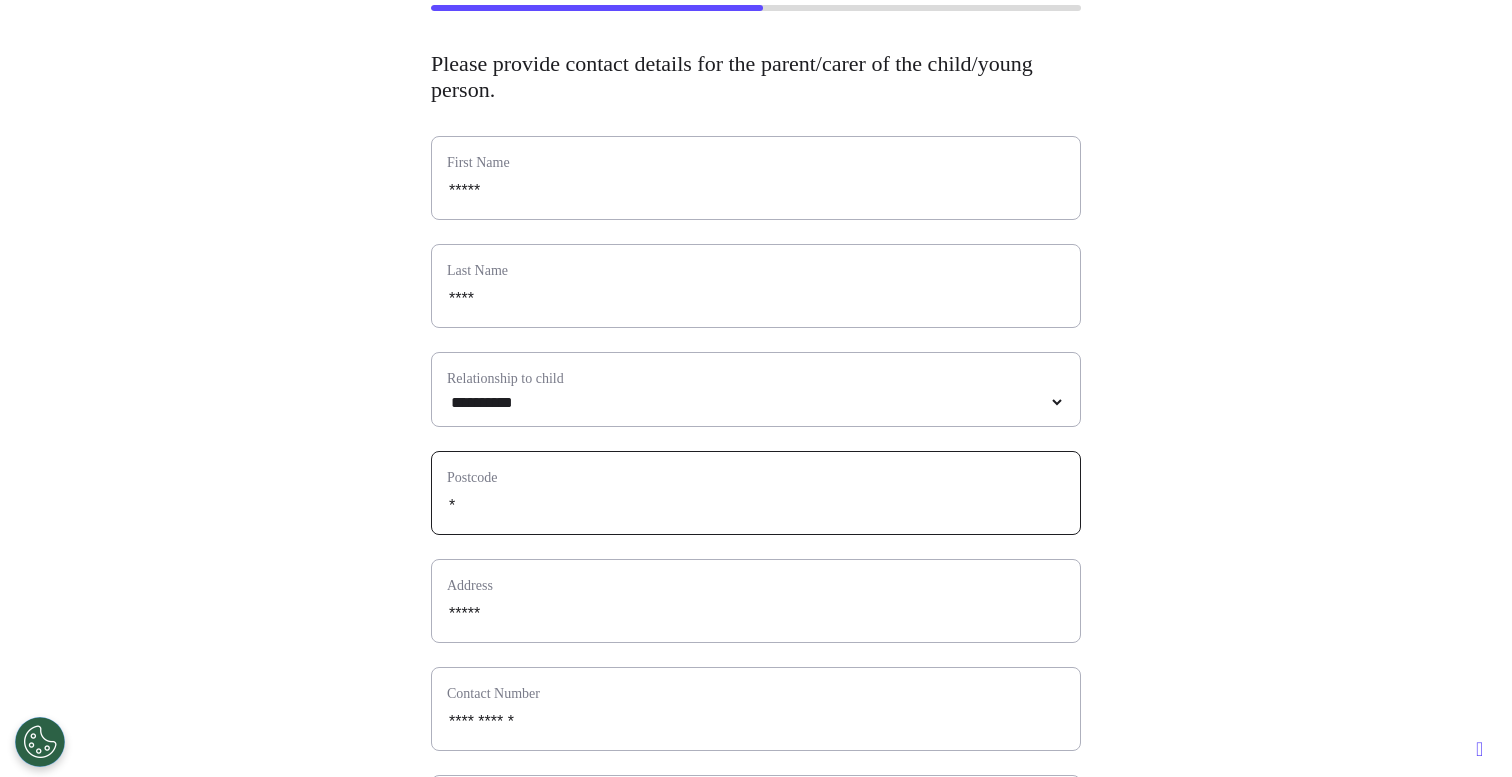 select 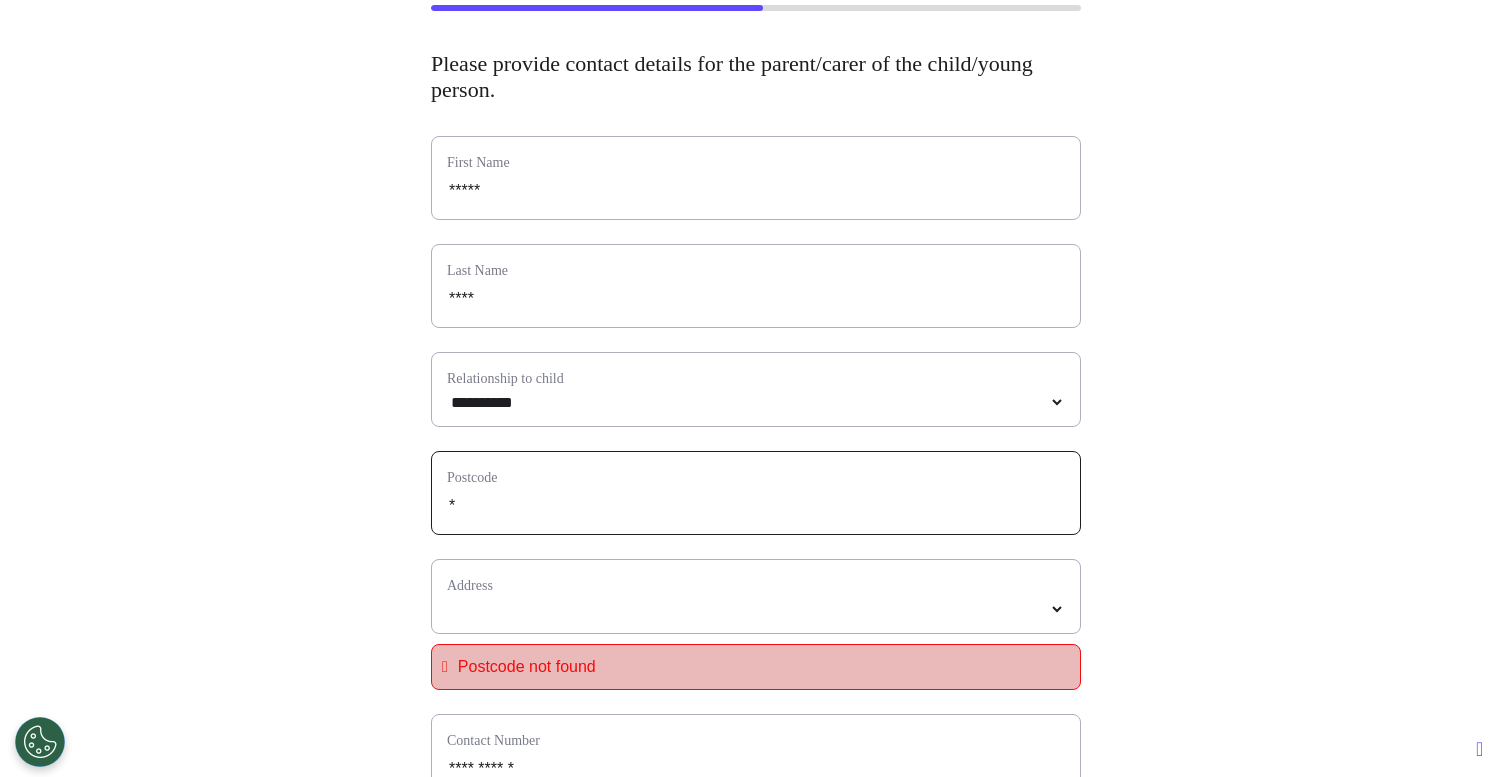 type on "**" 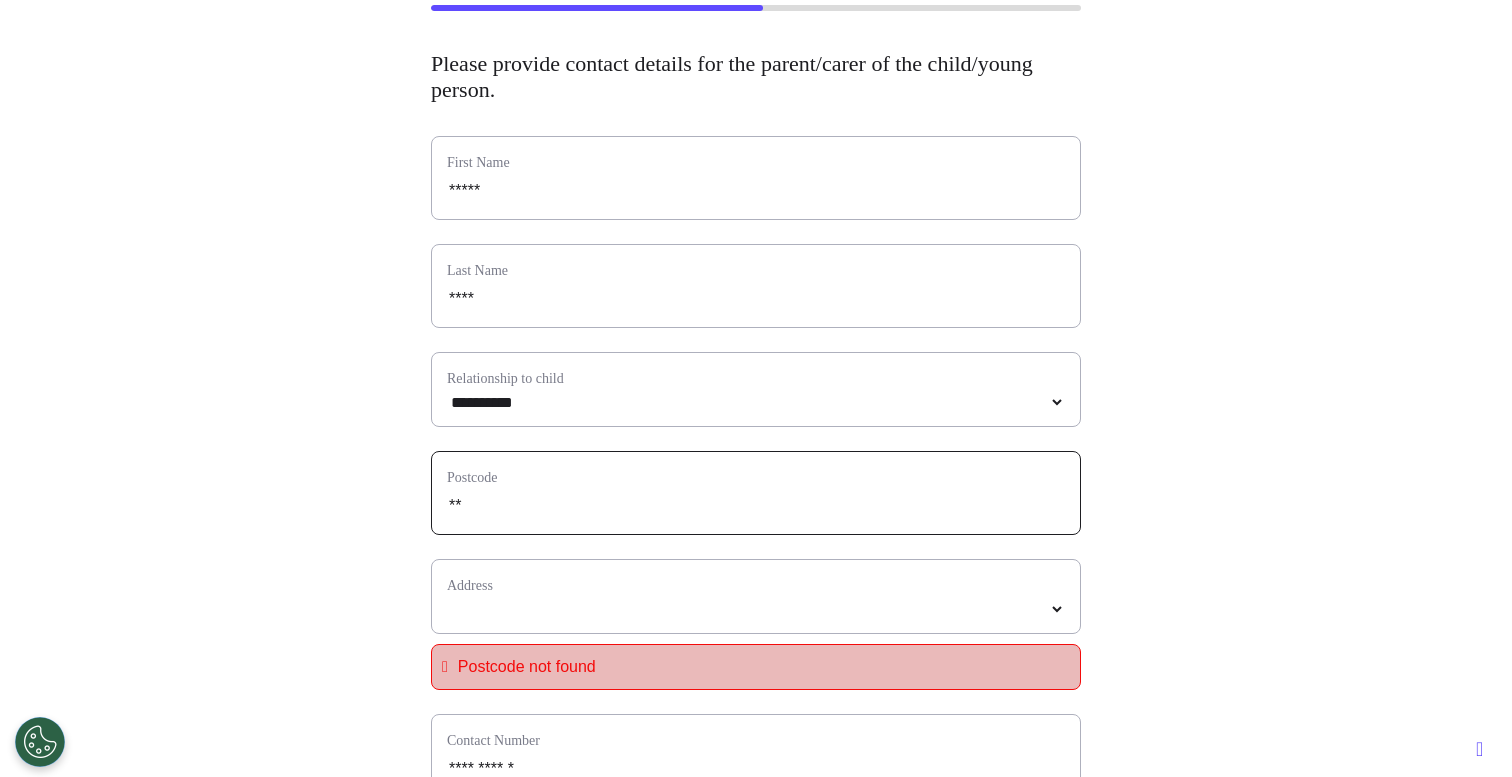 type on "***" 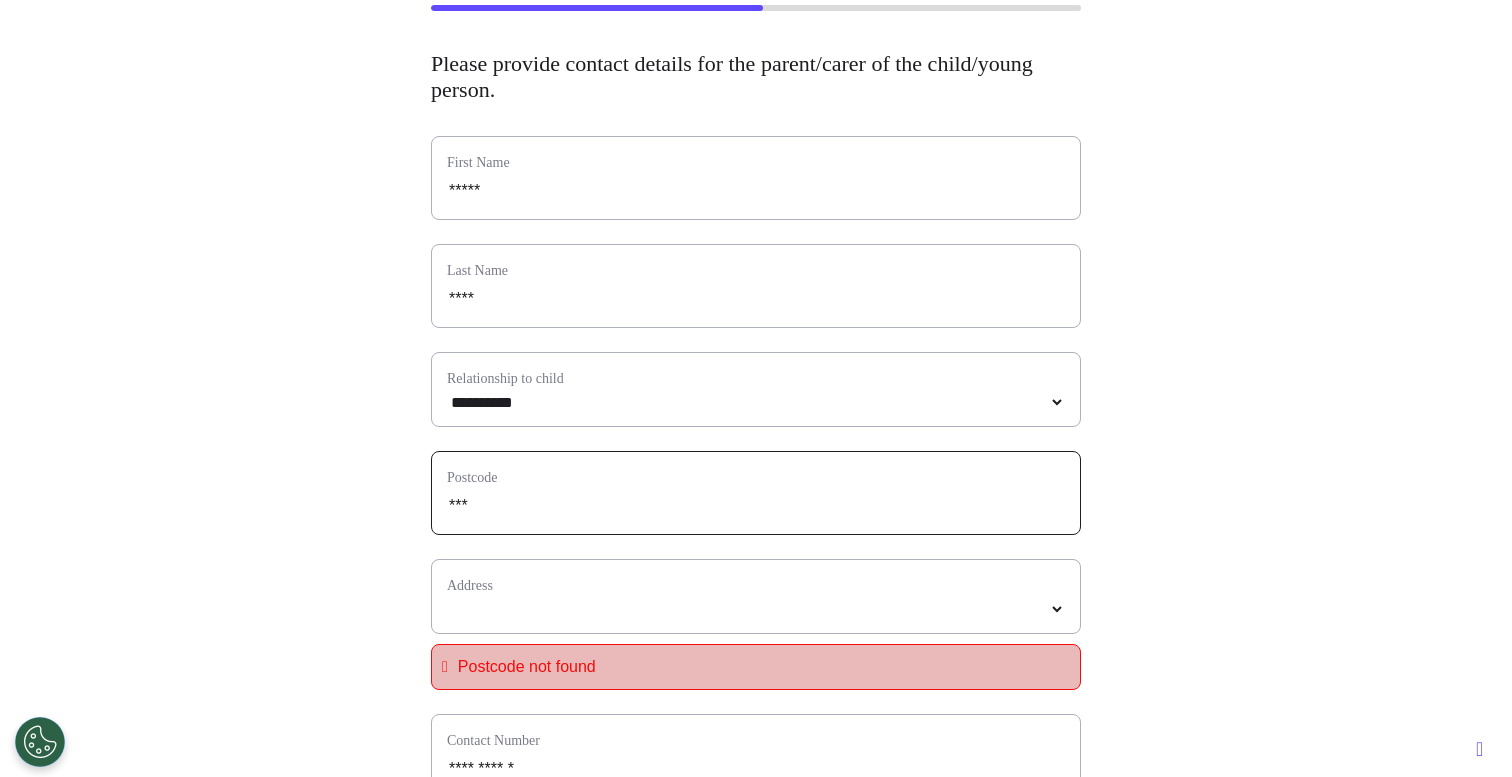 type on "****" 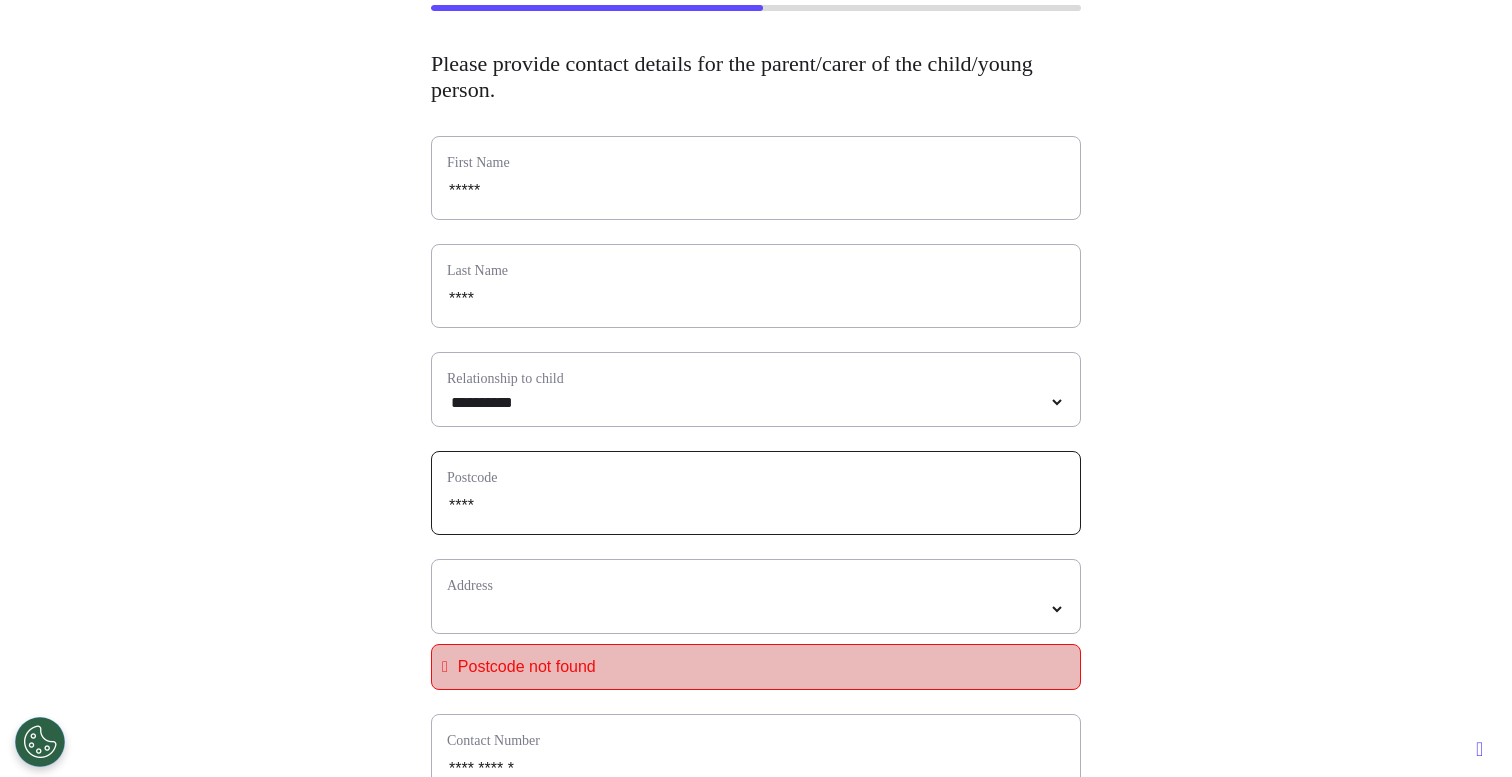 select 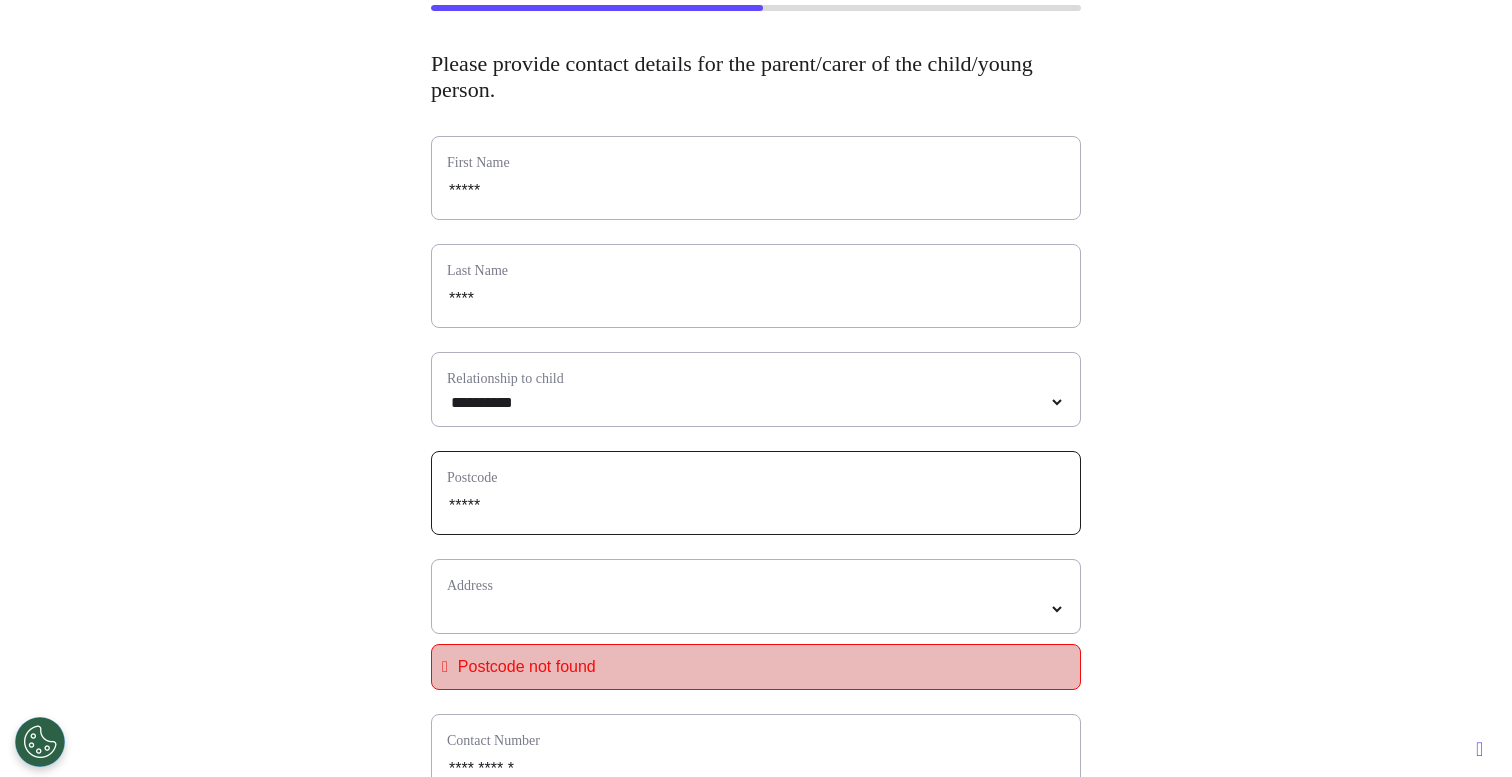 select 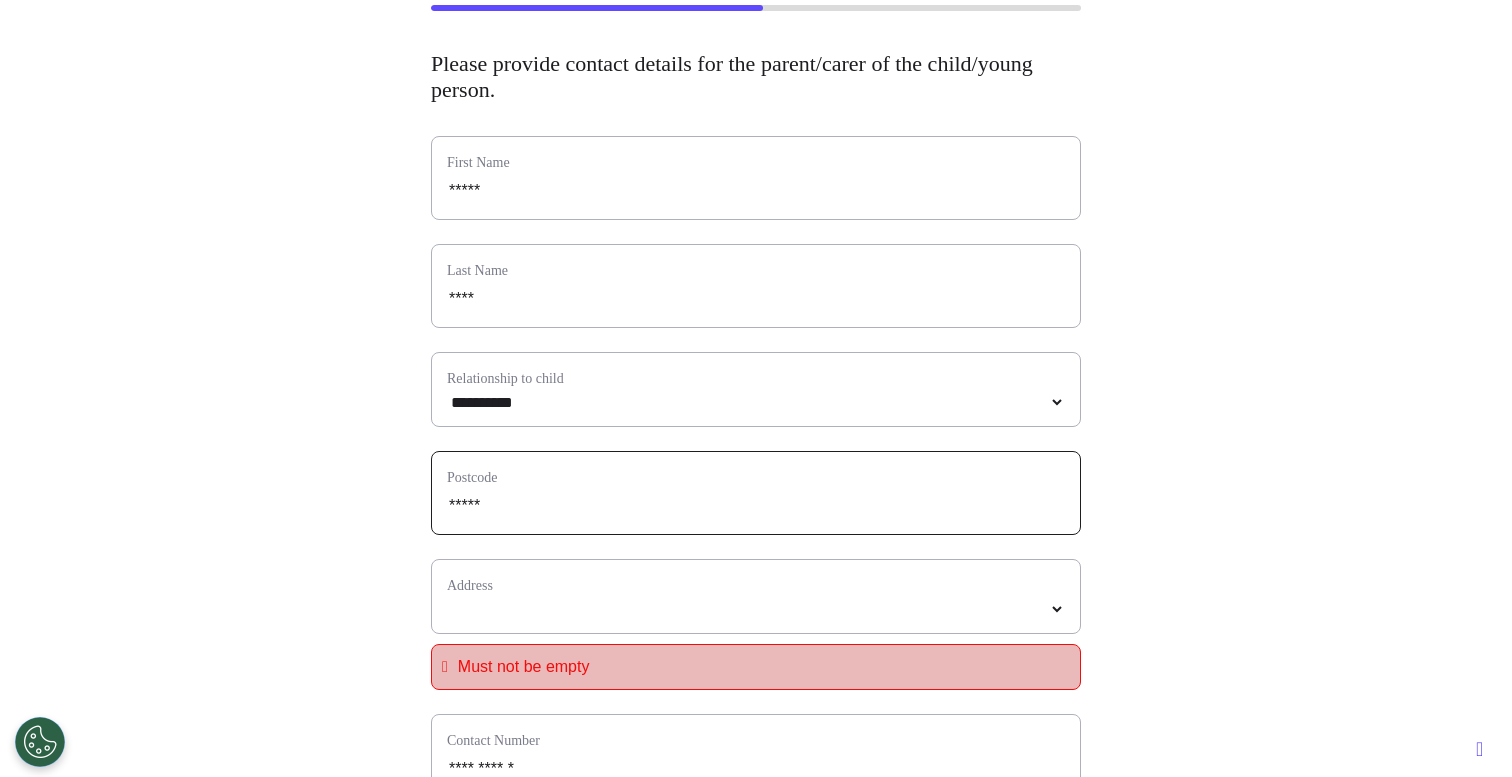 type on "*****" 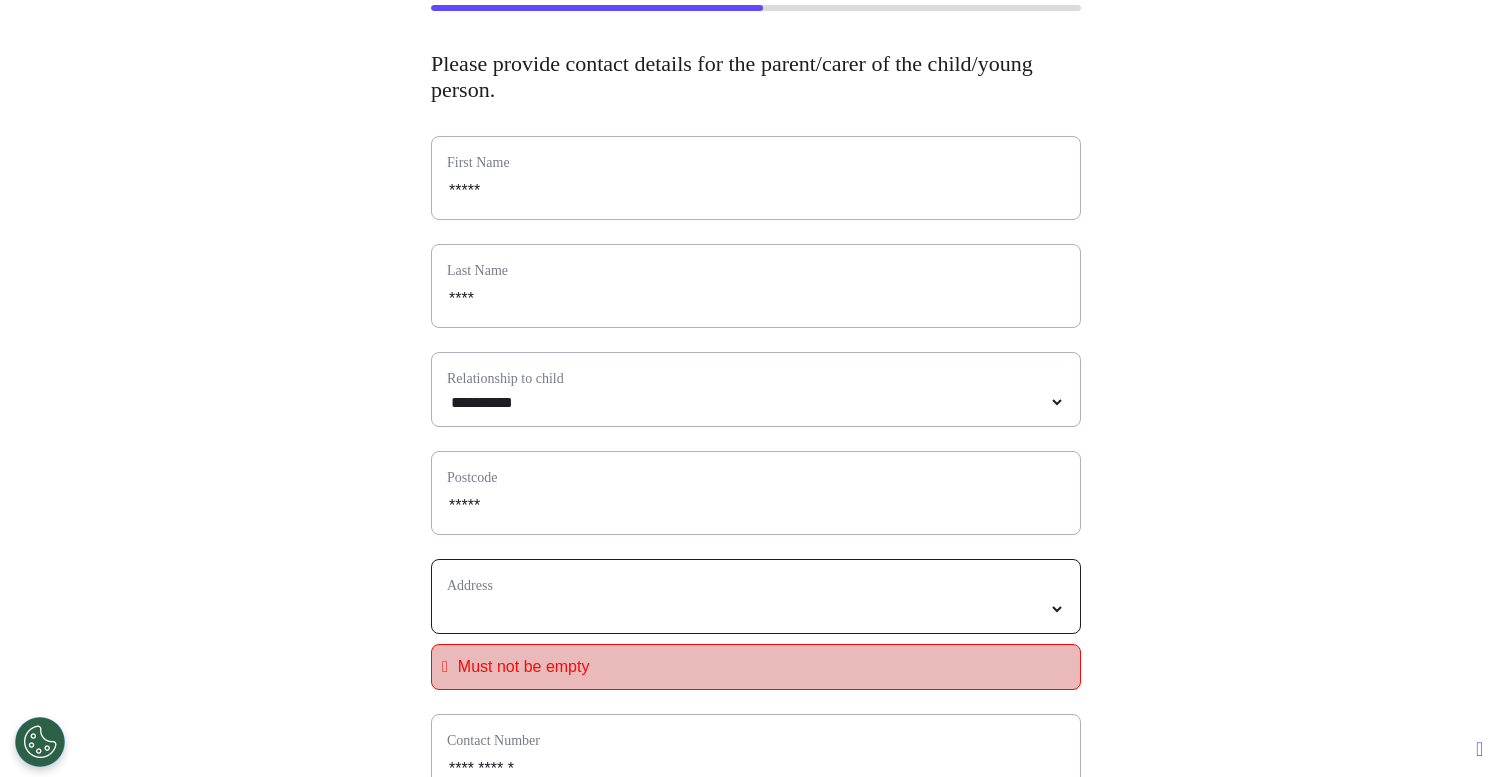 click on "*****" at bounding box center [756, 609] 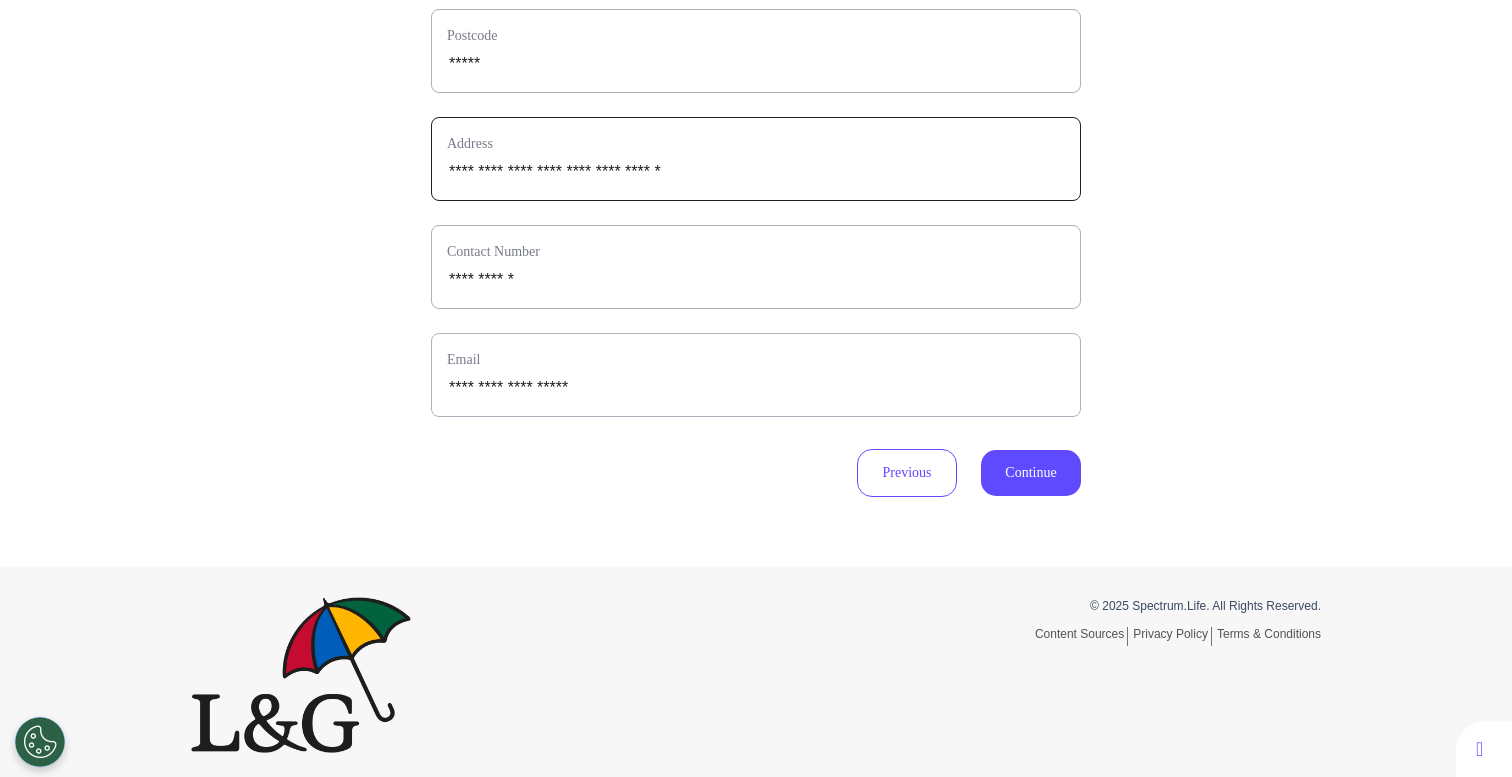 scroll, scrollTop: 596, scrollLeft: 0, axis: vertical 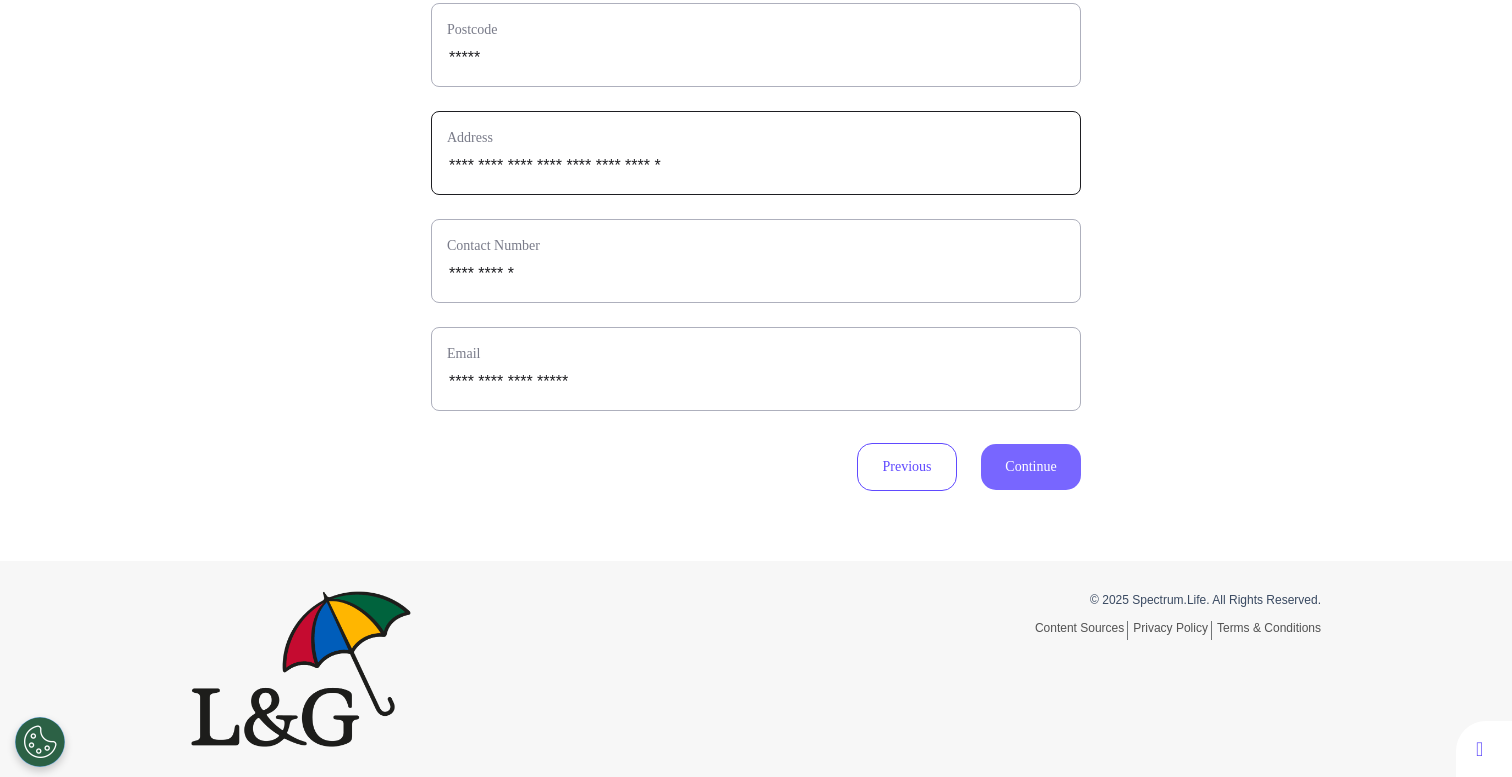 click on "Continue" at bounding box center [1031, 467] 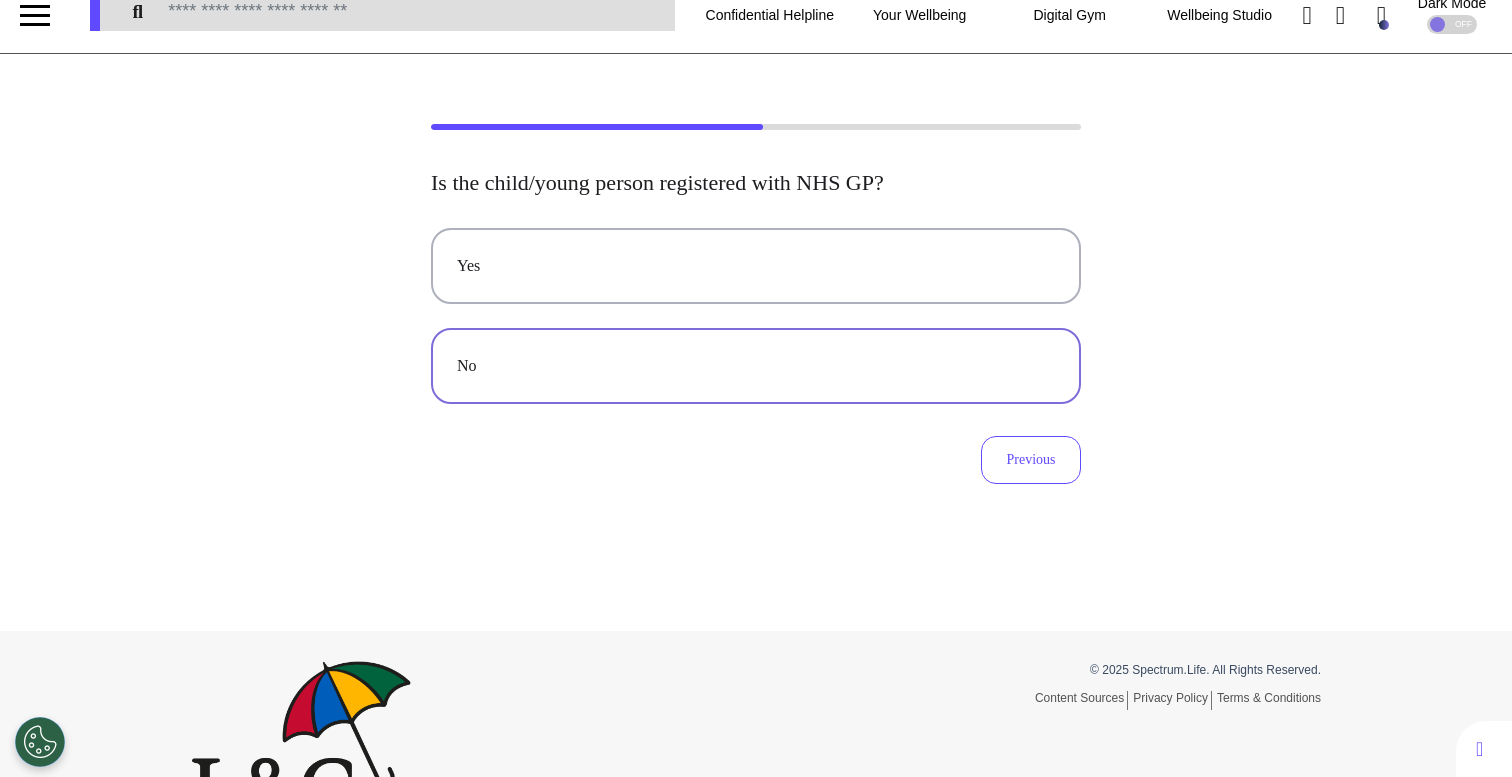 scroll, scrollTop: 0, scrollLeft: 0, axis: both 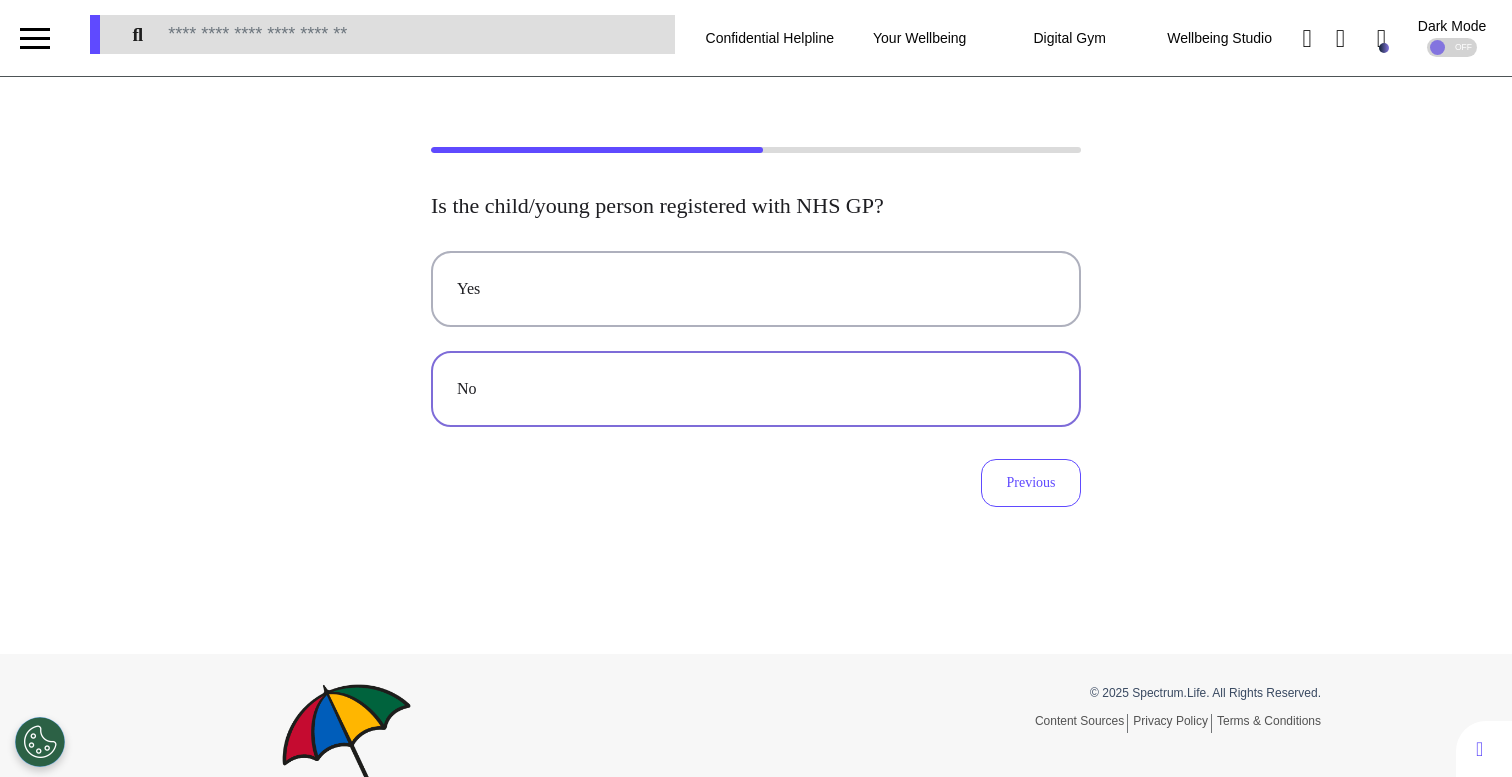 click on "No" at bounding box center (756, 389) 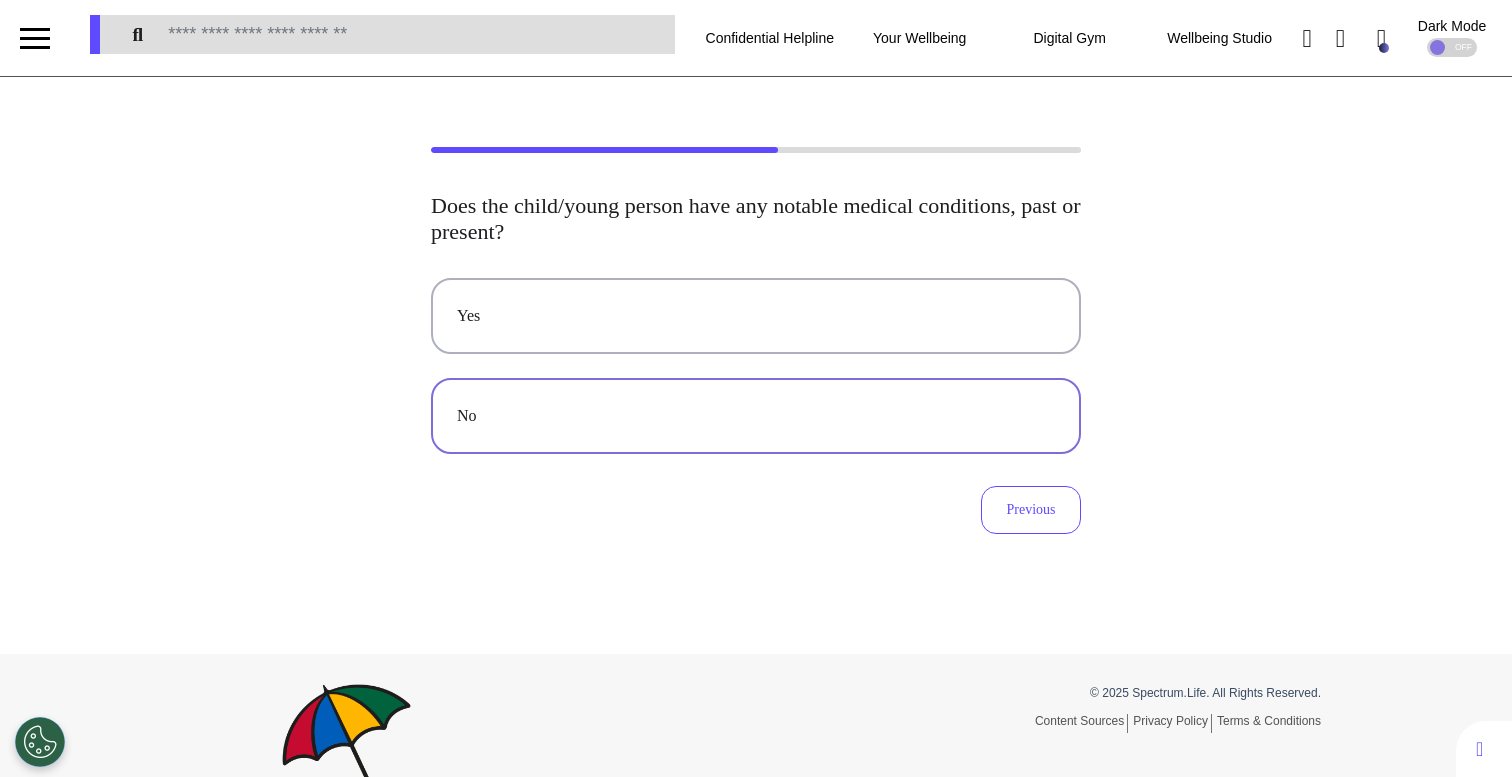 click on "No" at bounding box center [756, 416] 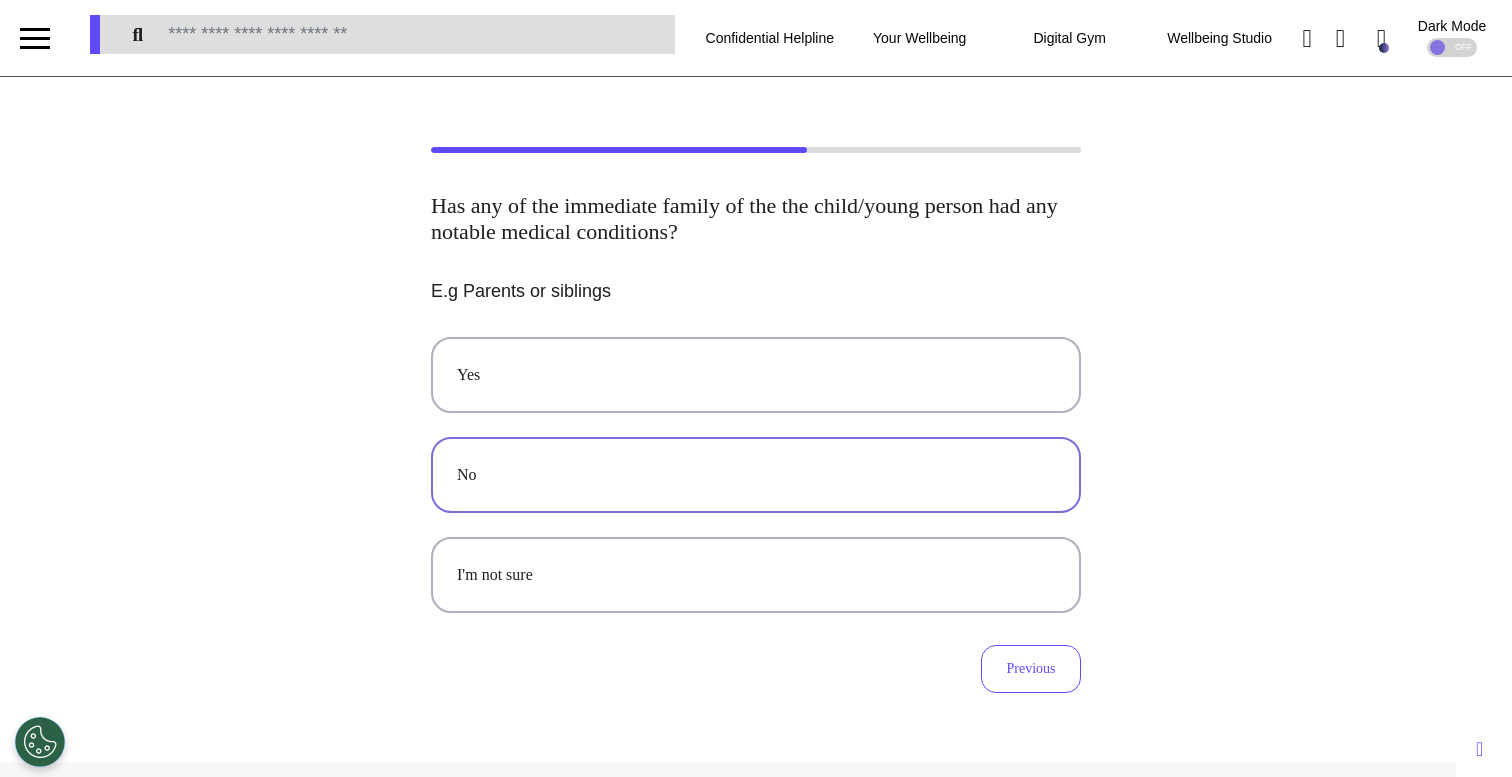 click on "No" at bounding box center (756, 475) 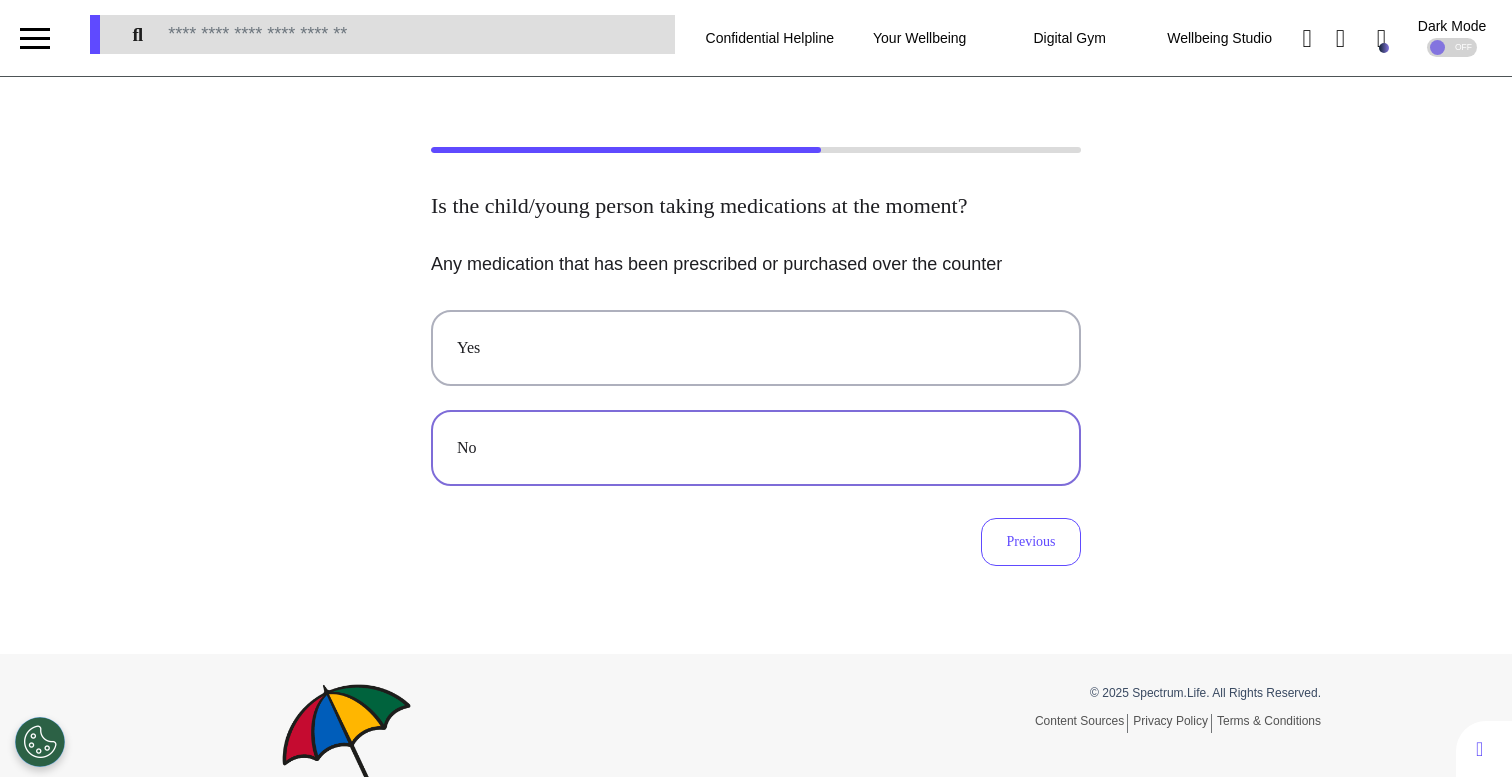 click on "No" at bounding box center (756, 448) 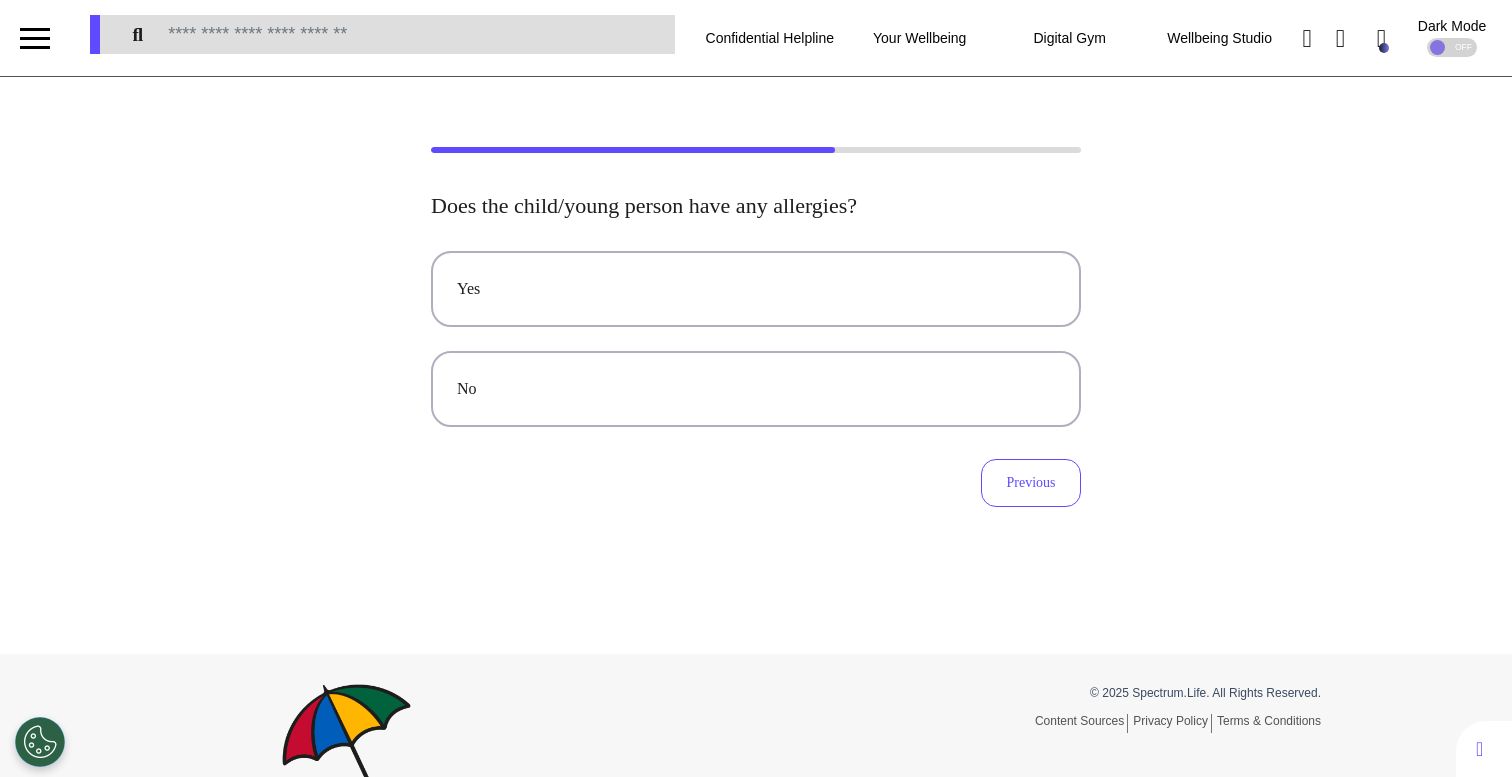 click on "Yes No Previous" at bounding box center [756, 379] 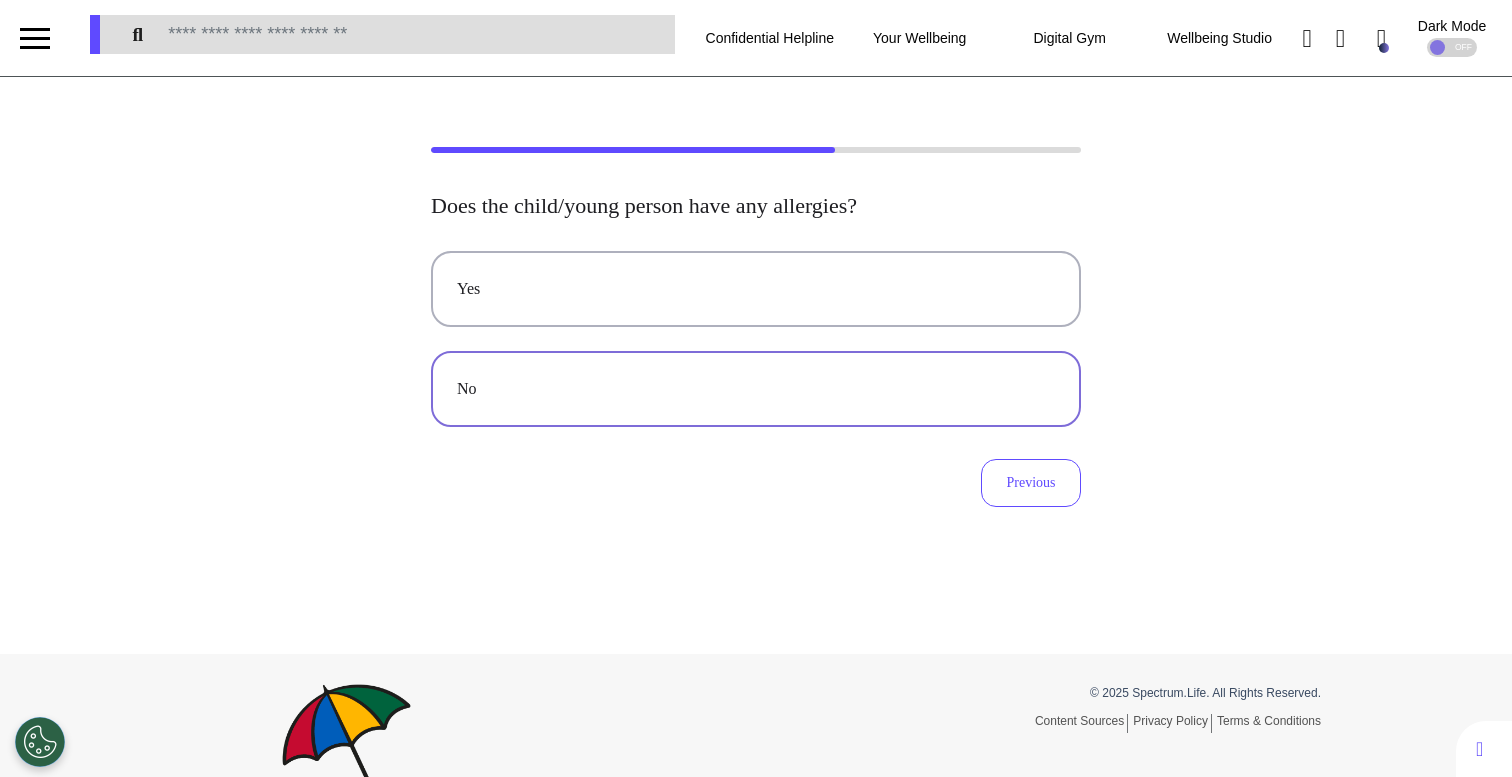 click on "No" at bounding box center (756, 389) 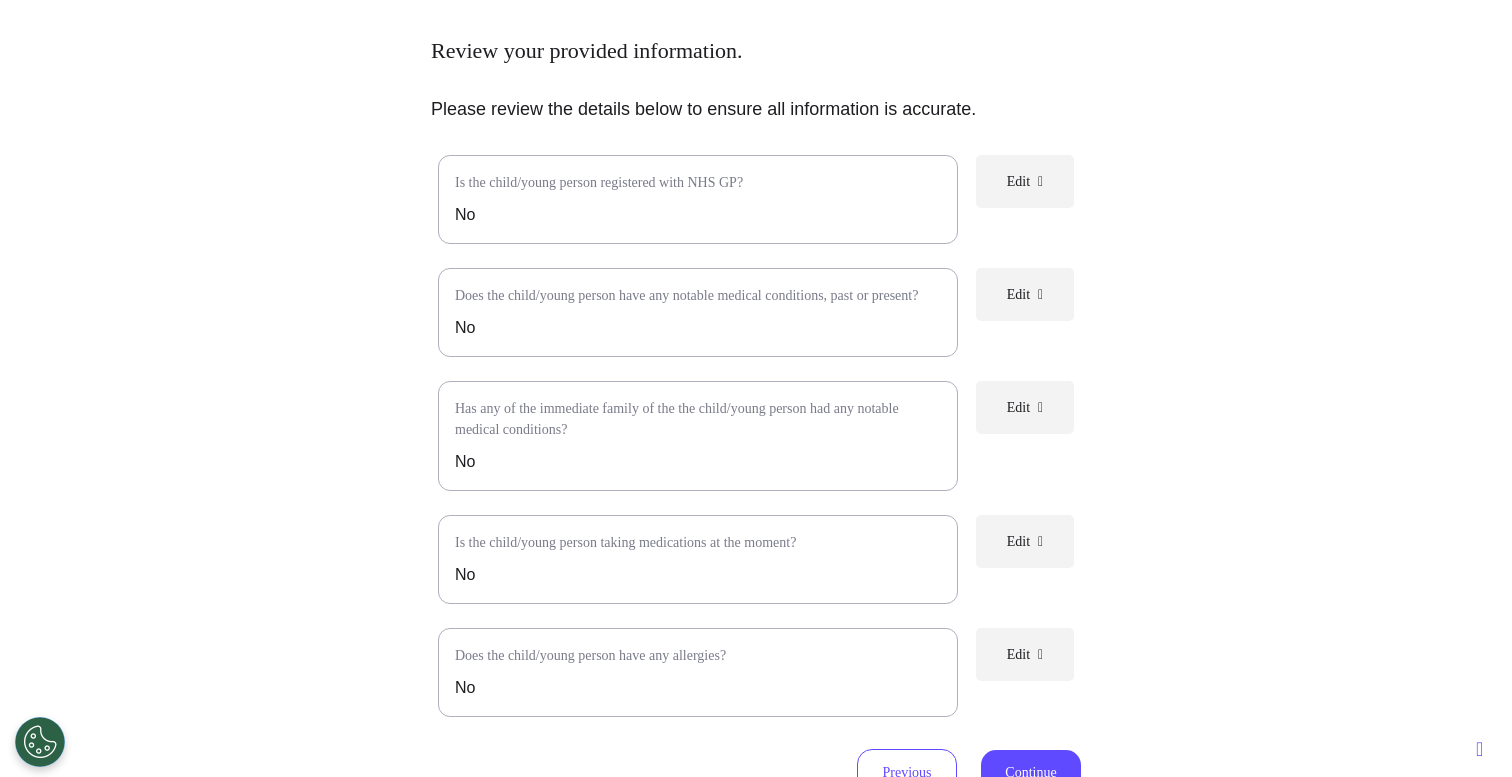 scroll, scrollTop: 483, scrollLeft: 0, axis: vertical 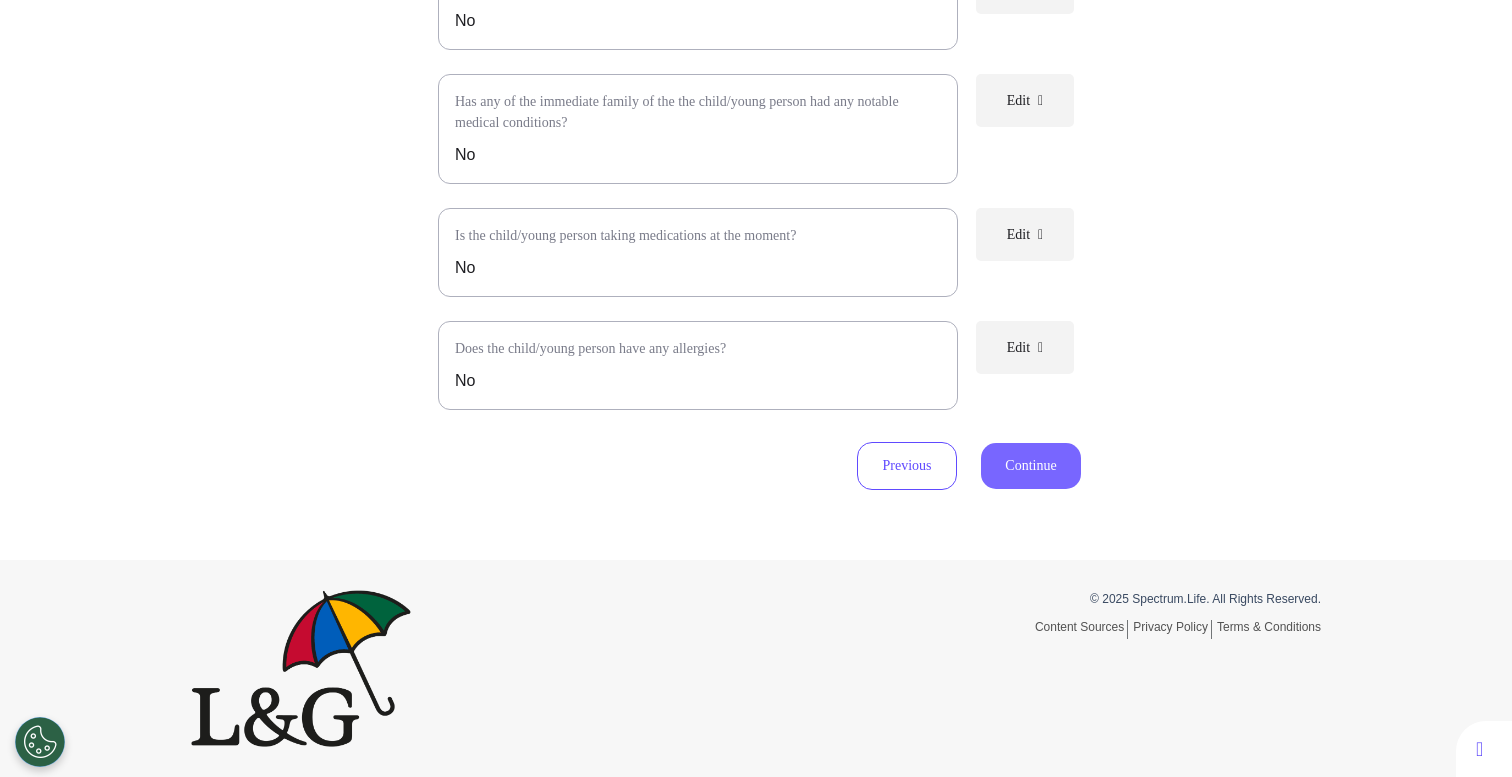 click on "Continue" at bounding box center (1031, 466) 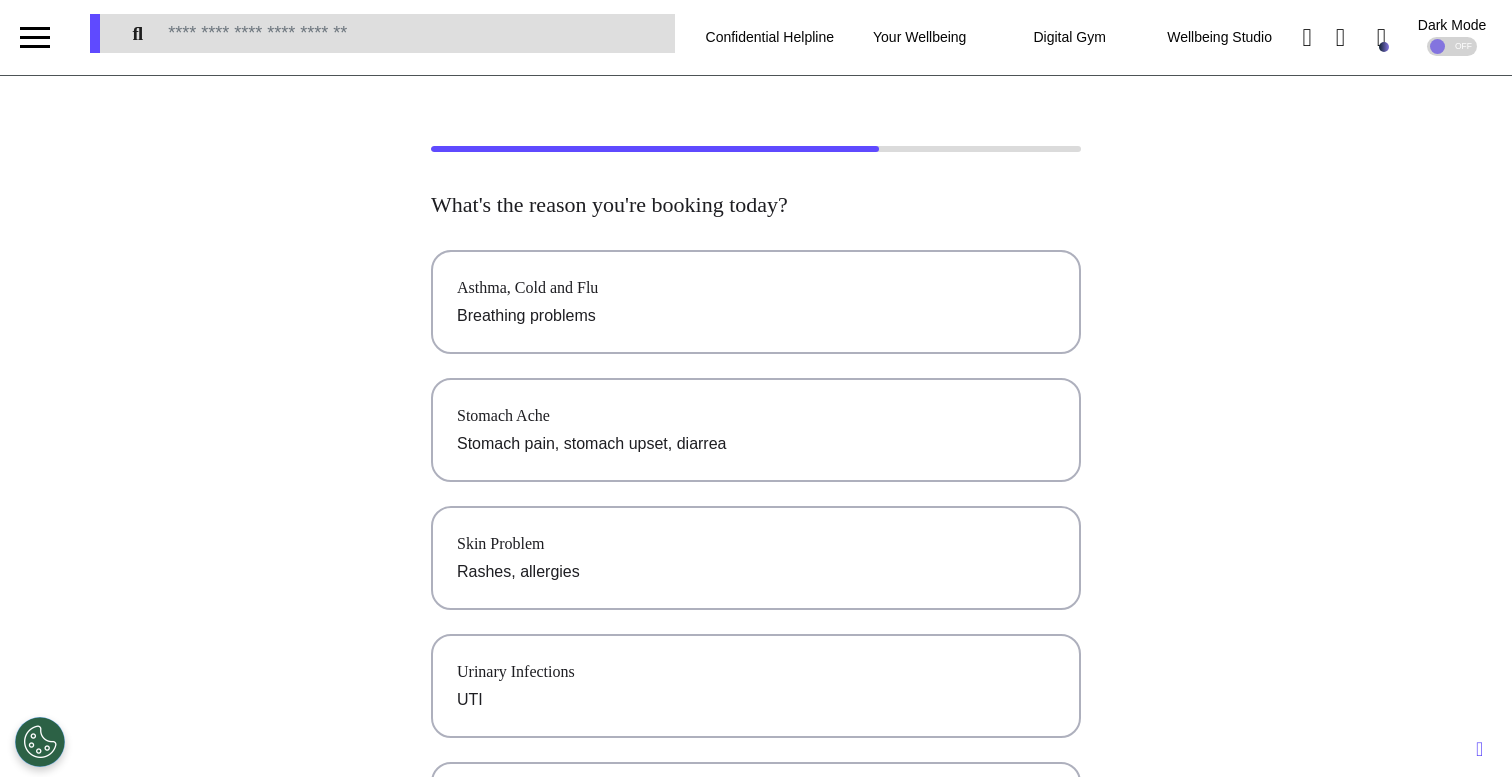 scroll, scrollTop: 0, scrollLeft: 0, axis: both 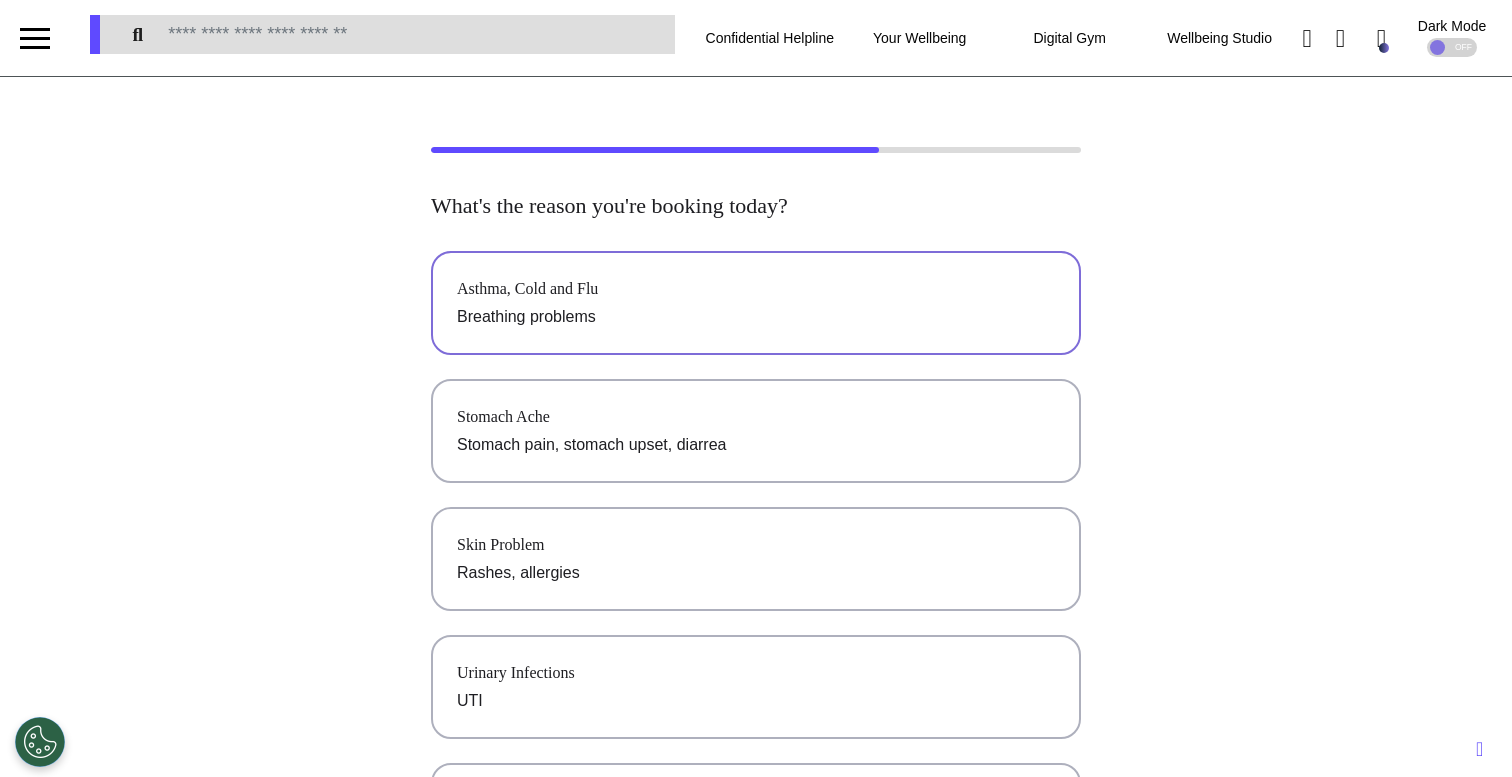 click on "Breathing problems" at bounding box center (756, 317) 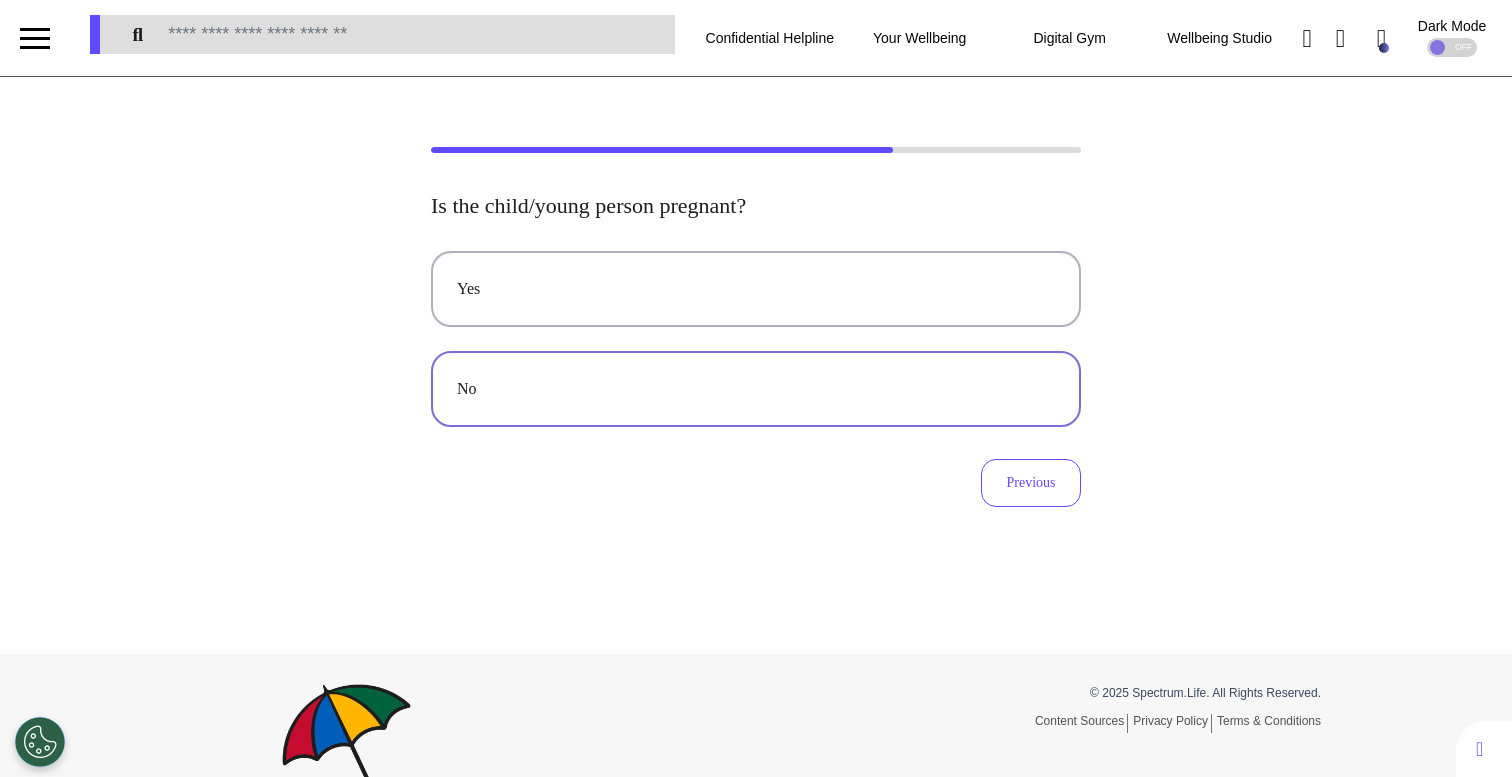 click on "No" at bounding box center [756, 389] 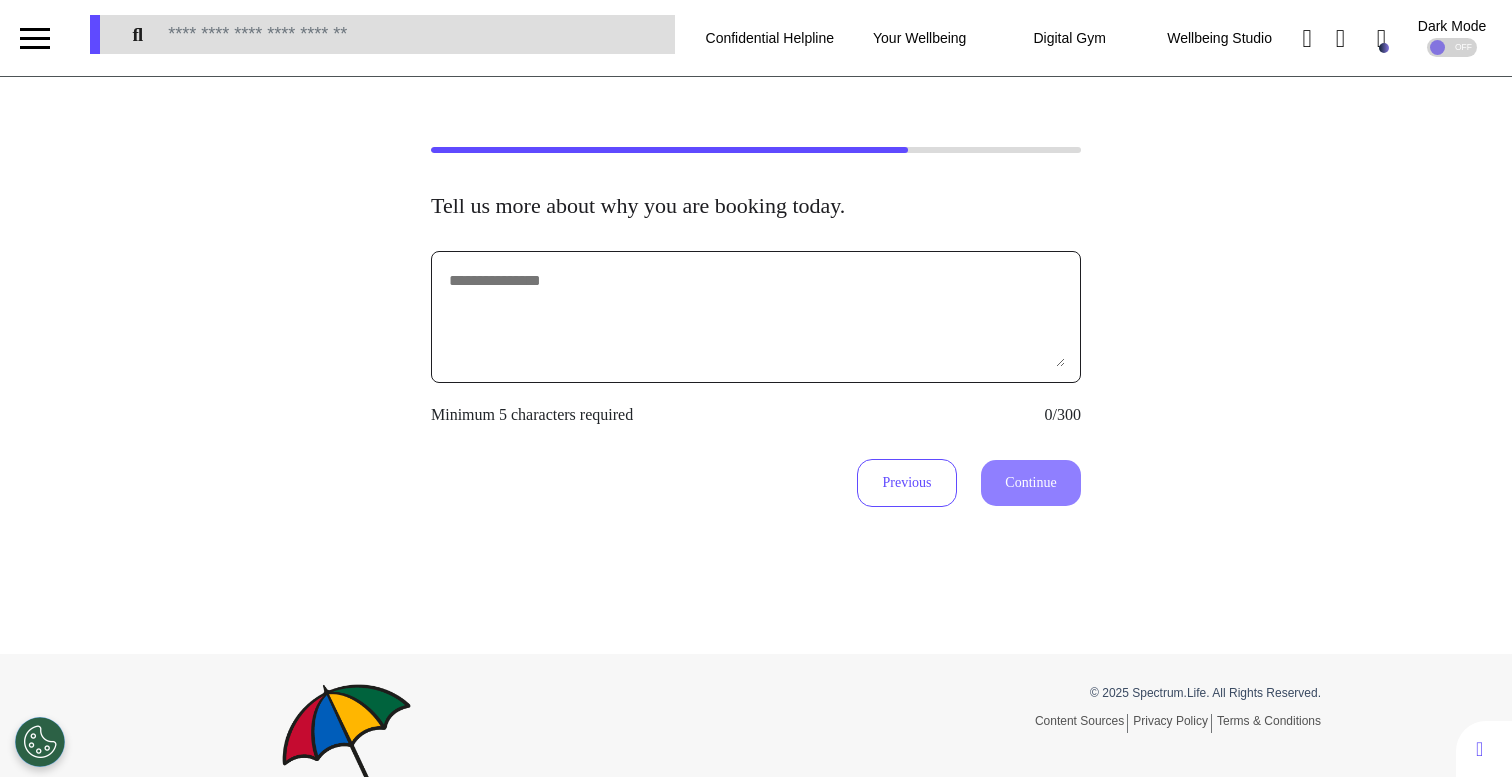 click at bounding box center [756, 317] 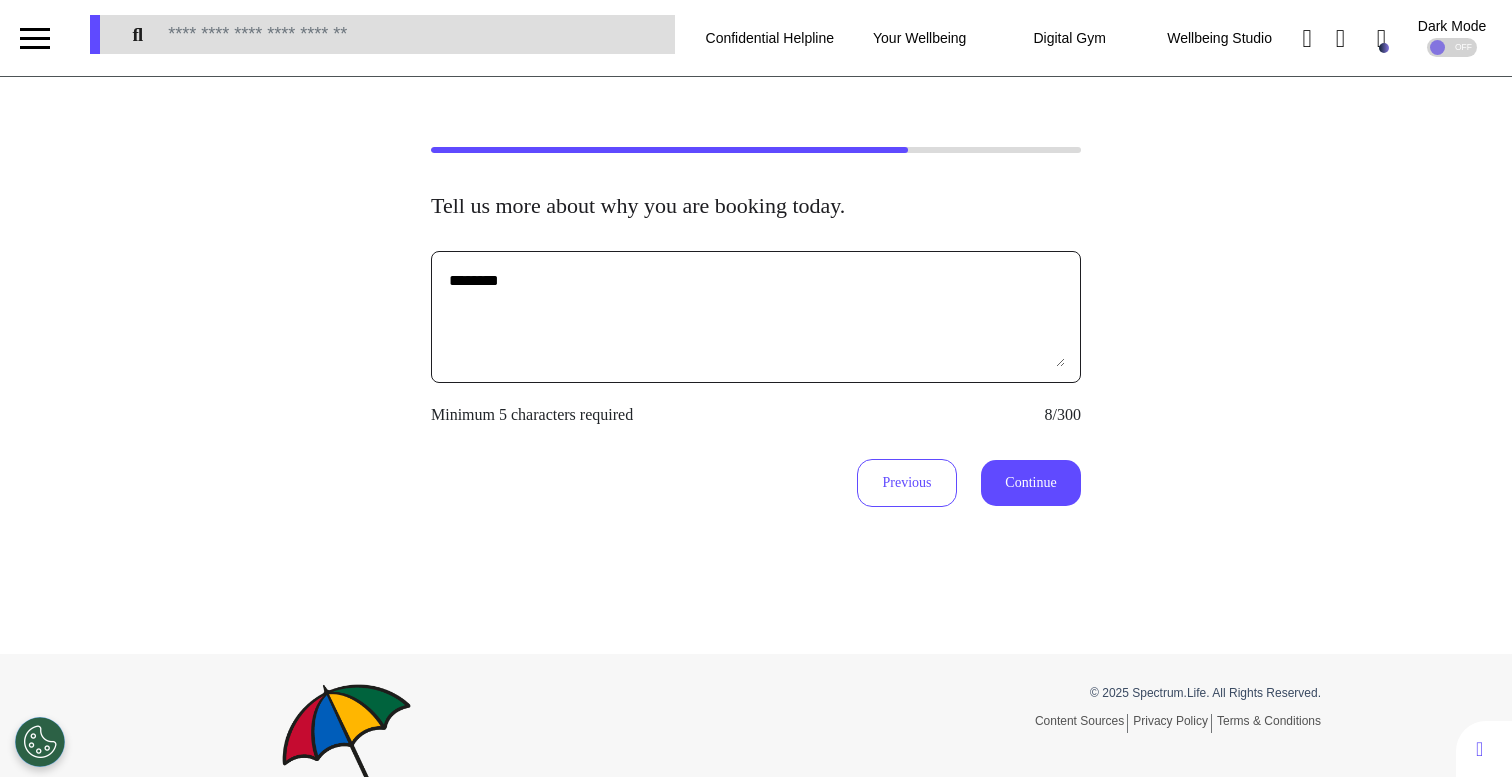 type on "********" 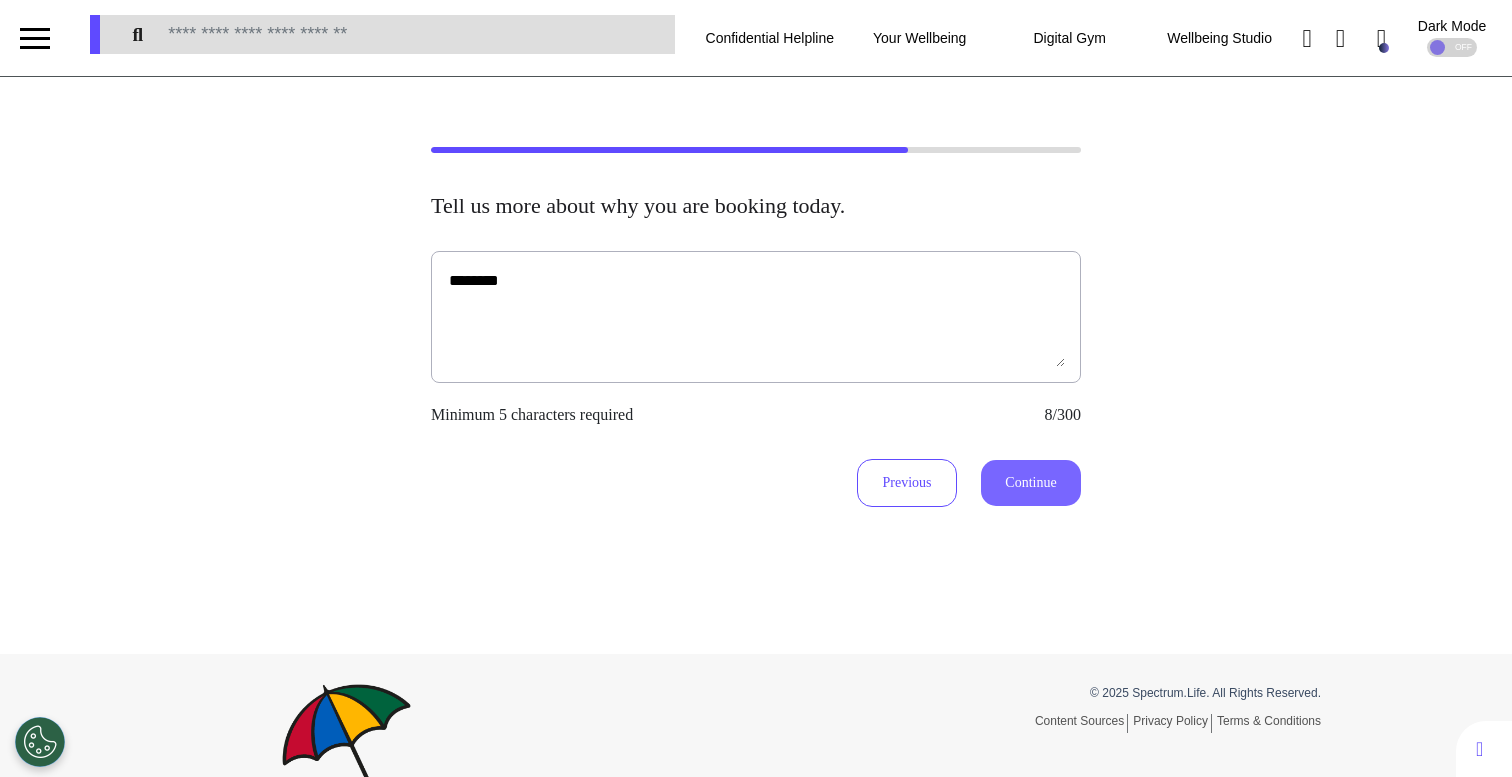 click on "Continue" at bounding box center [1031, 483] 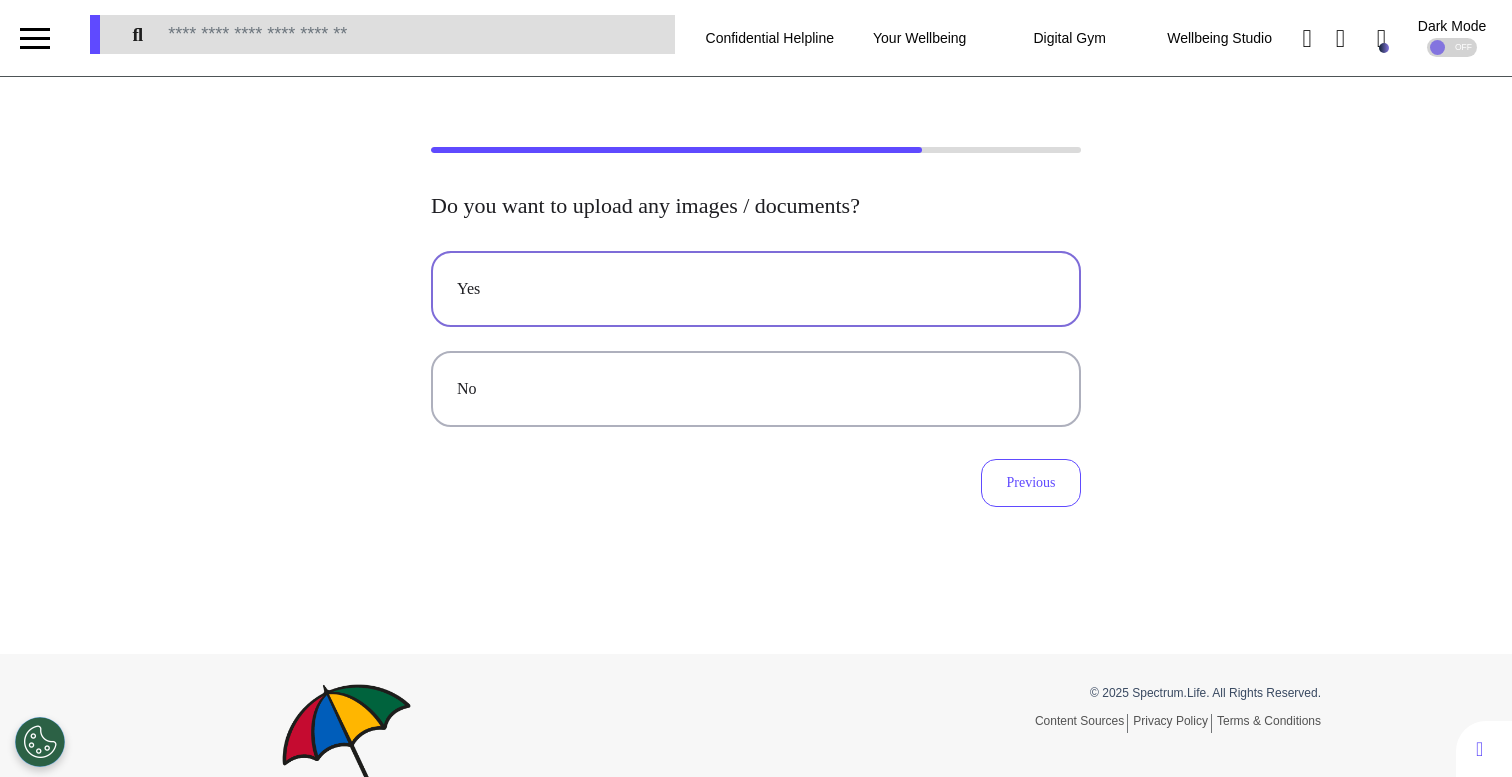 click on "Yes" at bounding box center [756, 289] 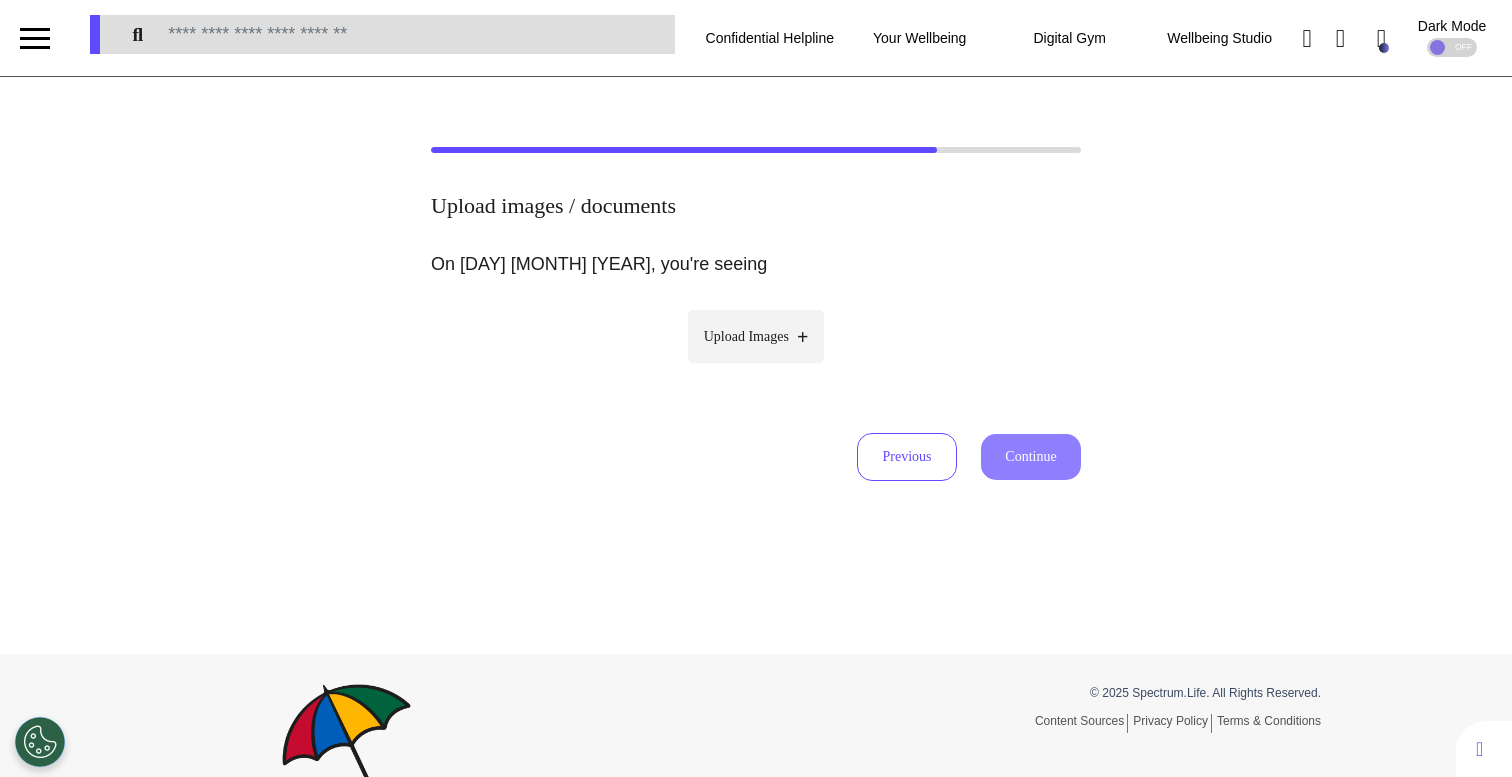 click on "Upload Images" at bounding box center (746, 336) 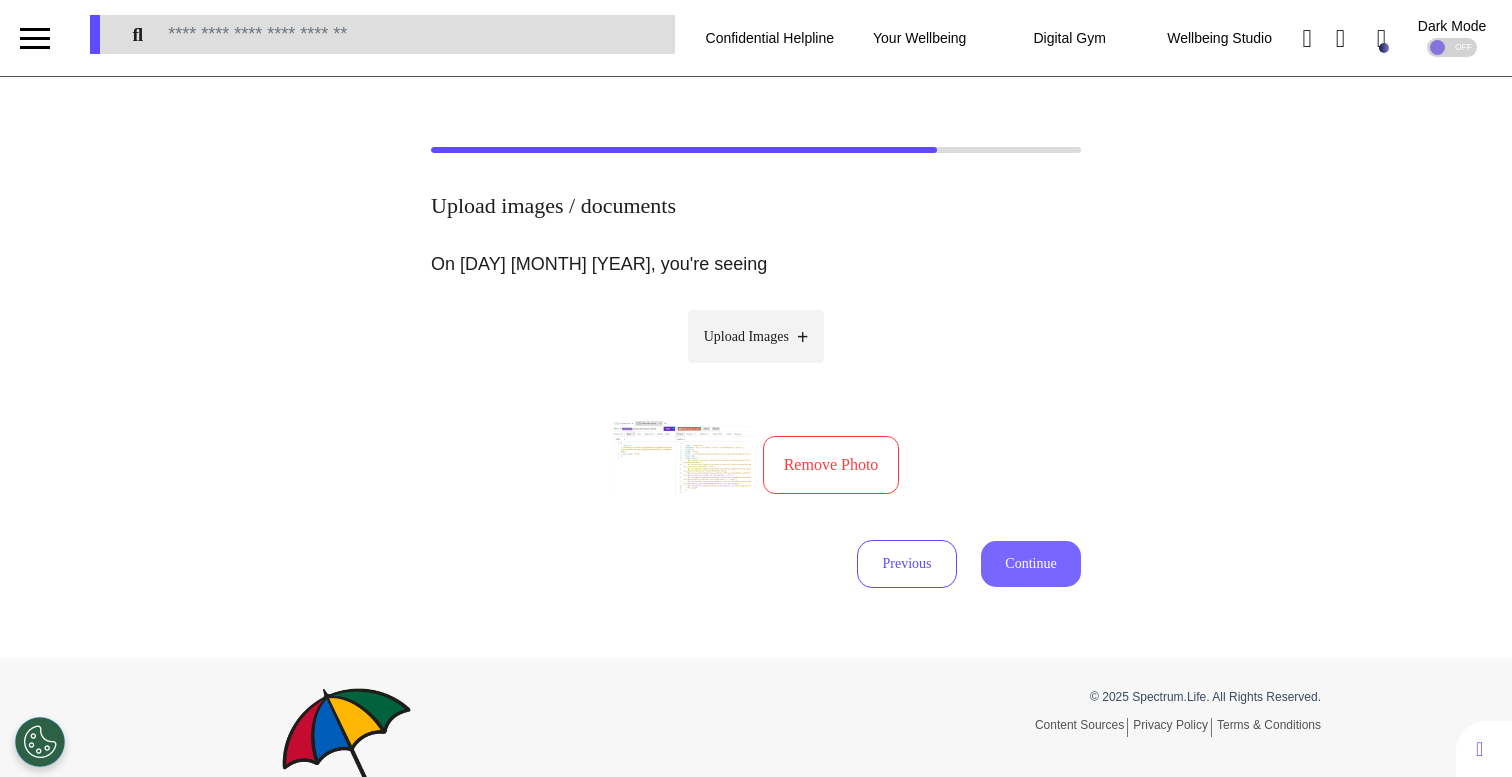 click on "Continue" at bounding box center (1031, 564) 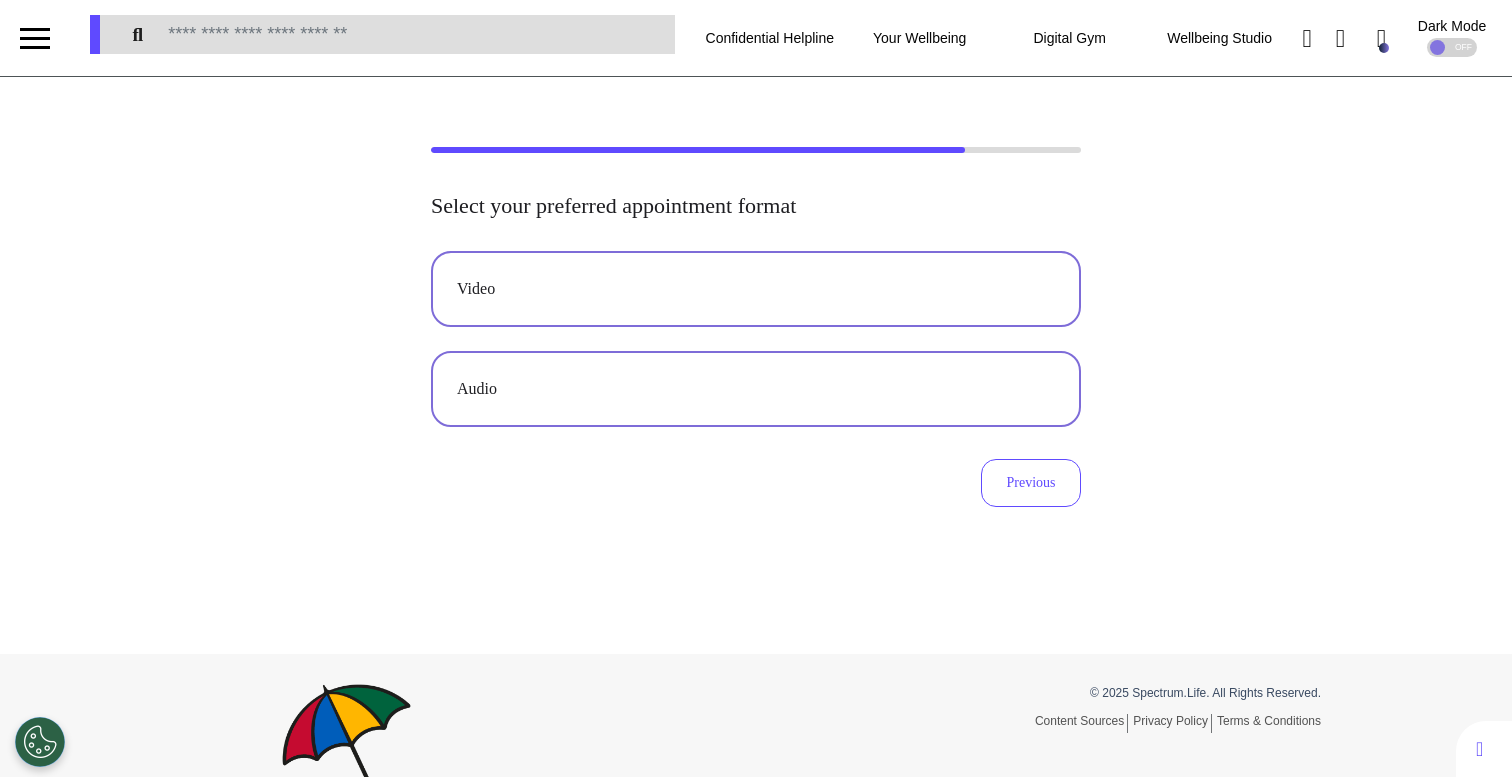click on "Video" at bounding box center (756, 289) 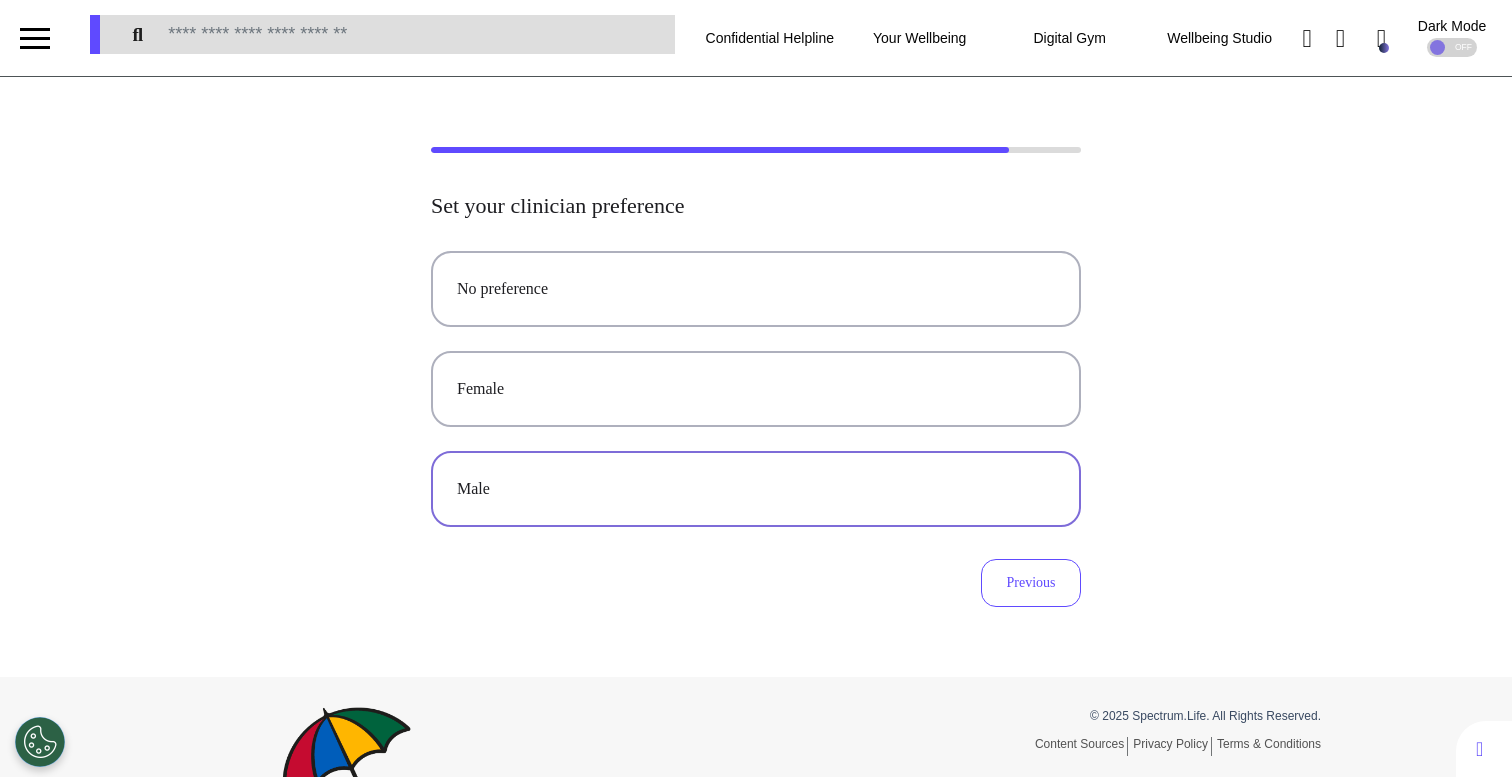 click on "Male" at bounding box center (756, 489) 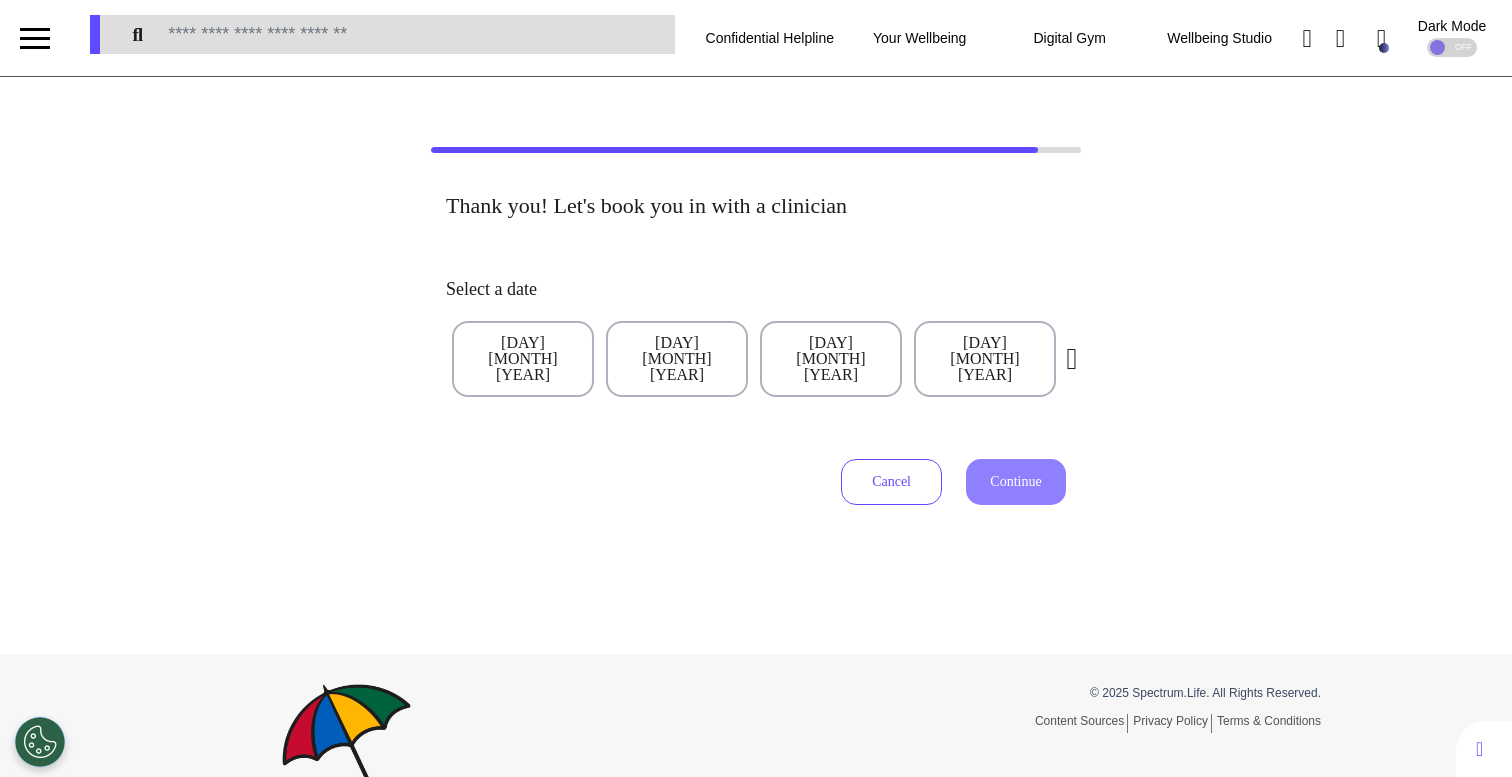 click on "Select a date" at bounding box center (756, 290) 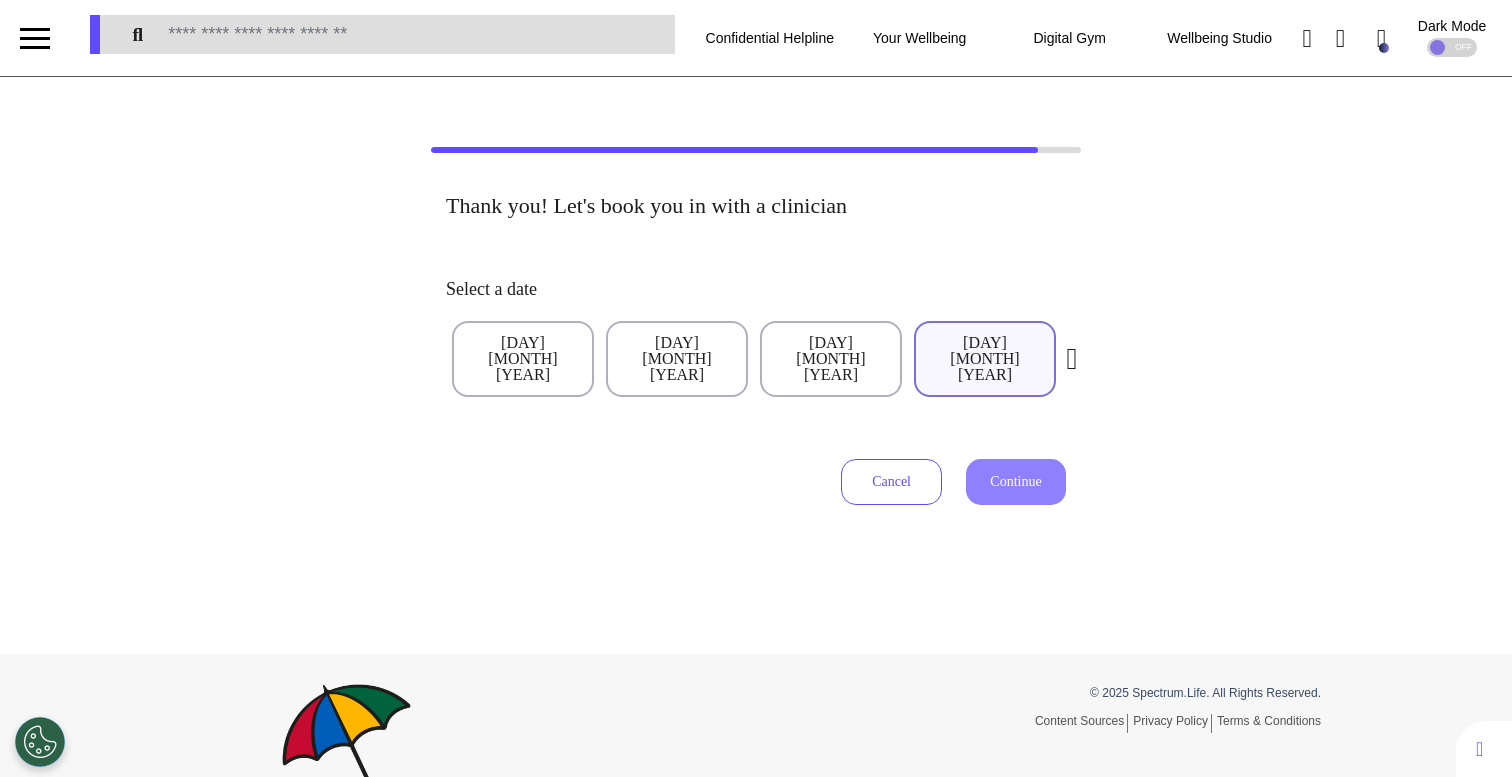 click on "[DAY] [MONTH] [YEAR]" at bounding box center (985, 359) 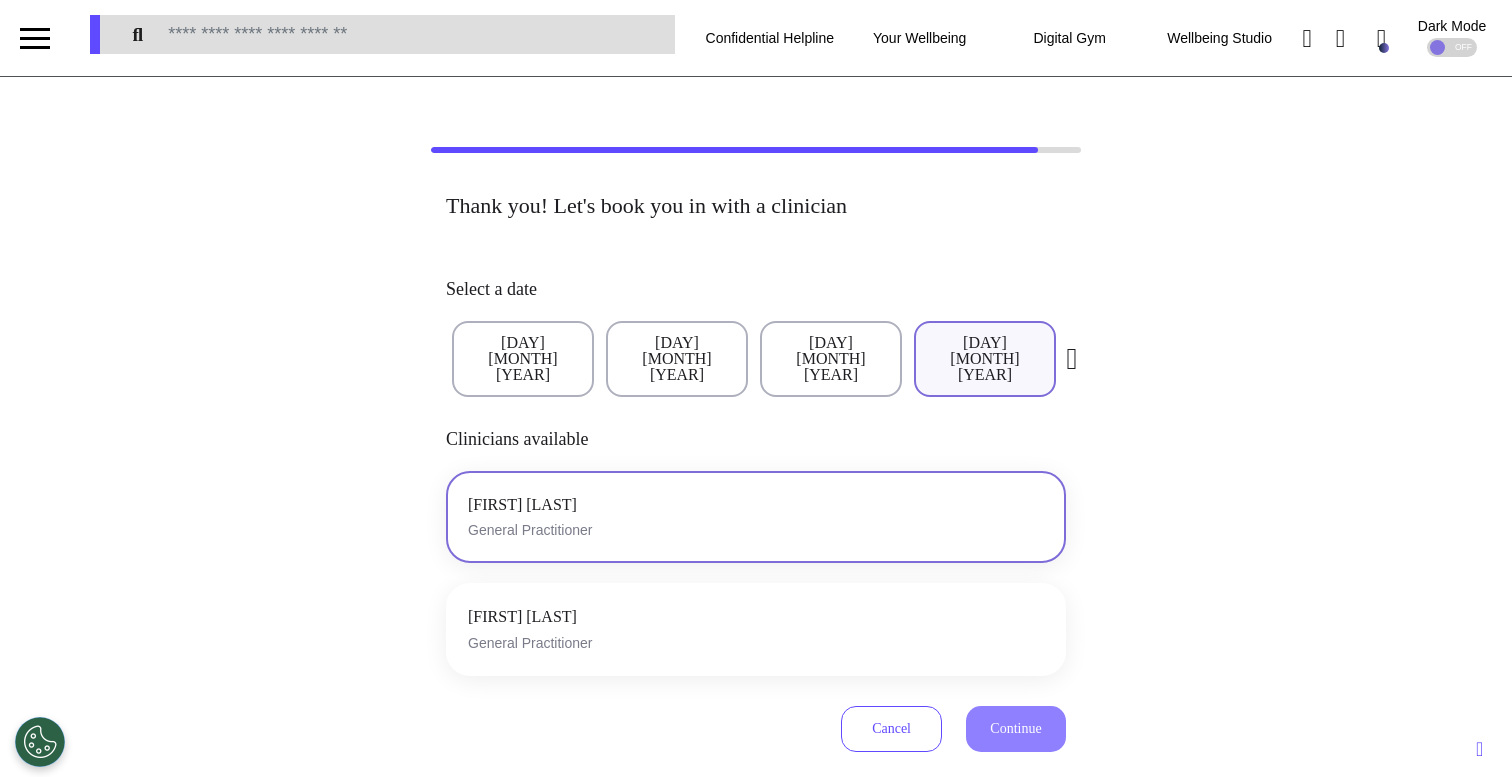 click on "[FIRST] [LAST] General Practitioner" at bounding box center (756, 517) 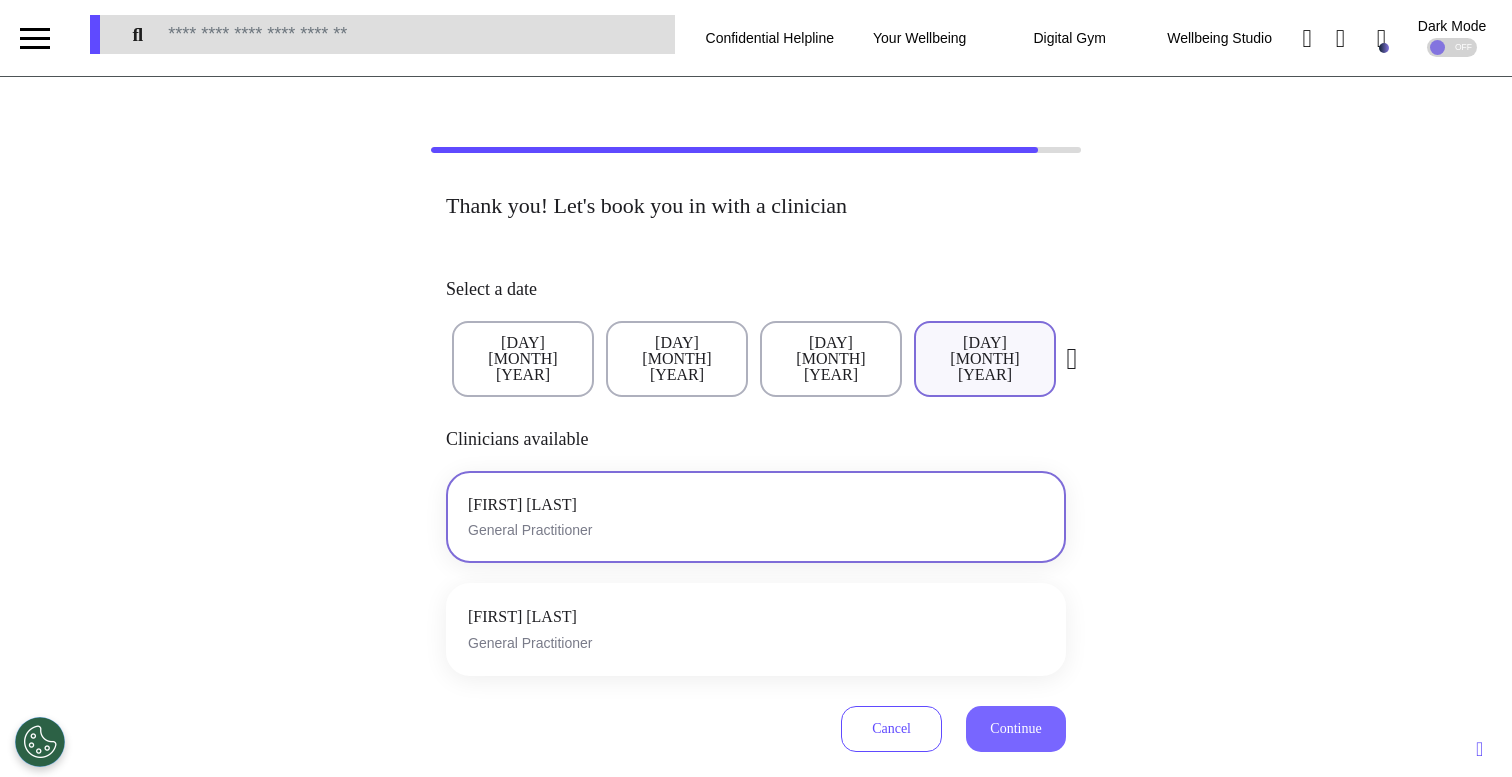 click on "Continue" at bounding box center (1015, 728) 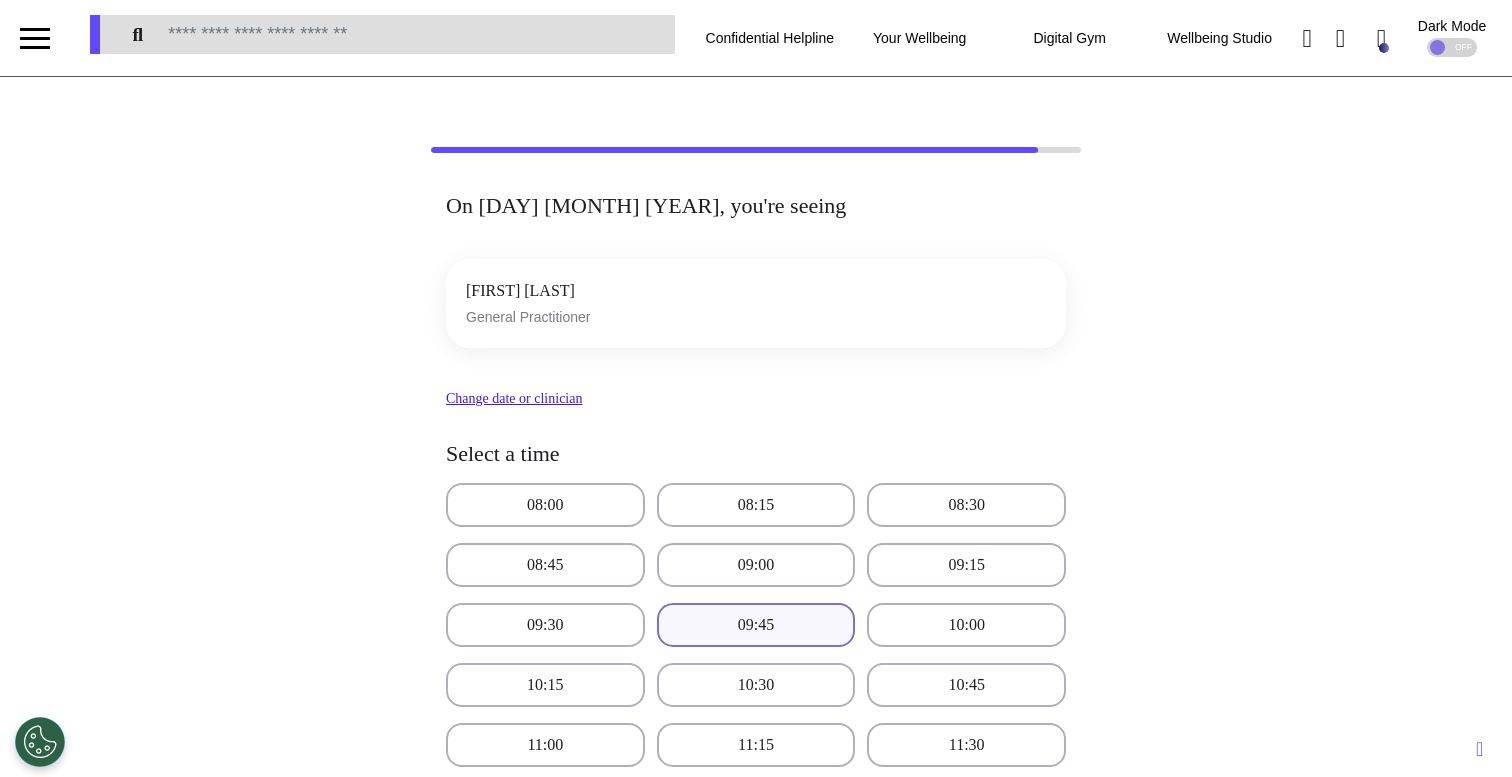 click on "09:45" at bounding box center [756, 625] 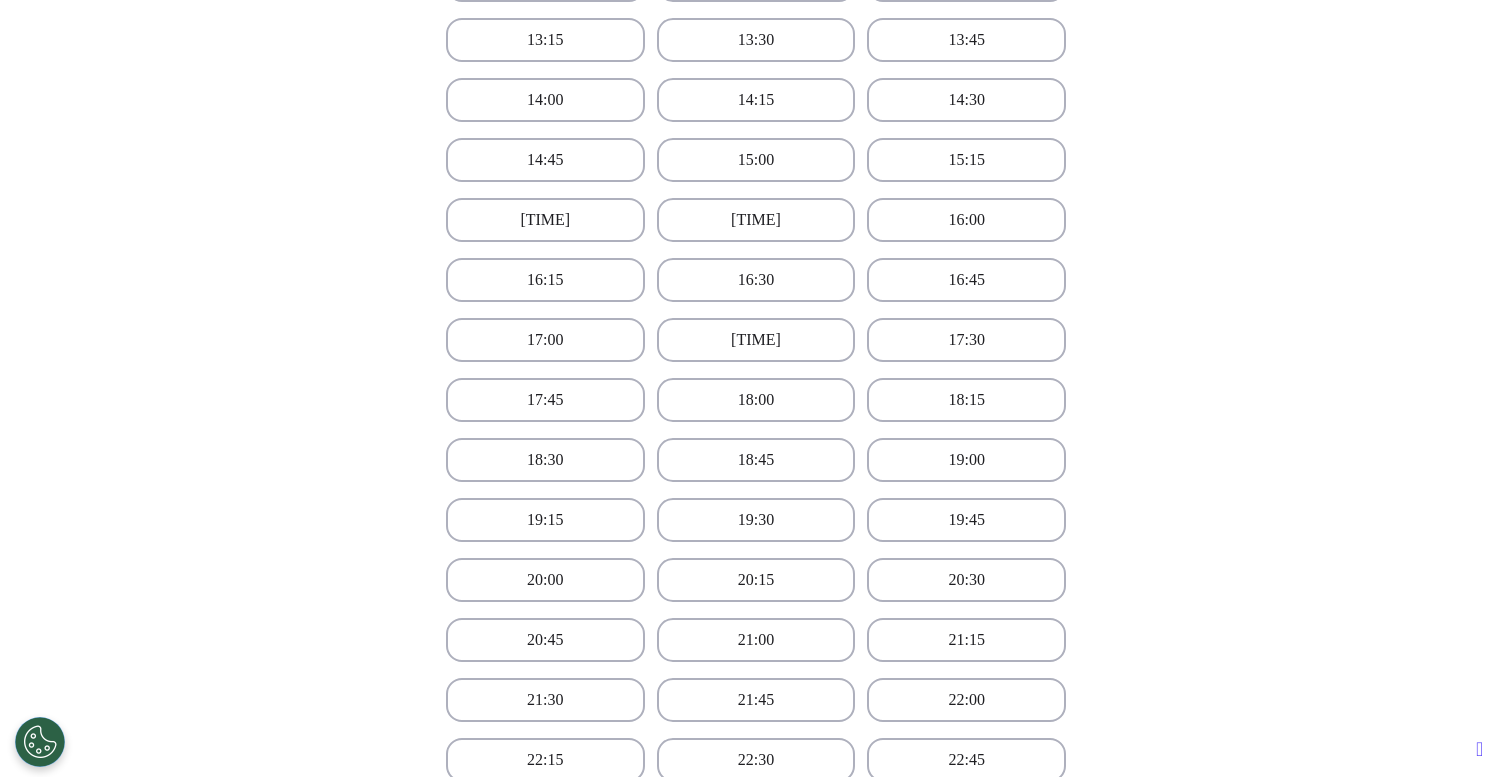 scroll, scrollTop: 1199, scrollLeft: 0, axis: vertical 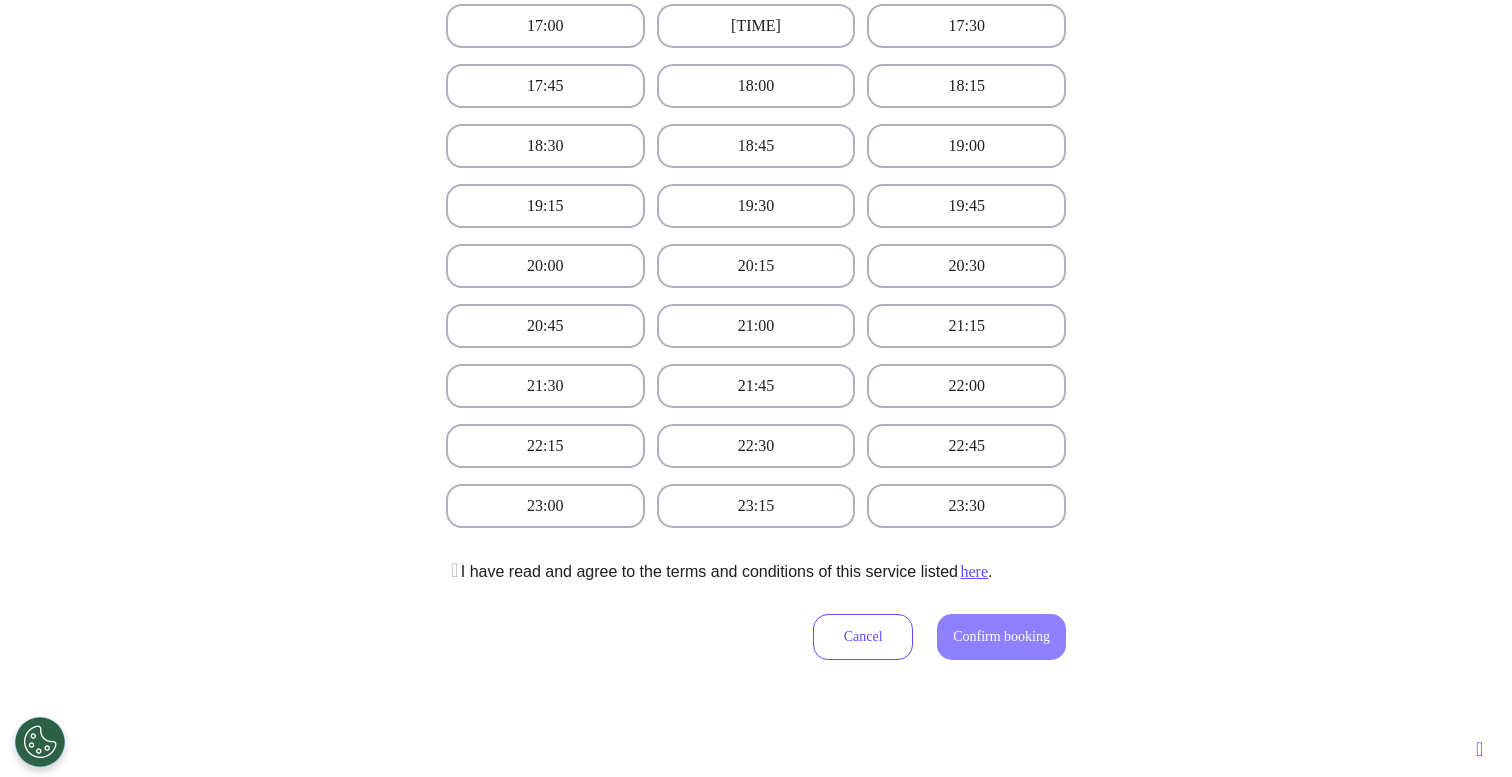 click at bounding box center (452, 570) 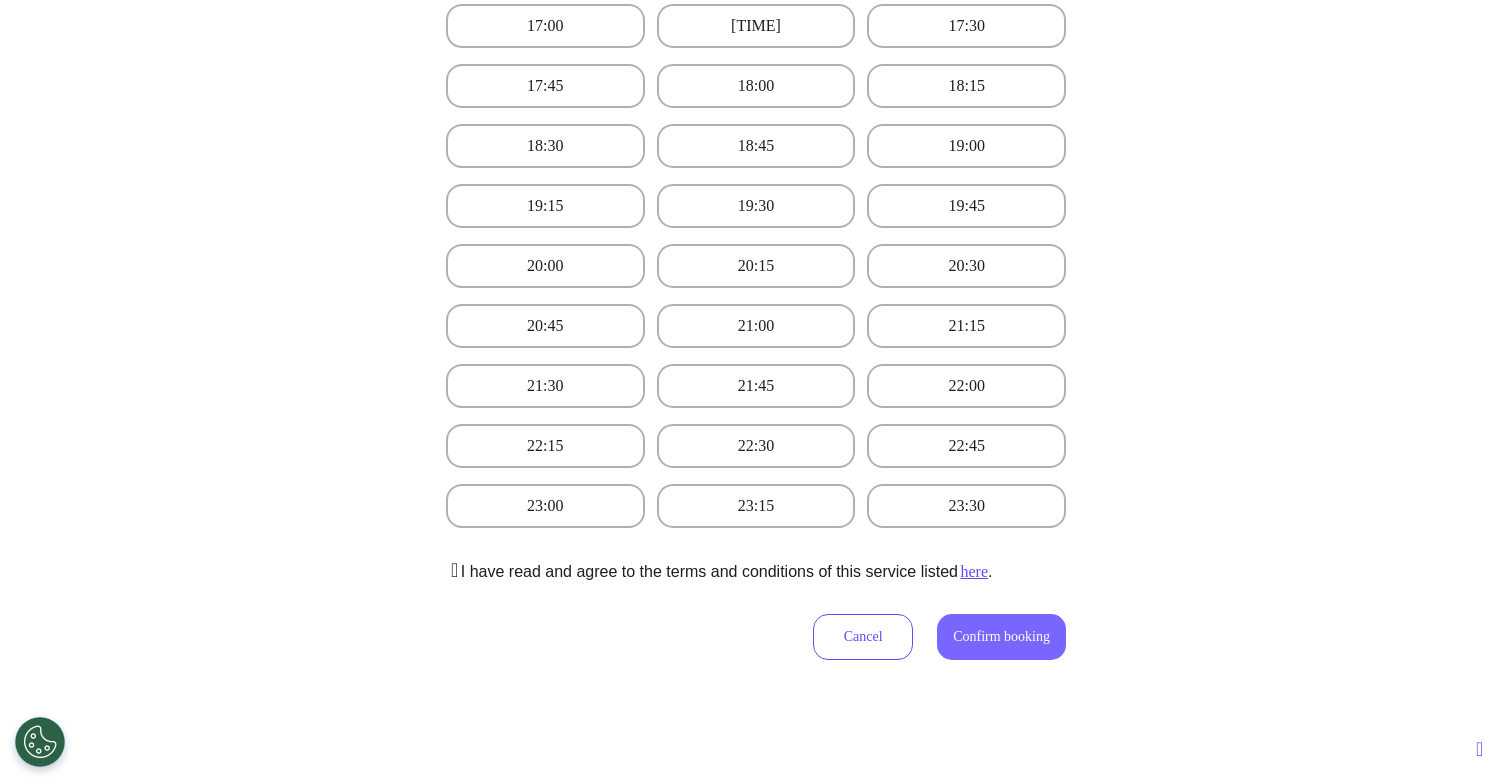 click on "Confirm booking" at bounding box center (1001, 636) 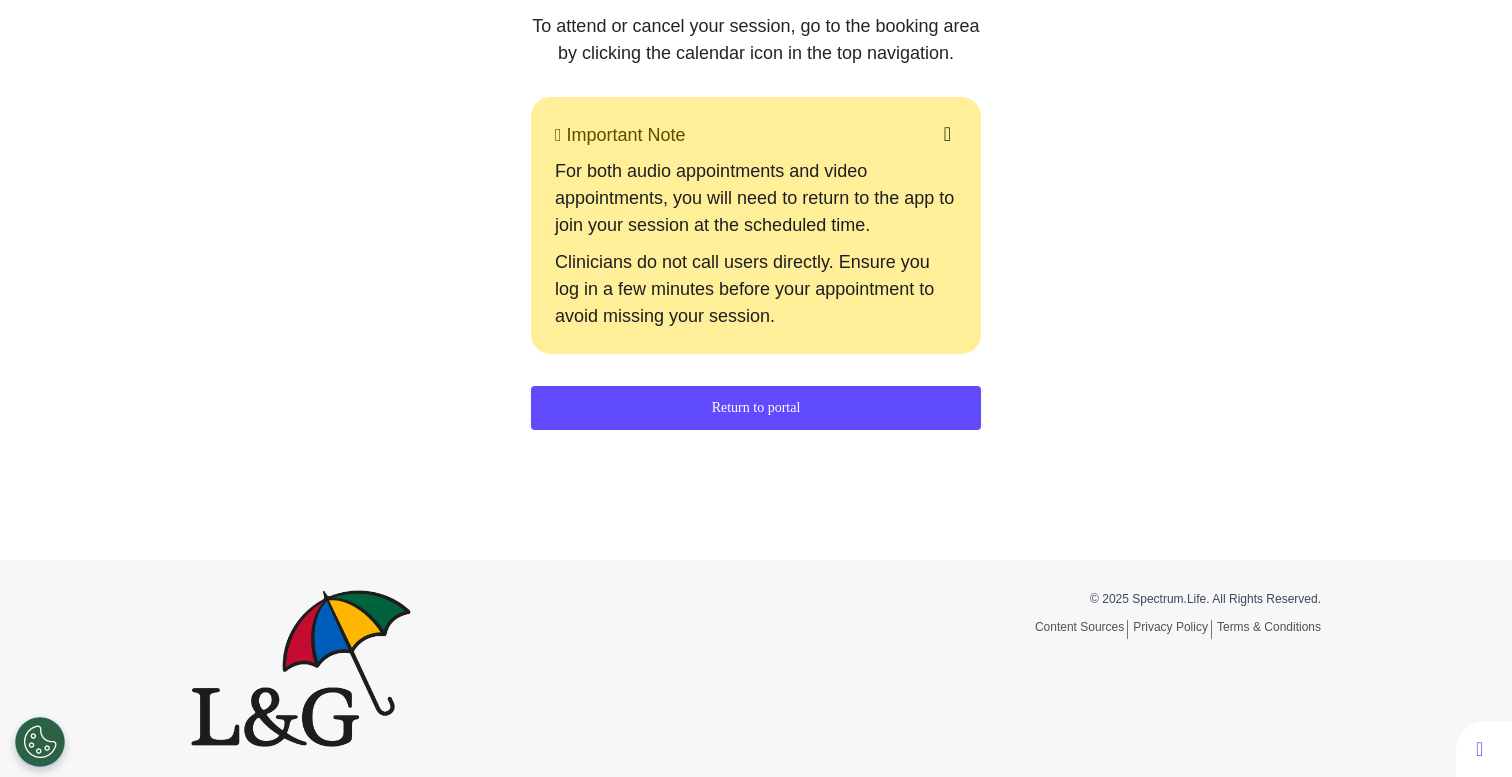 scroll, scrollTop: 455, scrollLeft: 0, axis: vertical 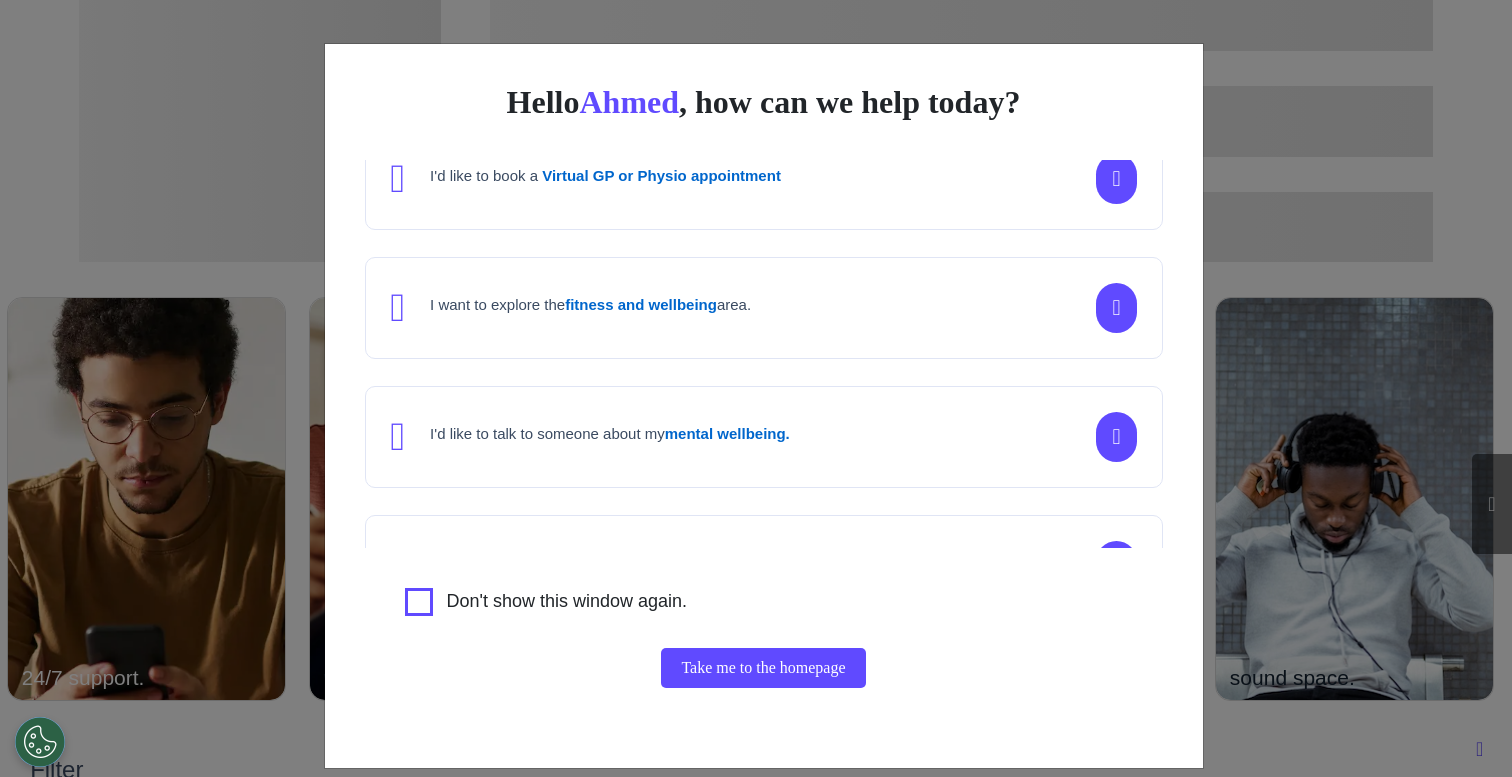 click on "Hello  Ahmed , how can we help today? I'd like to book a   Virtual GP or Physio appointment I want to explore the  fitness and wellbeing  area. I'd like to talk to someone about my  mental wellbeing. I'd like to understand my  cancer risk or speak to a cancer nurse  about my symptoms or diagnosis. I am just  browsing.  Don't show this window again.   Take me to the homepage" at bounding box center [756, 388] 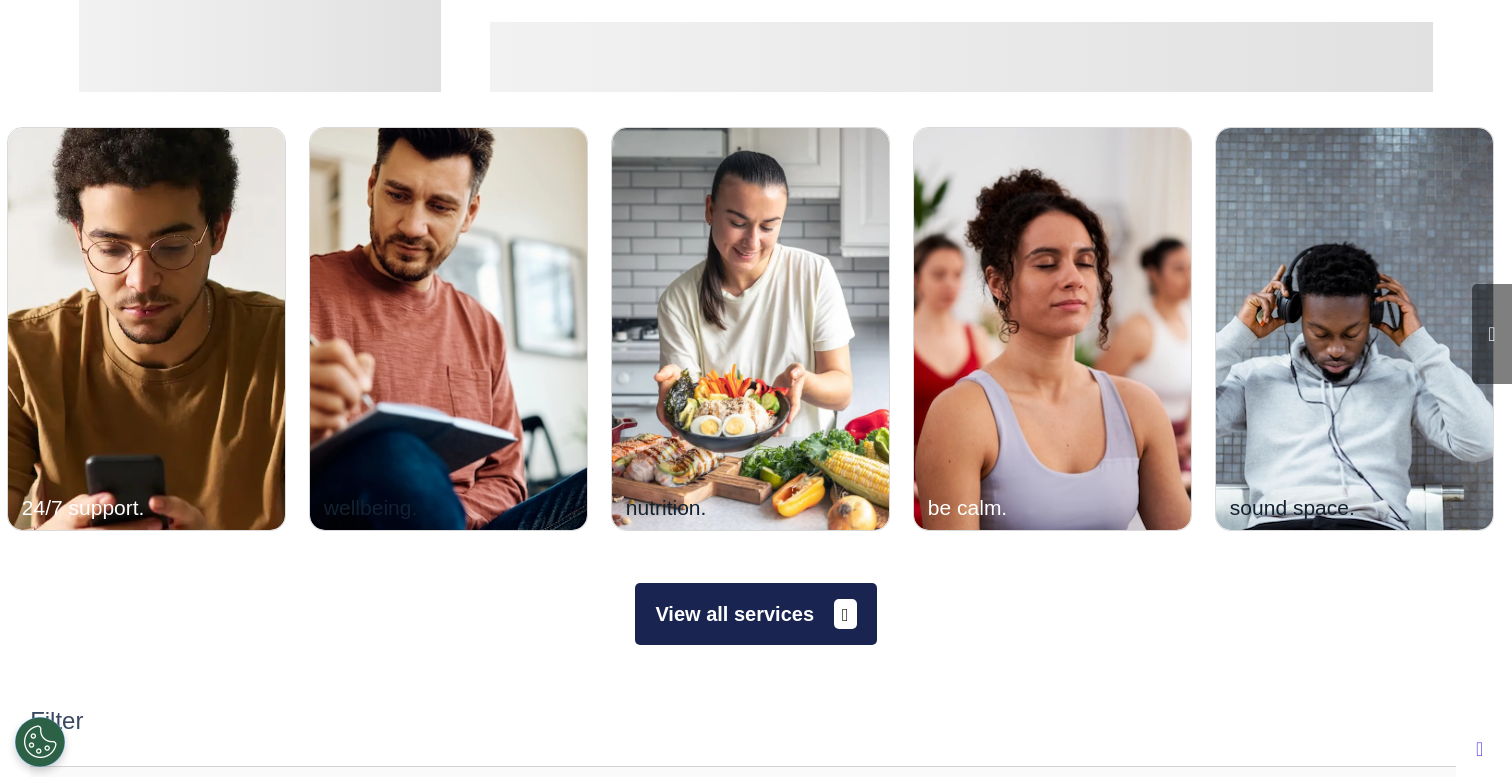 click on "View all services" at bounding box center (755, 614) 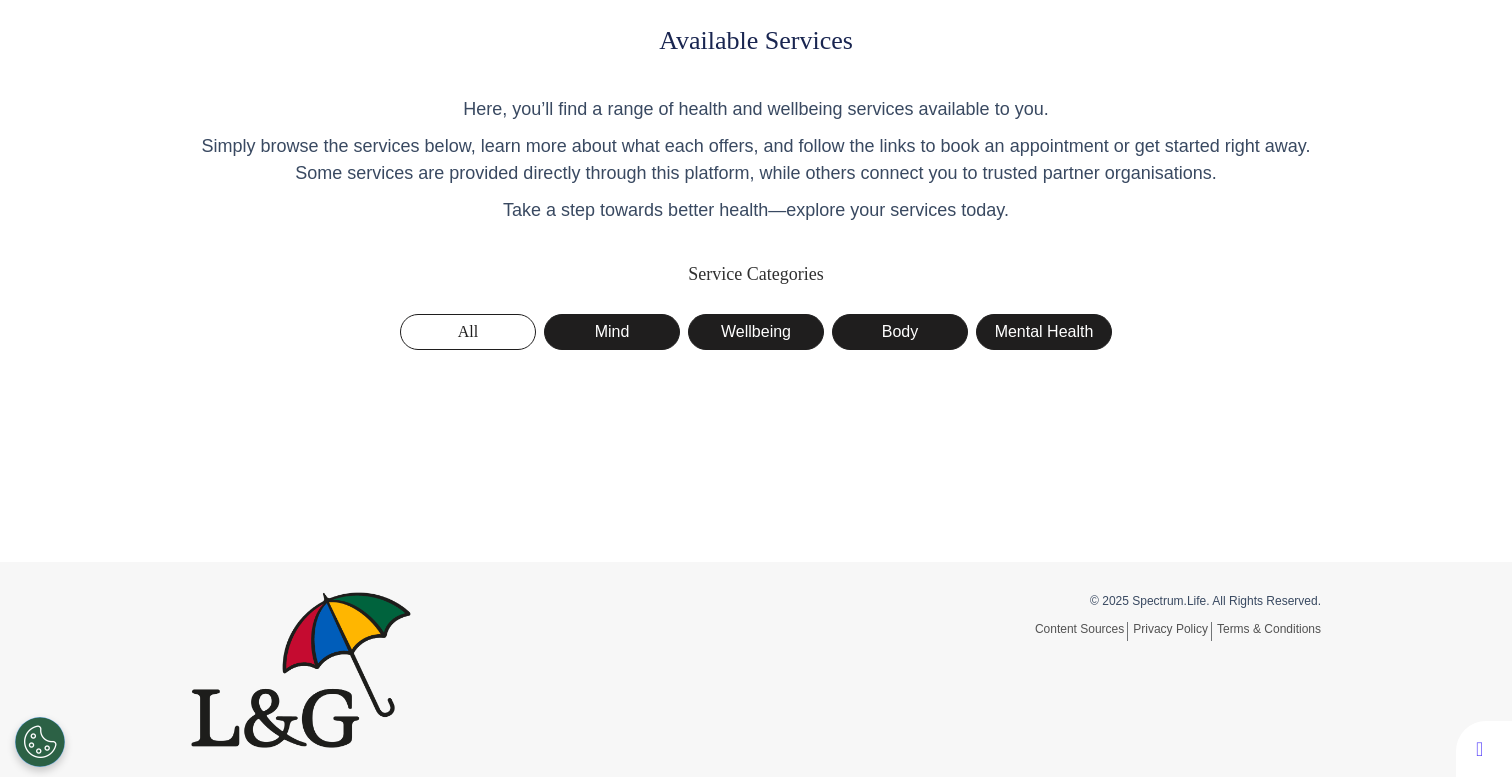 scroll, scrollTop: 93, scrollLeft: 0, axis: vertical 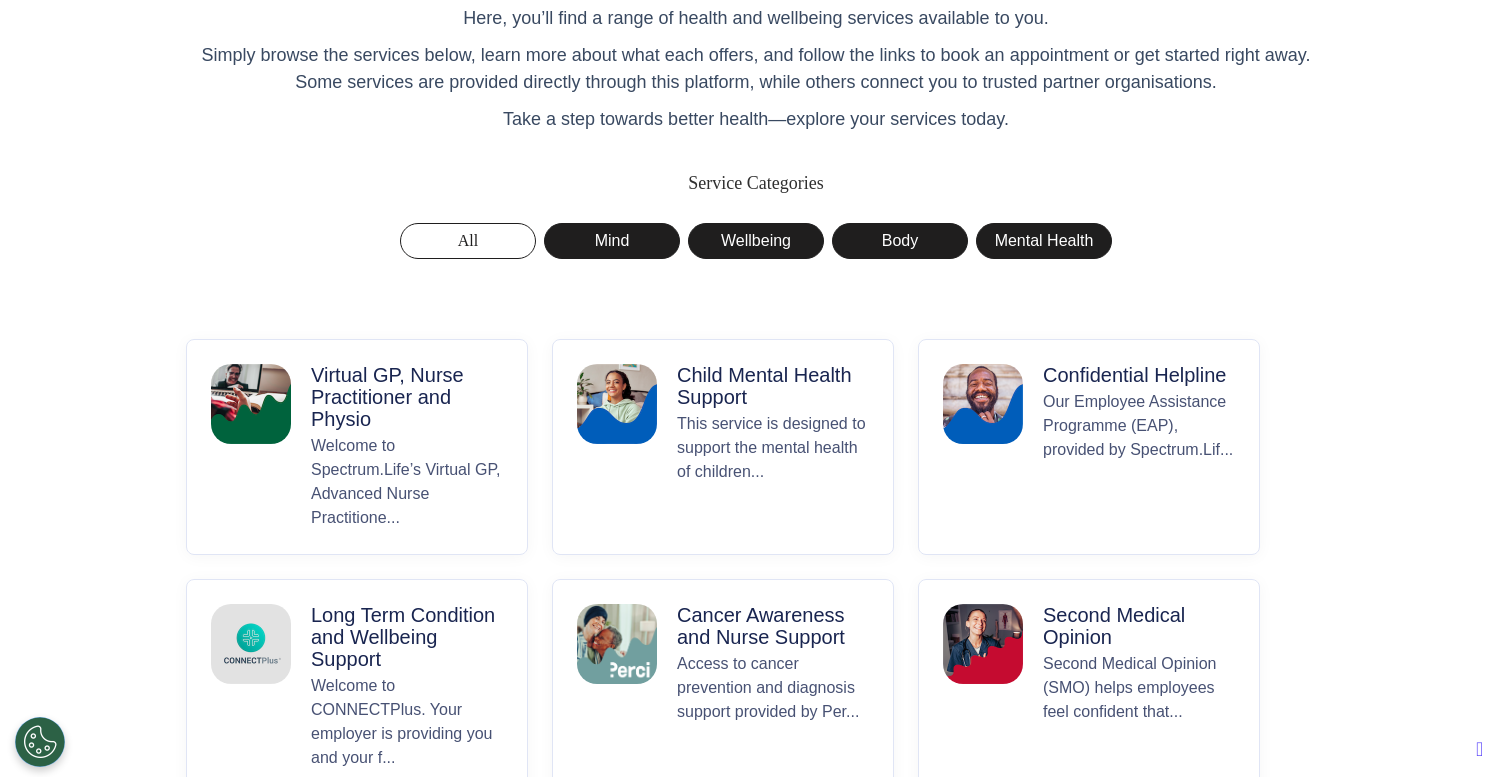 click on "Welcome to Spectrum.Life’s Virtual GP, Advanced Nurse Practitione..." at bounding box center (407, 482) 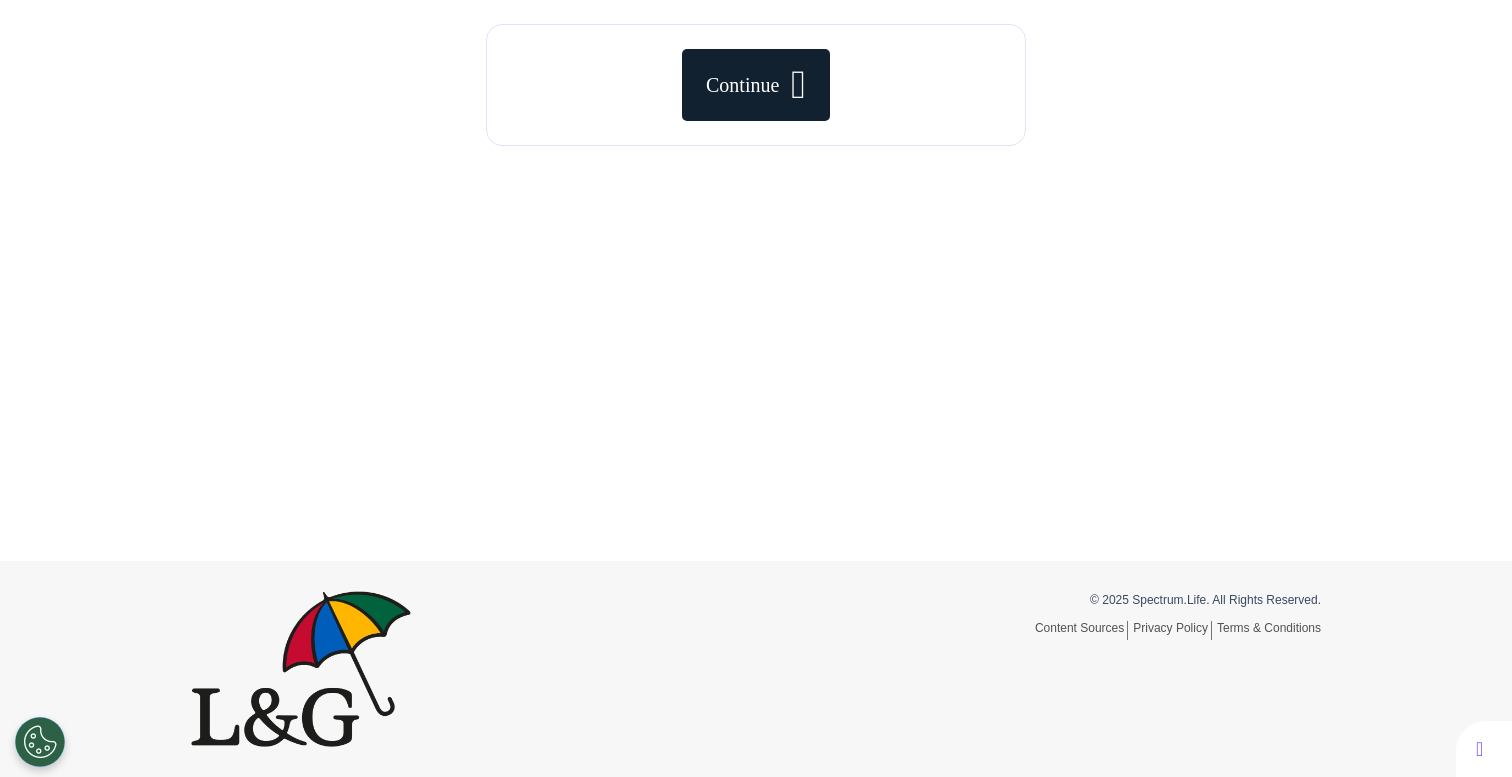 scroll, scrollTop: 0, scrollLeft: 0, axis: both 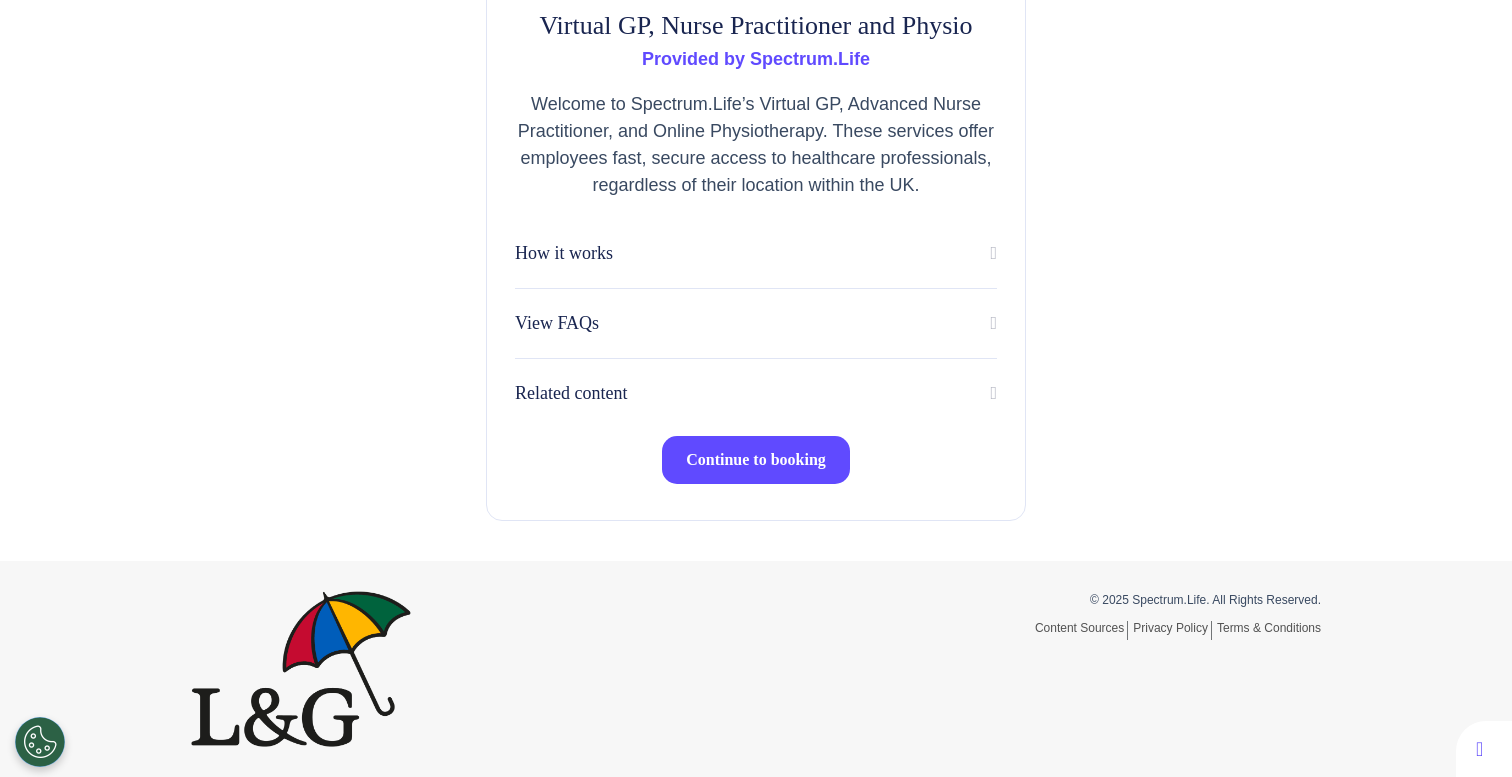 click on "Continue to booking" at bounding box center (756, 459) 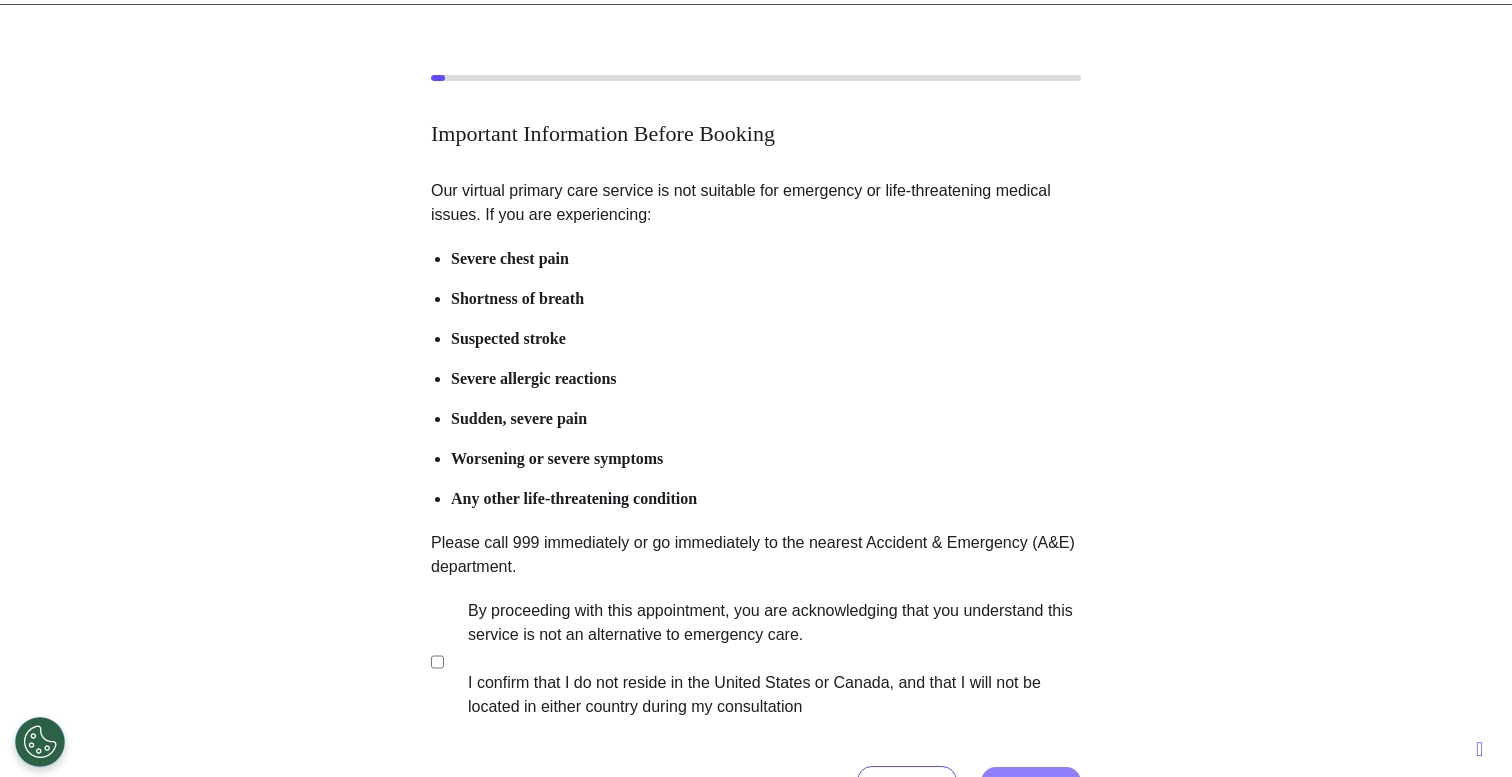 scroll, scrollTop: 139, scrollLeft: 0, axis: vertical 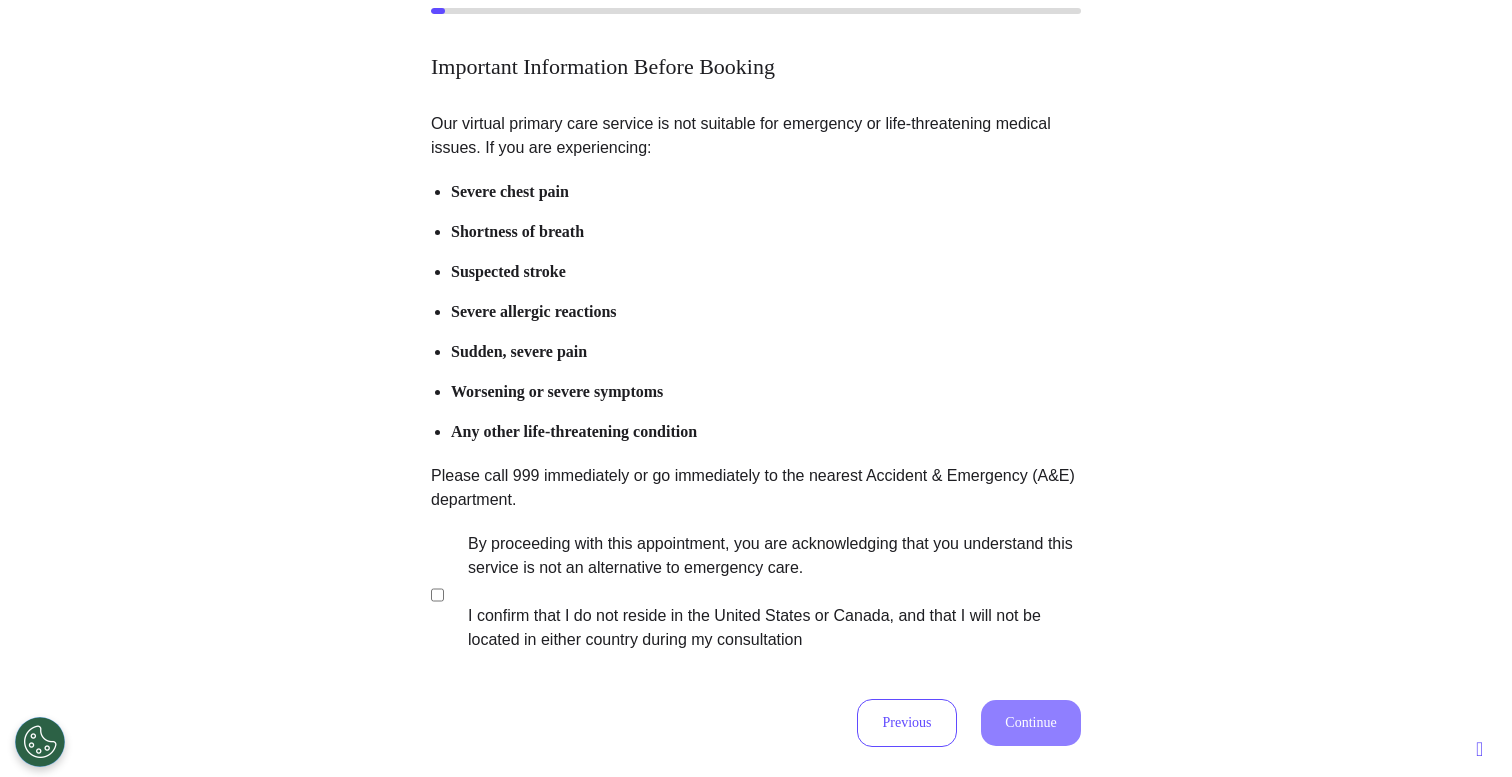 click on "By proceeding with this appointment, you are acknowledging that you understand this service is not an alternative to emergency care. I confirm that I do not reside in the United States or Canada, and that I will not be located in either country during my consultation" at bounding box center [761, 592] 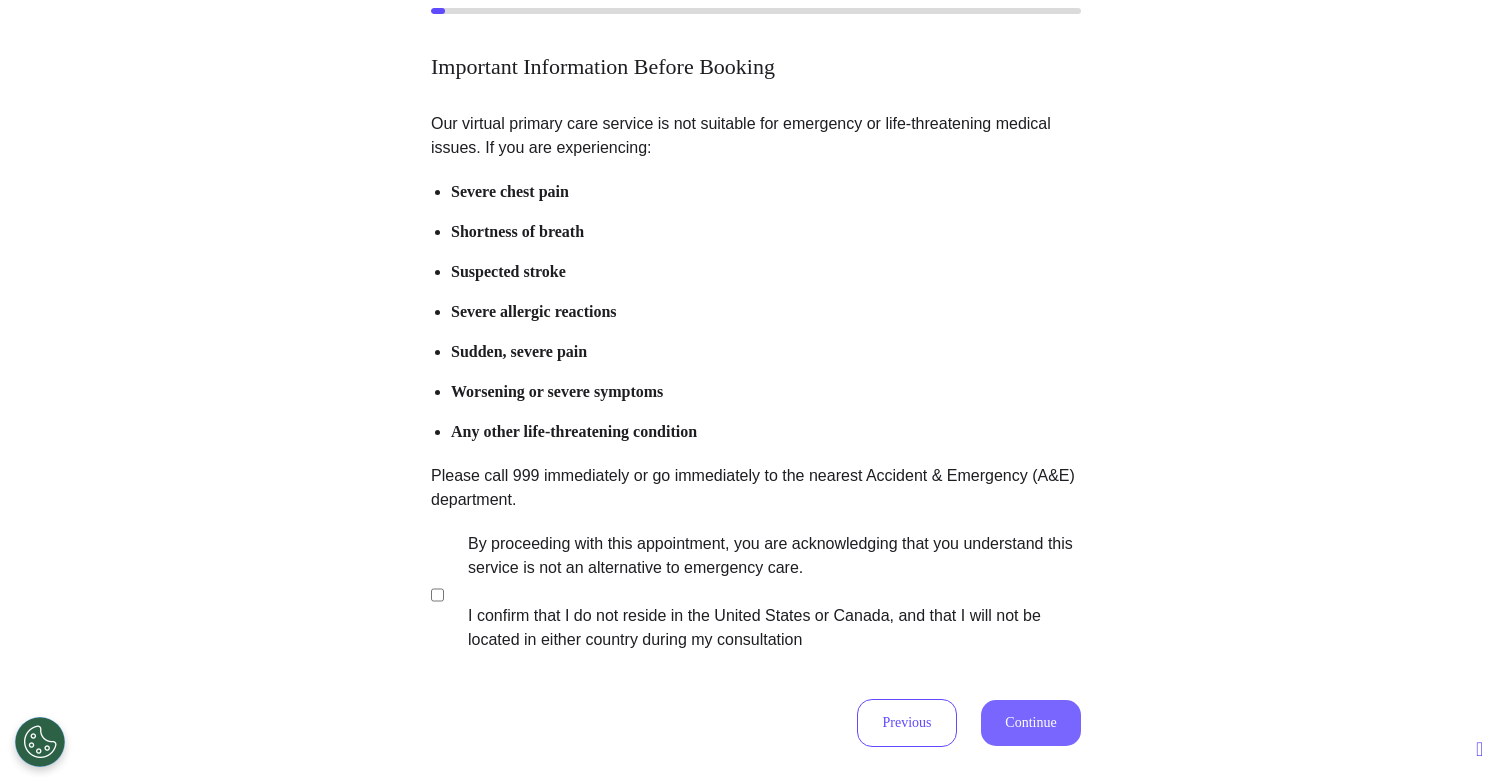 click on "Continue" at bounding box center (1031, 723) 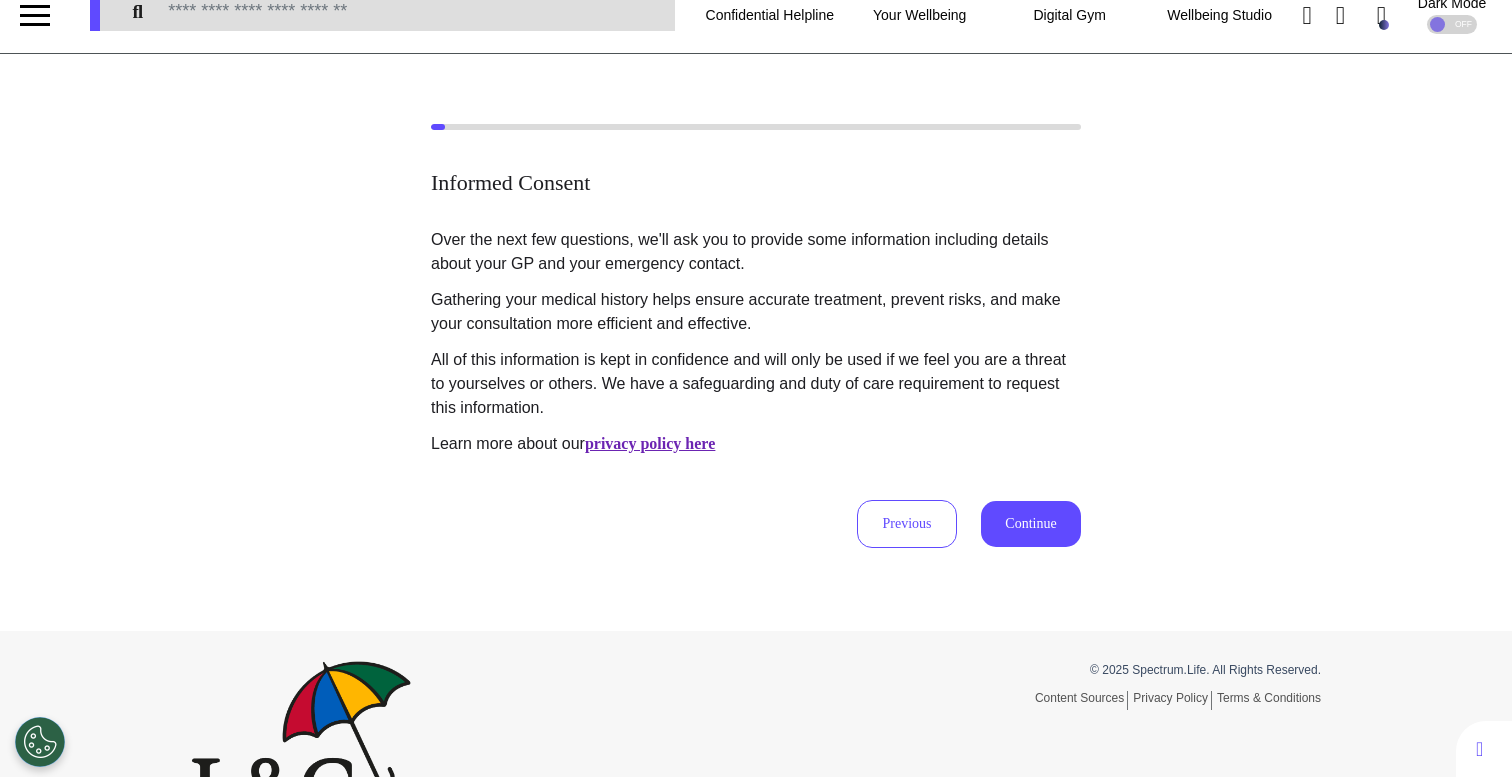 scroll, scrollTop: 0, scrollLeft: 0, axis: both 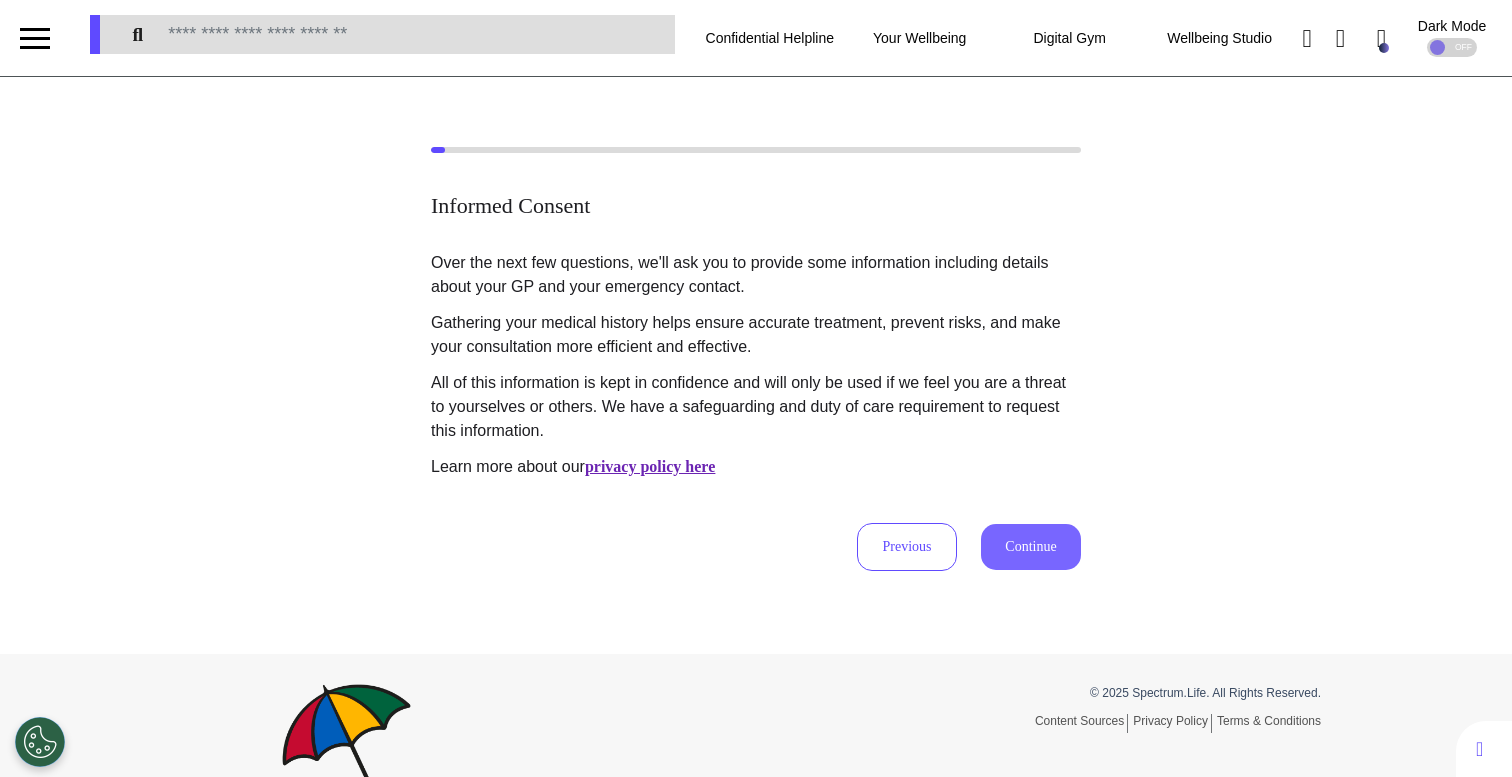 click on "Continue" at bounding box center [1031, 547] 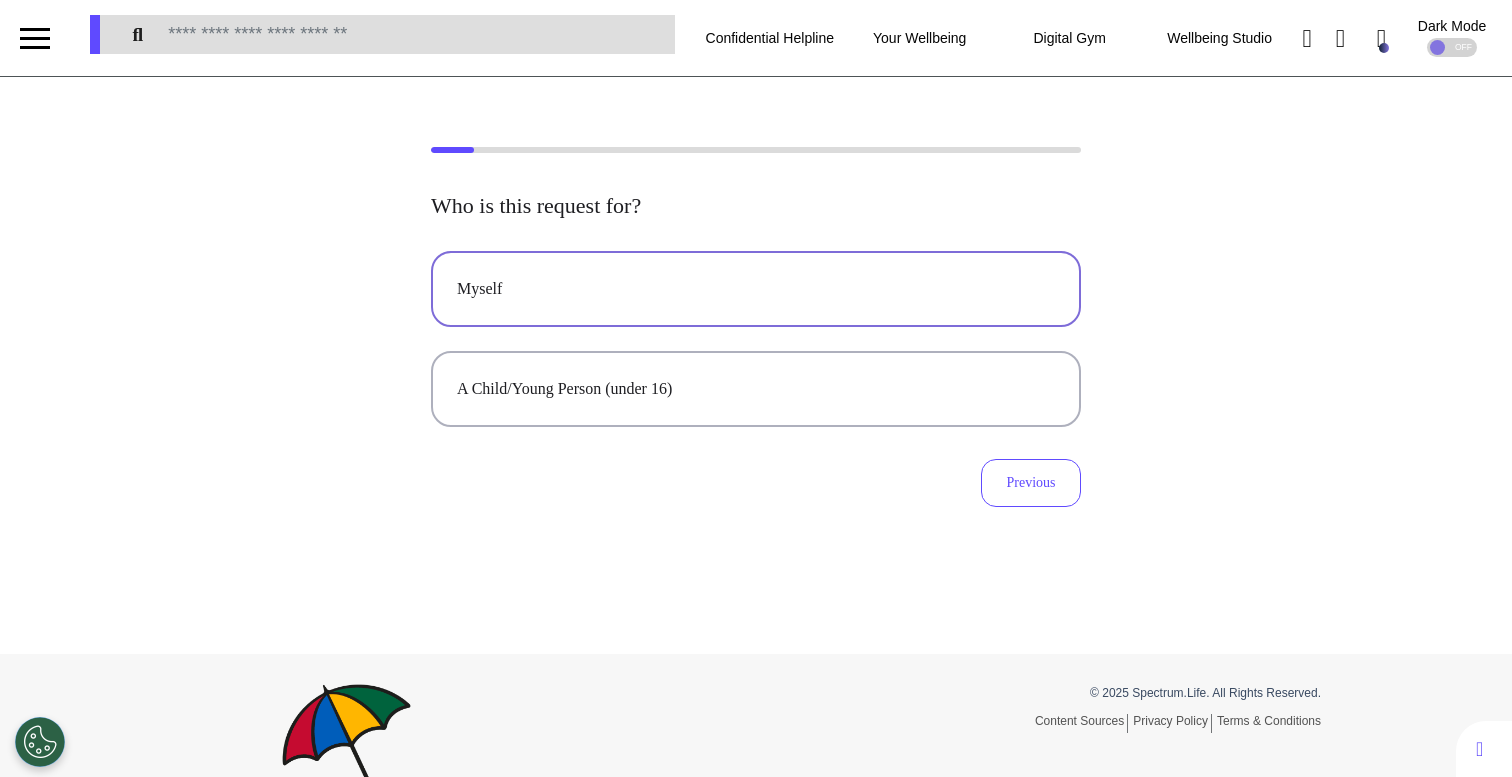click on "Myself" at bounding box center [756, 289] 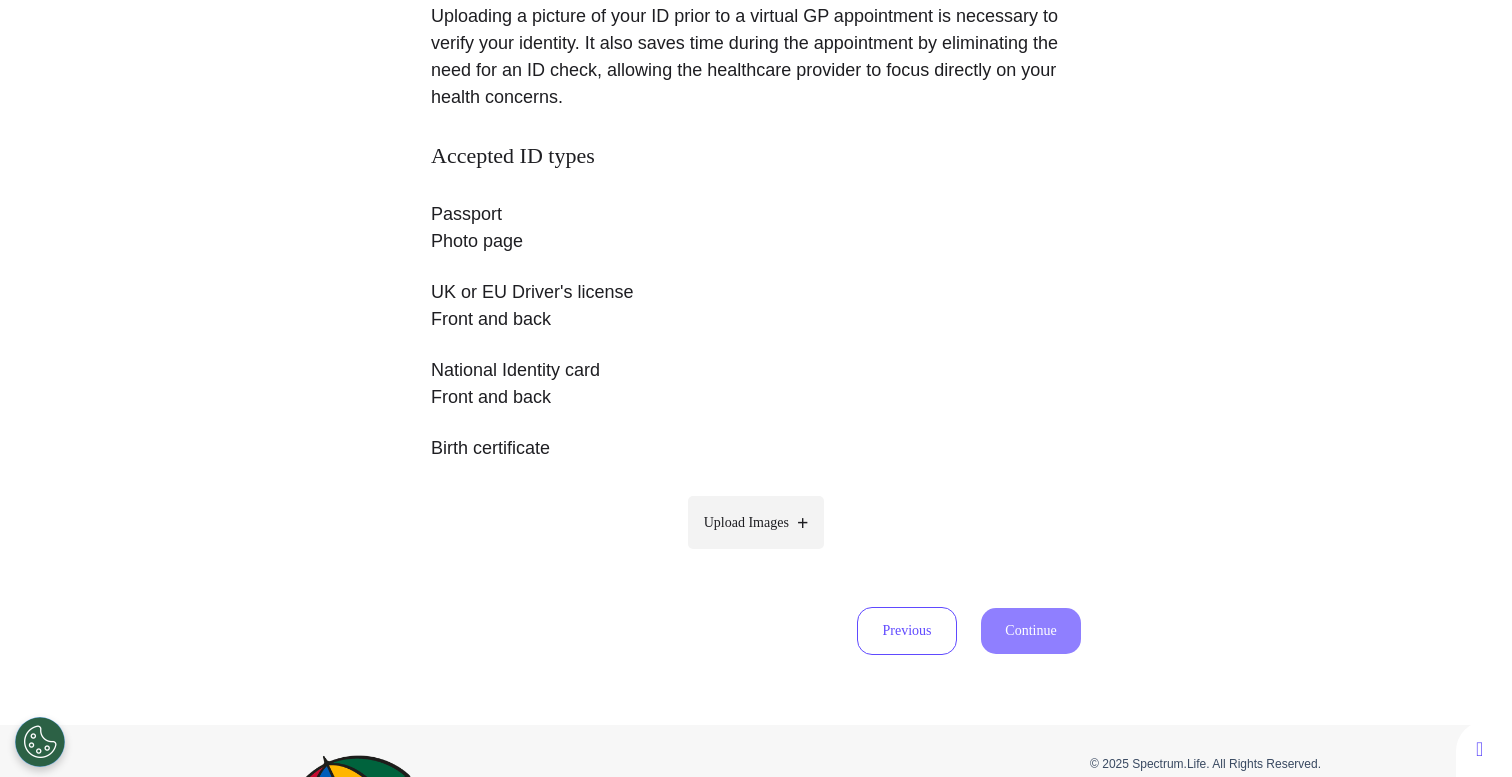 scroll, scrollTop: 433, scrollLeft: 0, axis: vertical 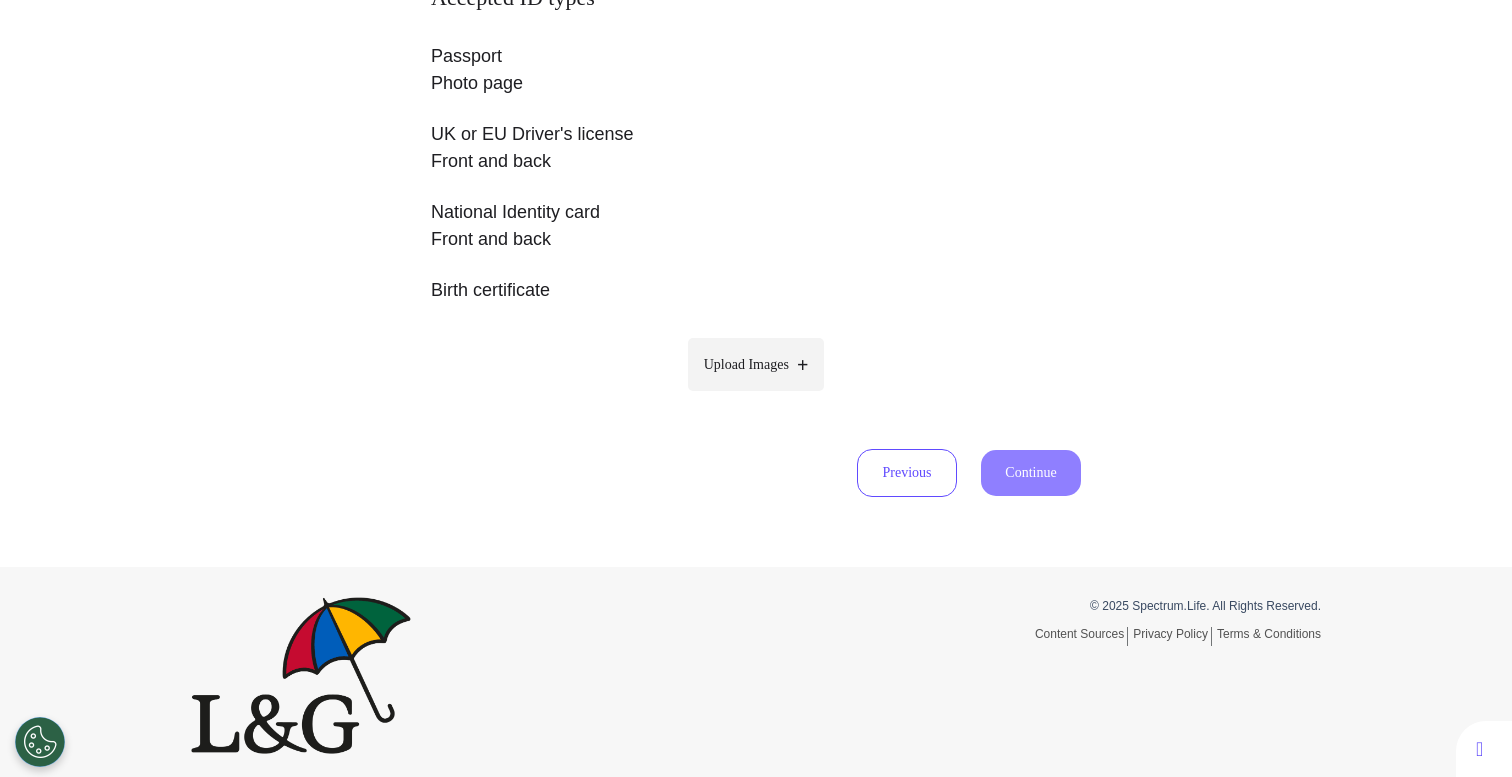 click on "Upload Images" at bounding box center (756, 364) 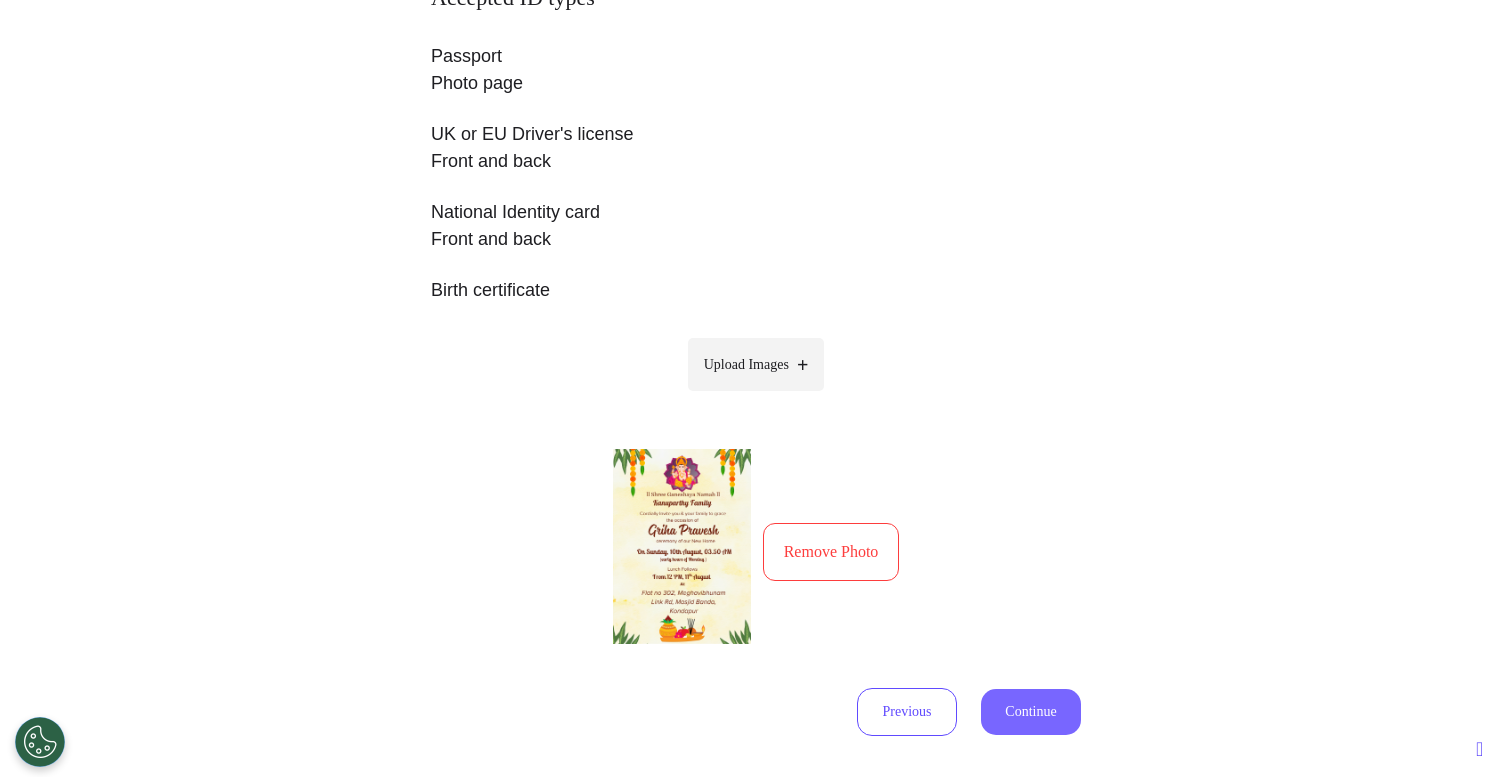 click on "Continue" at bounding box center [1031, 712] 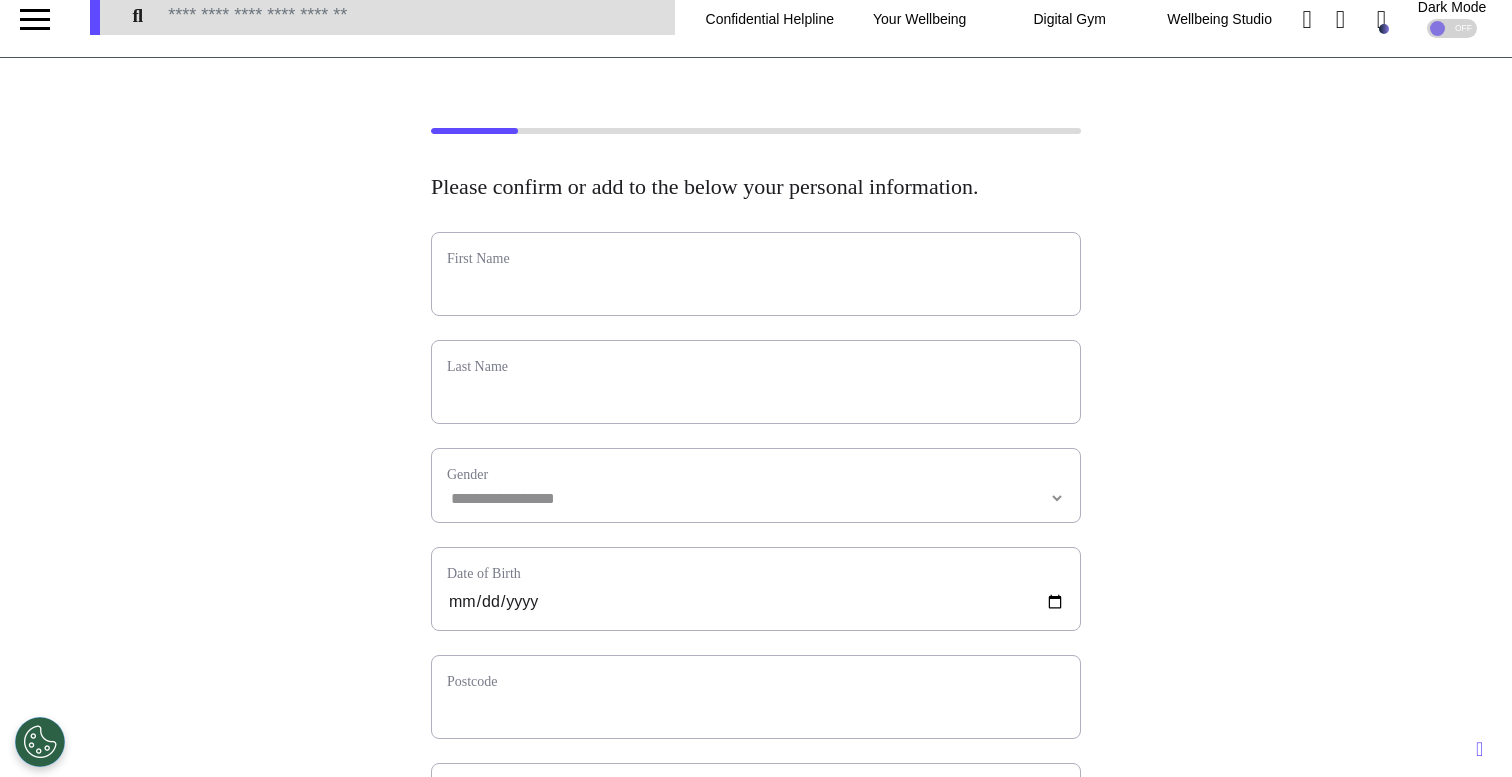 scroll, scrollTop: 0, scrollLeft: 0, axis: both 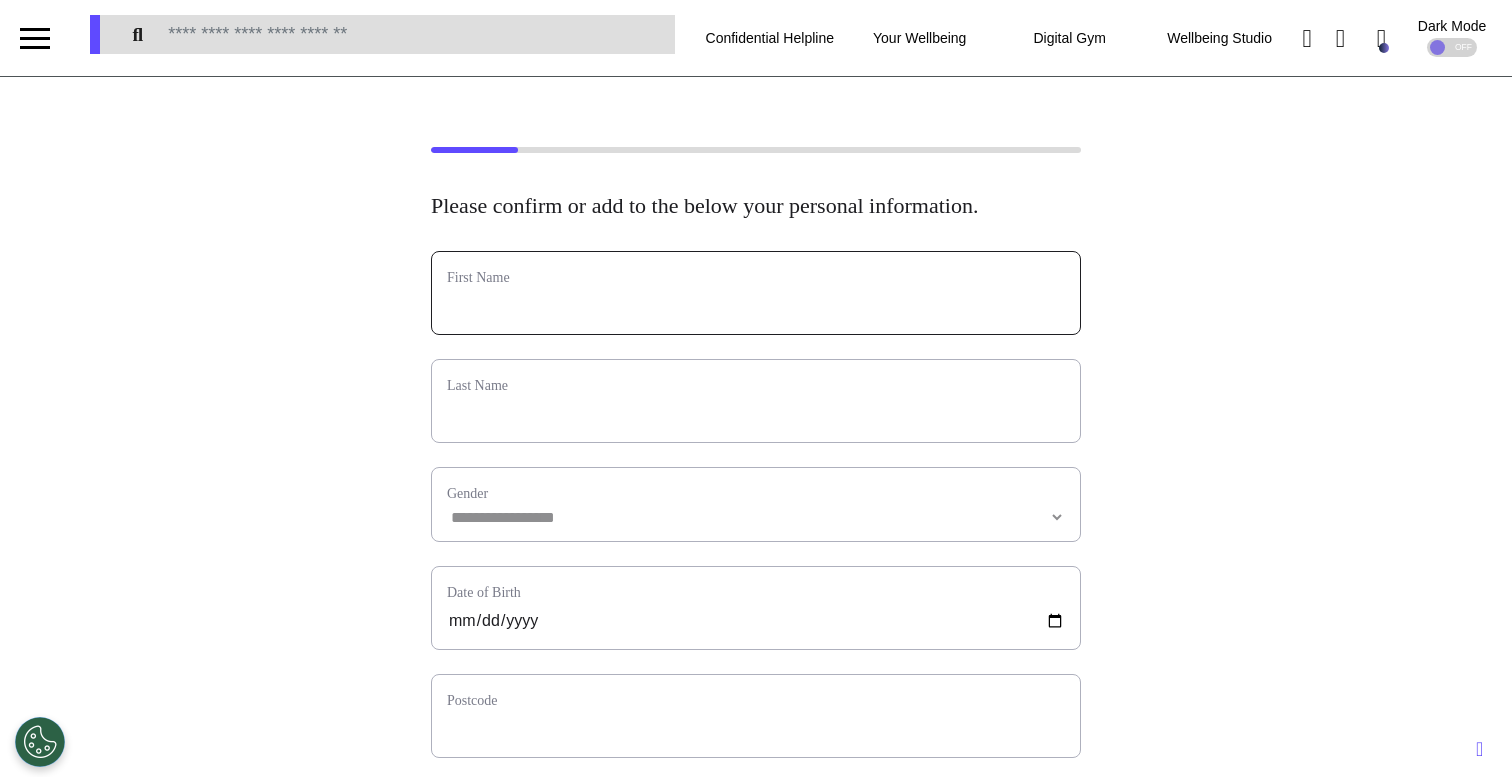 click at bounding box center [756, 306] 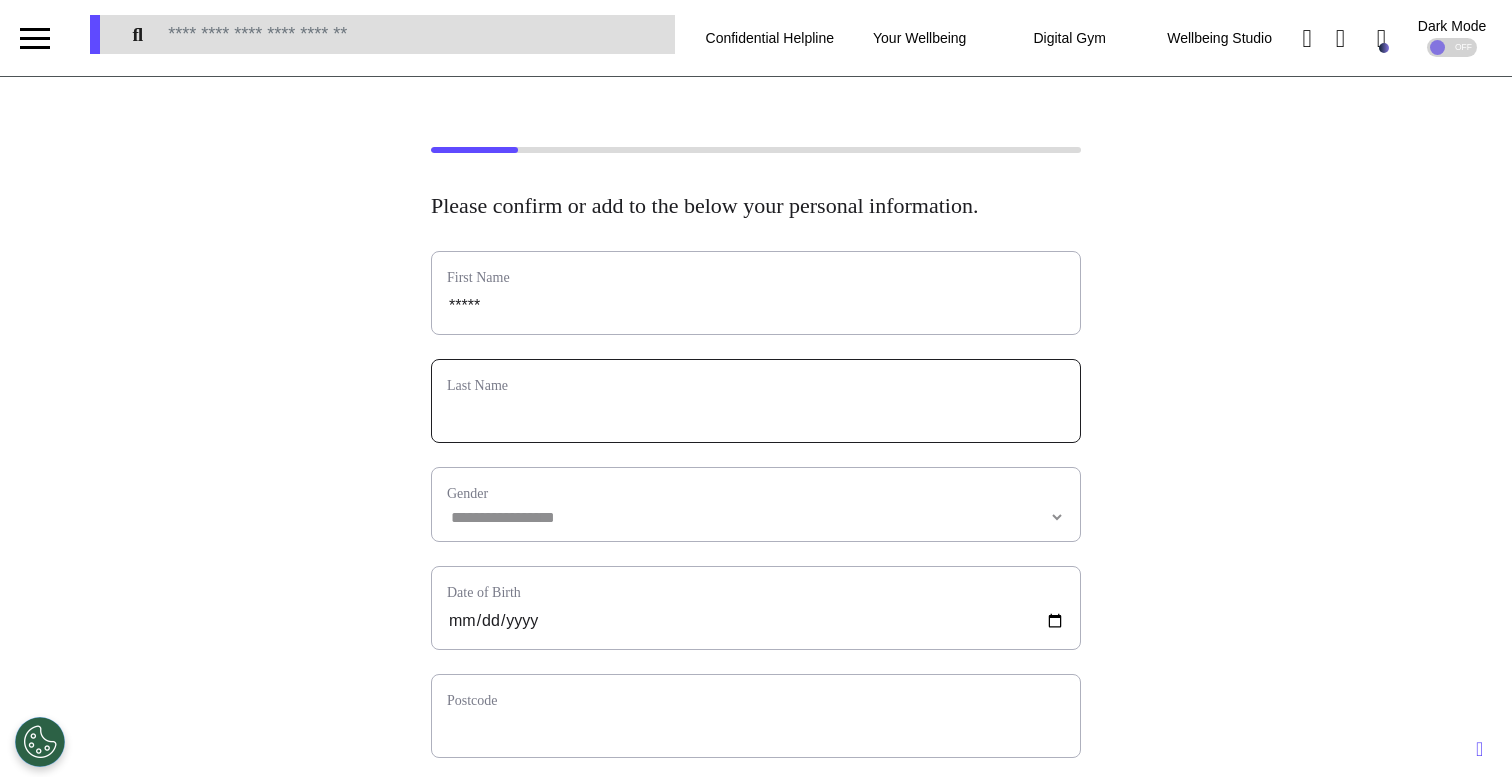 type on "****" 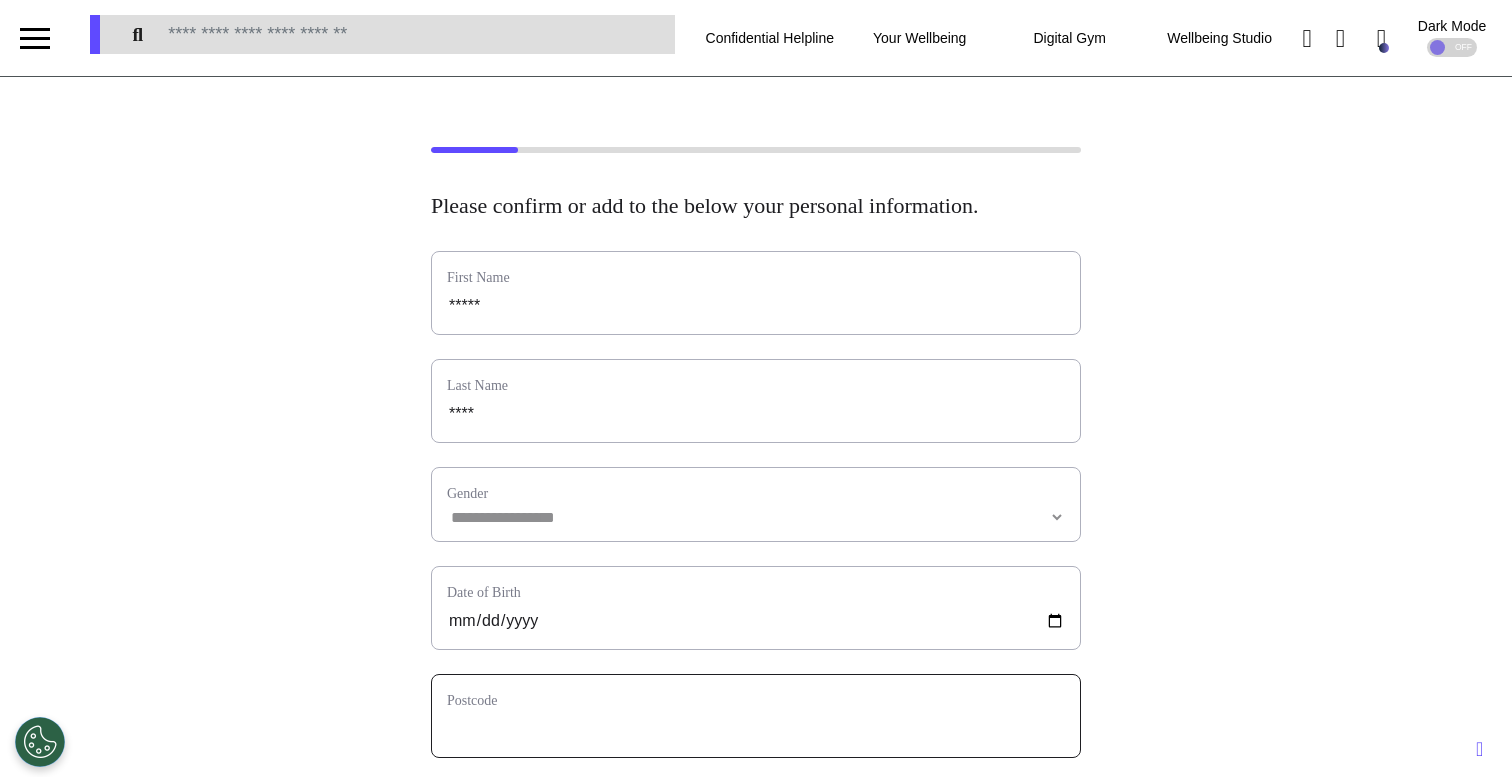 type on "****" 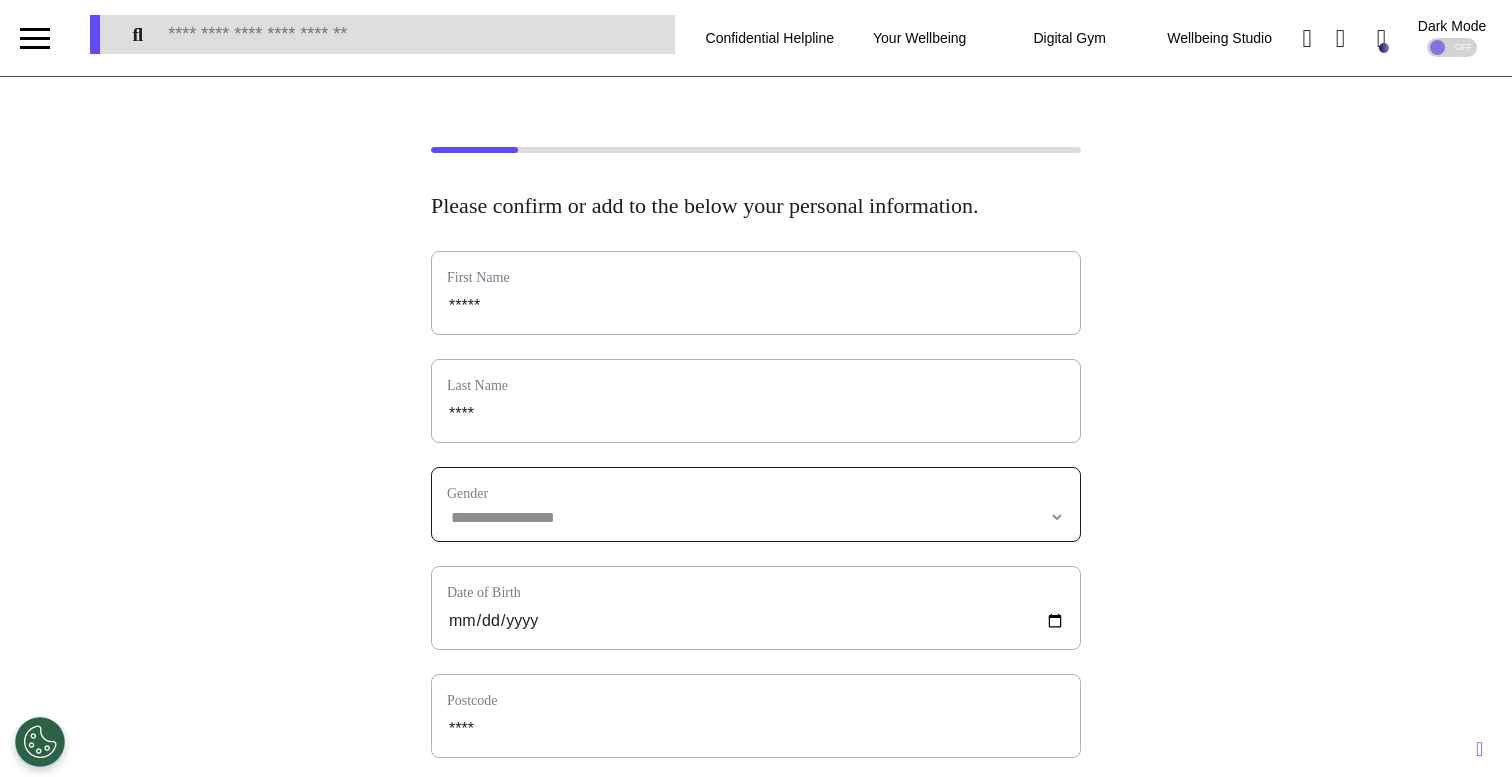 click on "**********" at bounding box center (756, 517) 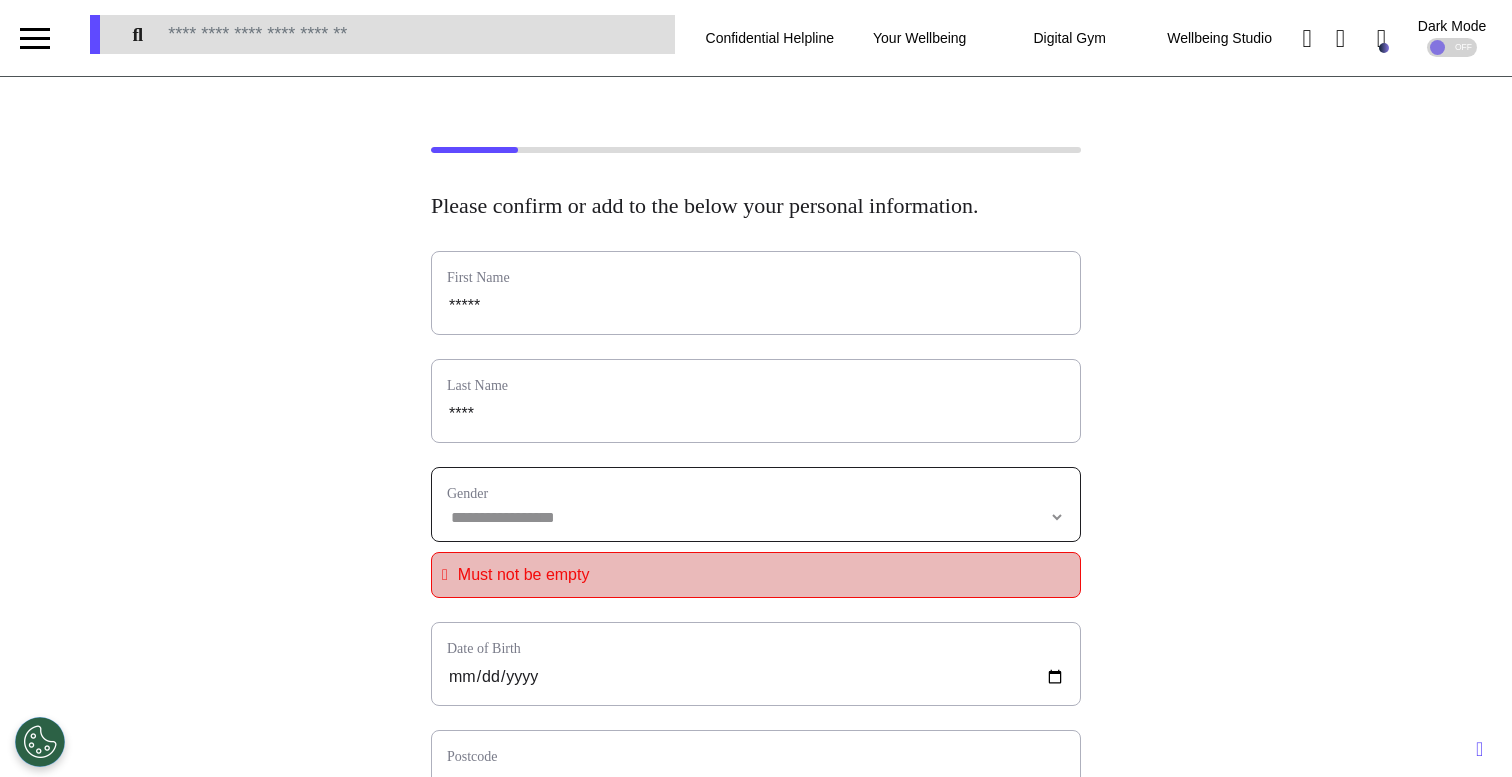 select on "******" 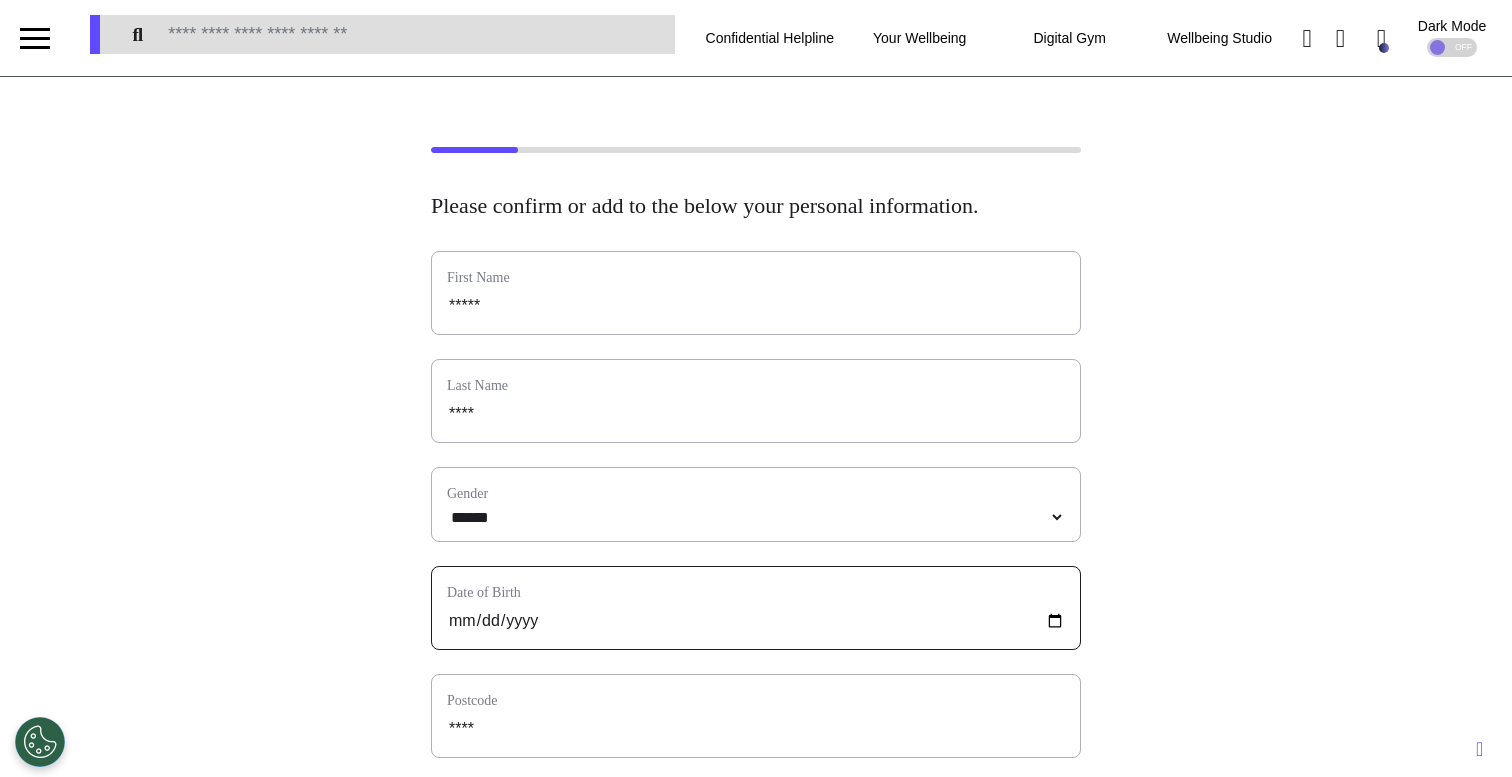 click at bounding box center (756, 621) 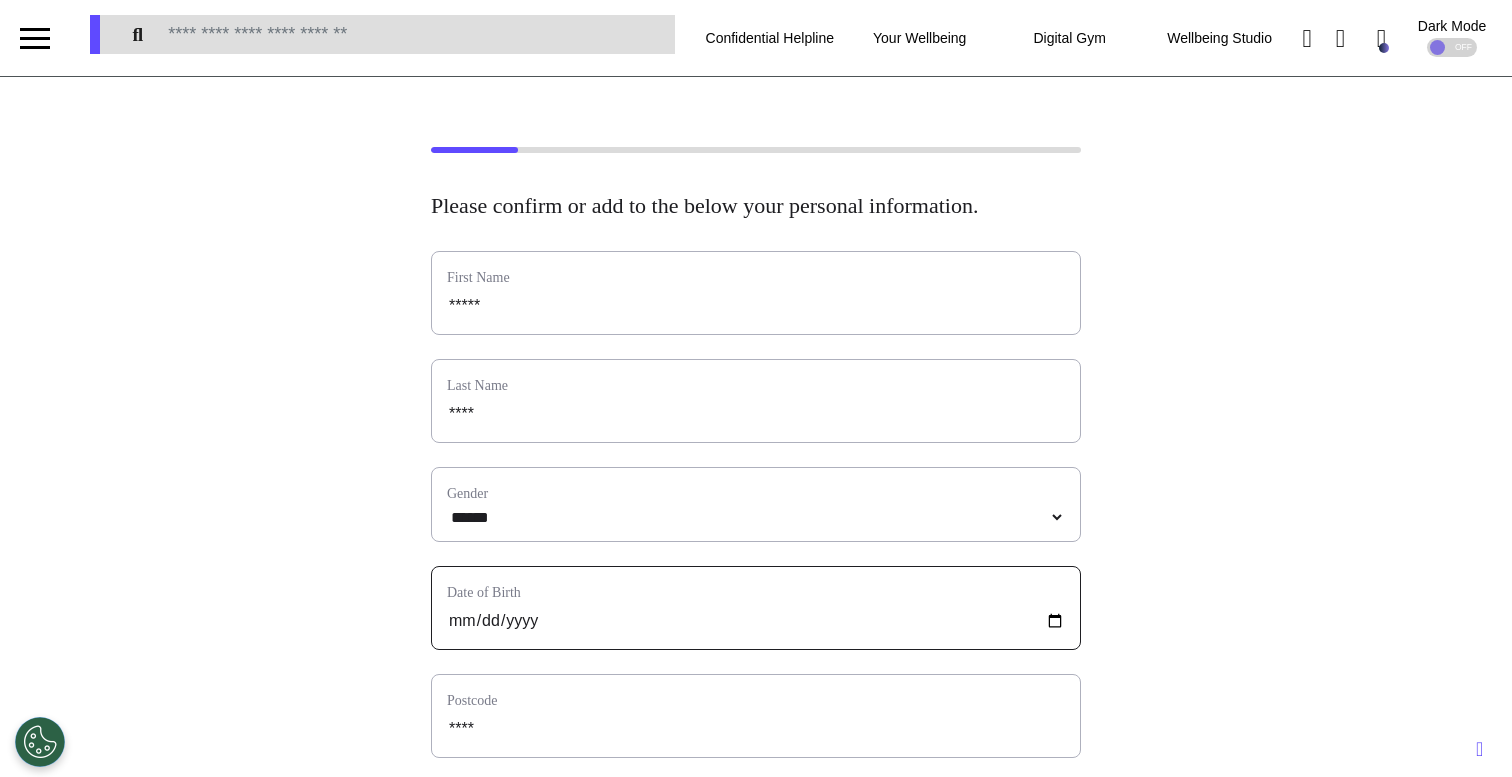 type on "**********" 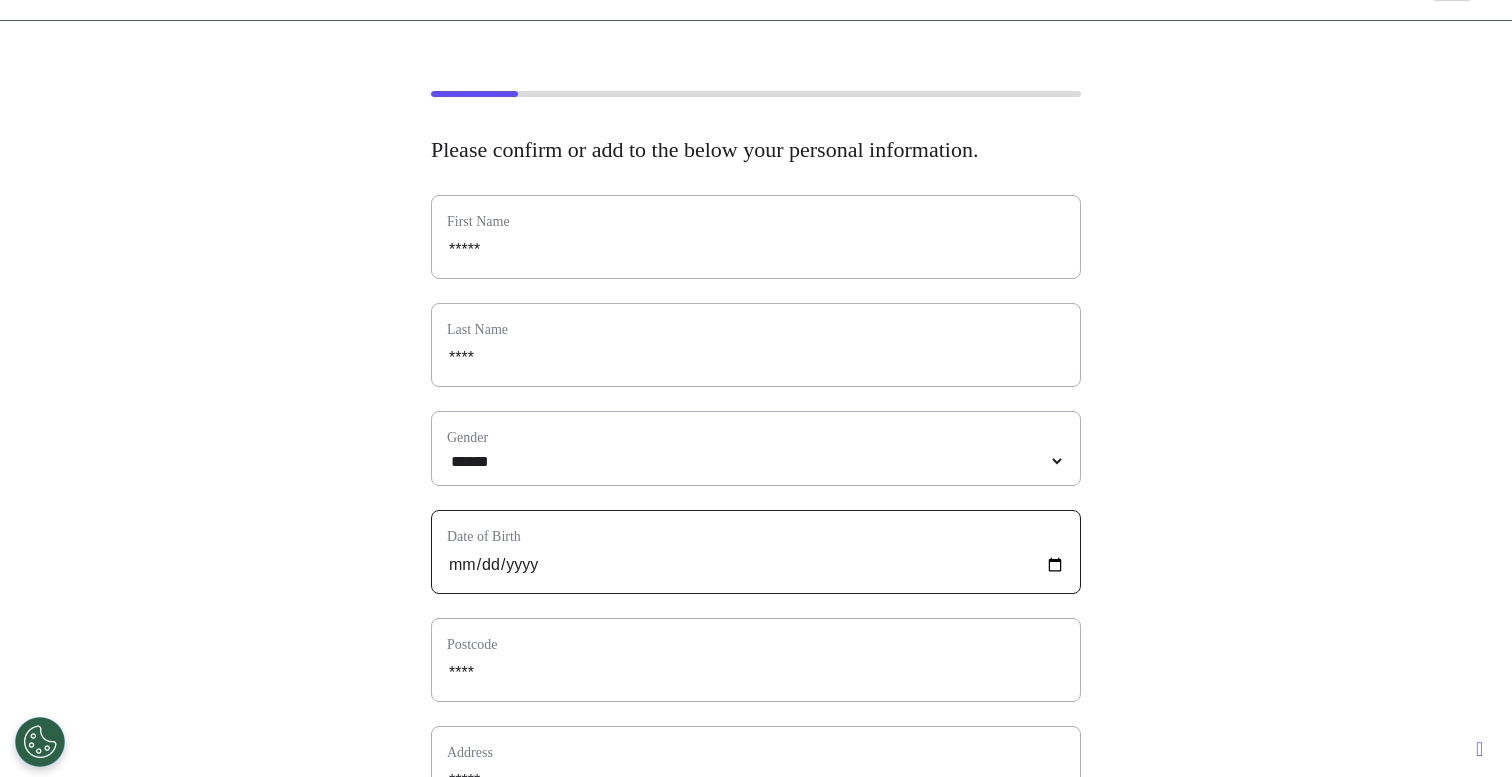scroll, scrollTop: 63, scrollLeft: 0, axis: vertical 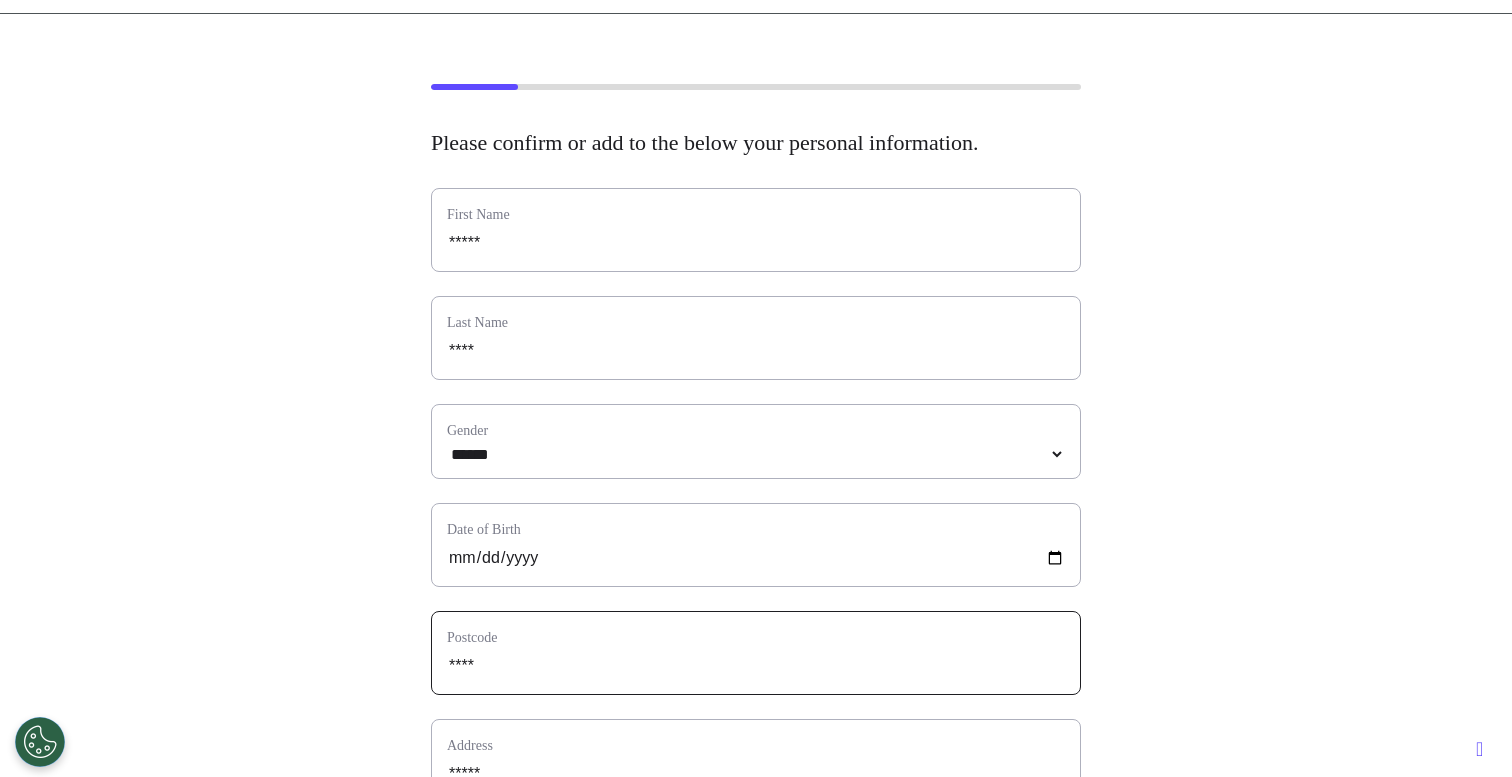 click on "****" at bounding box center (756, 666) 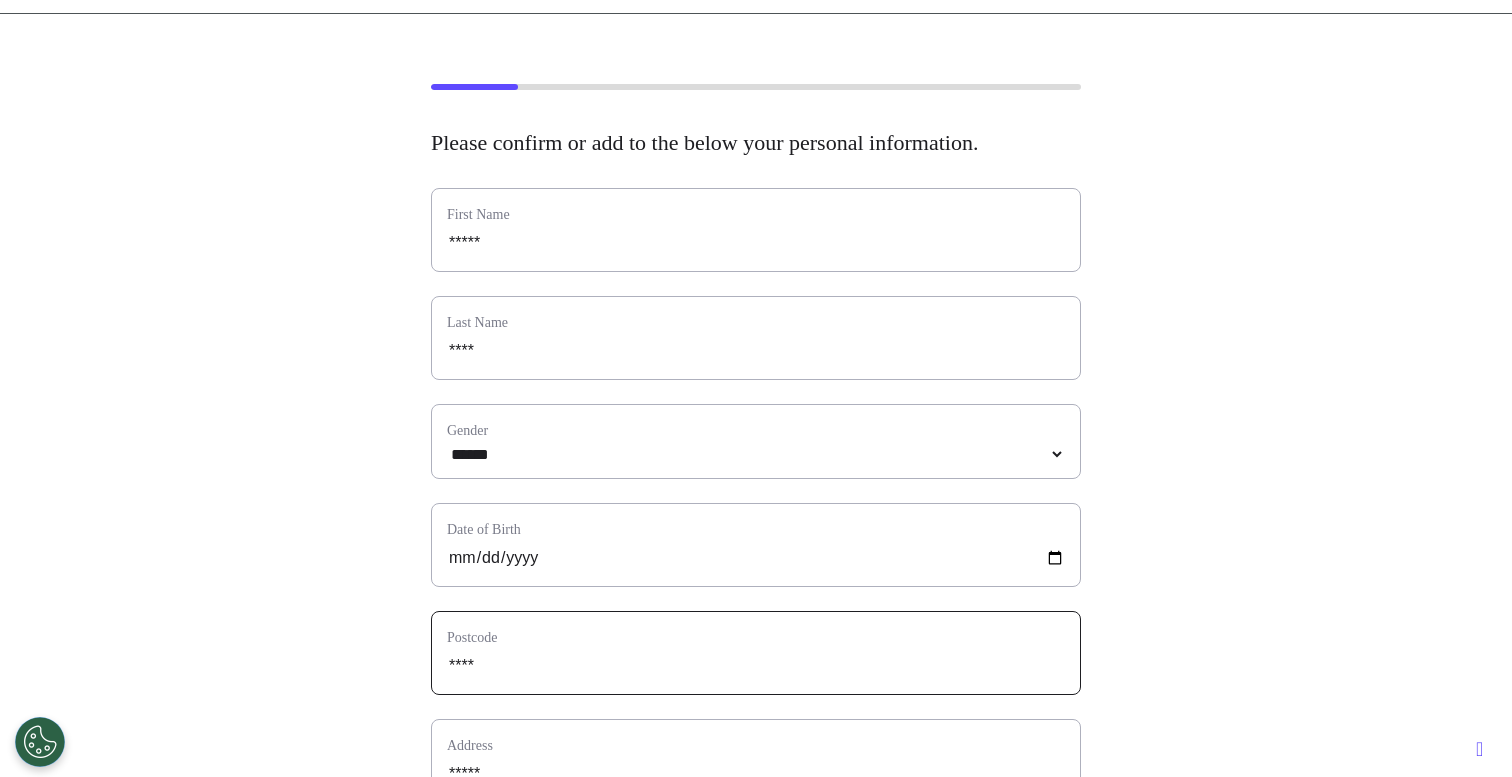type on "*" 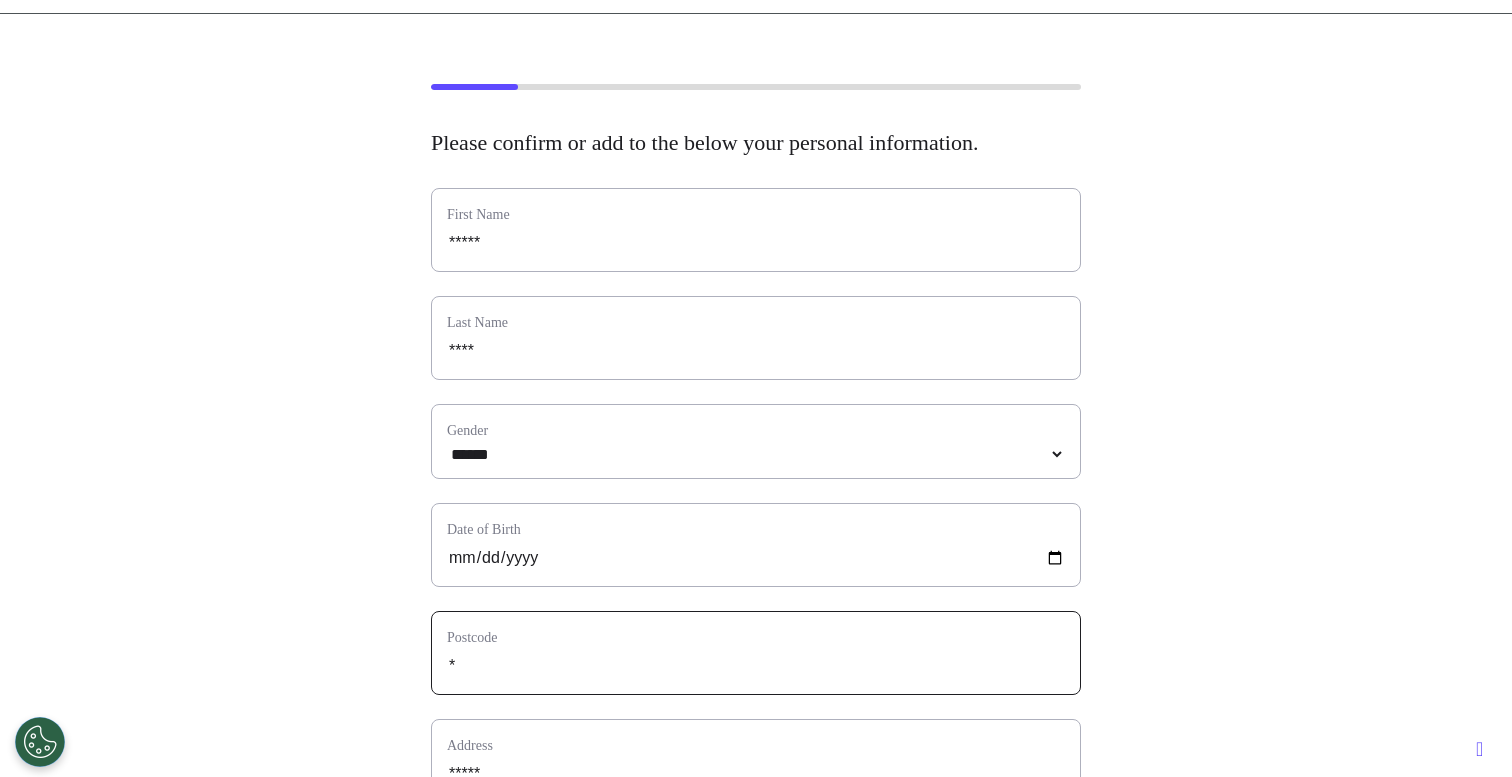 select 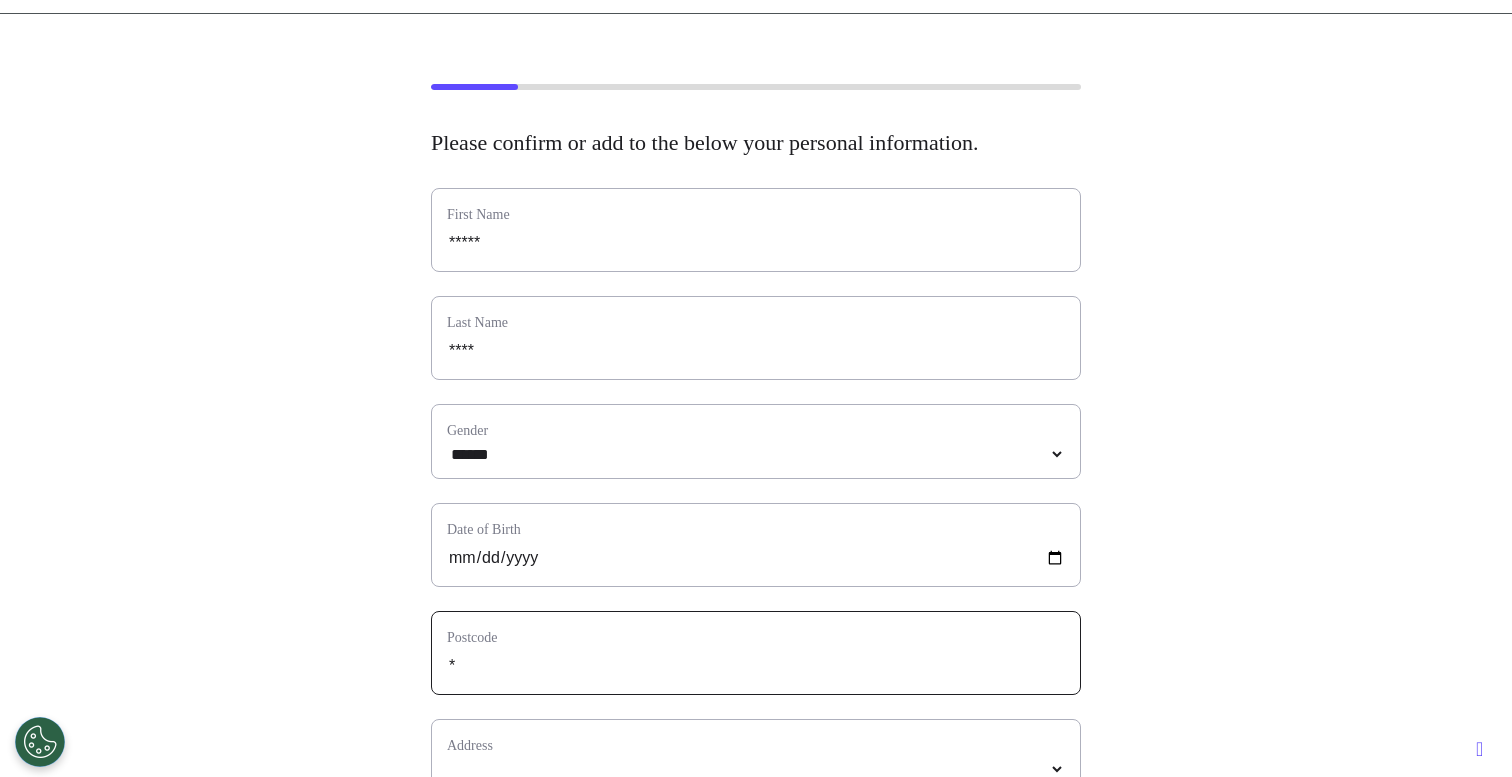 type on "**" 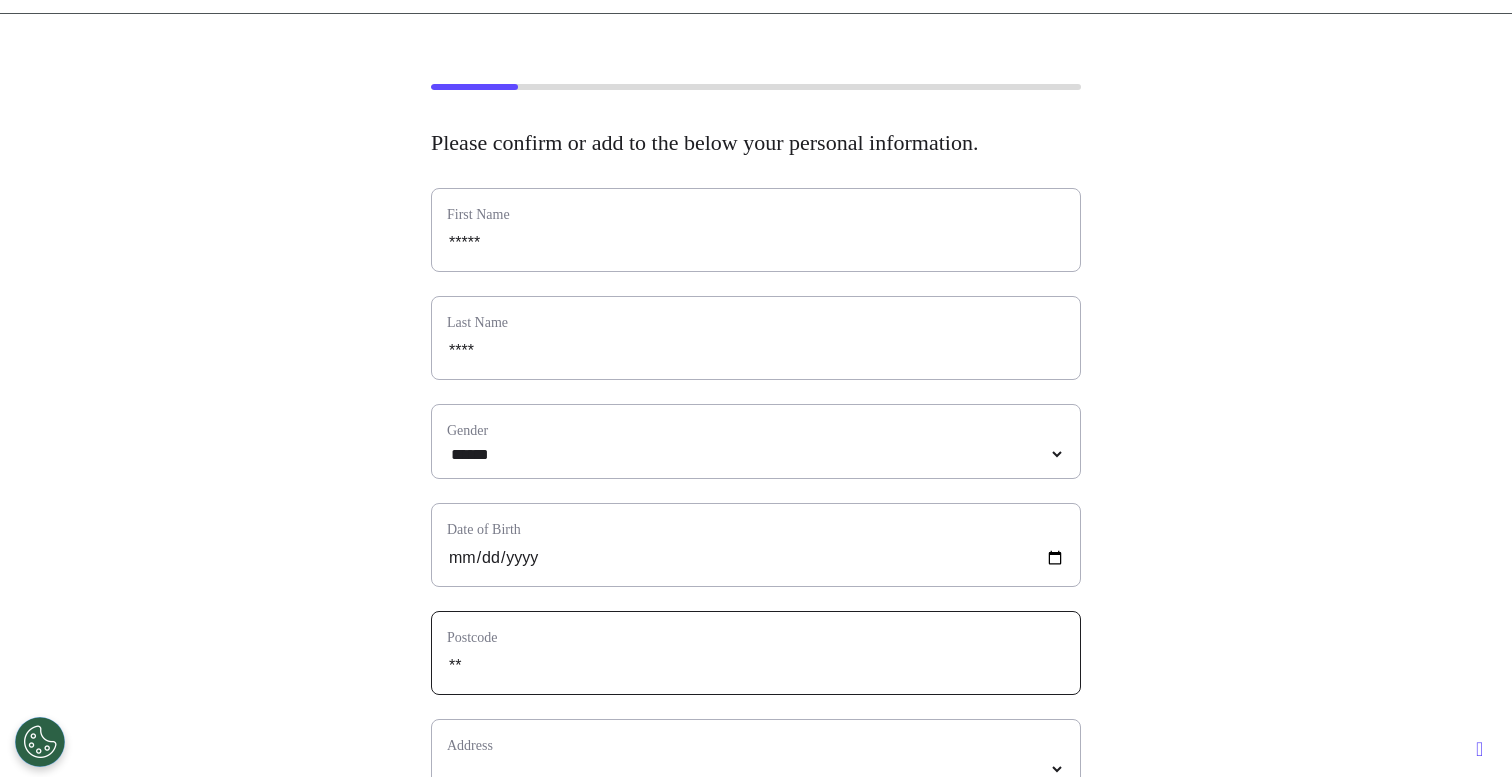 select 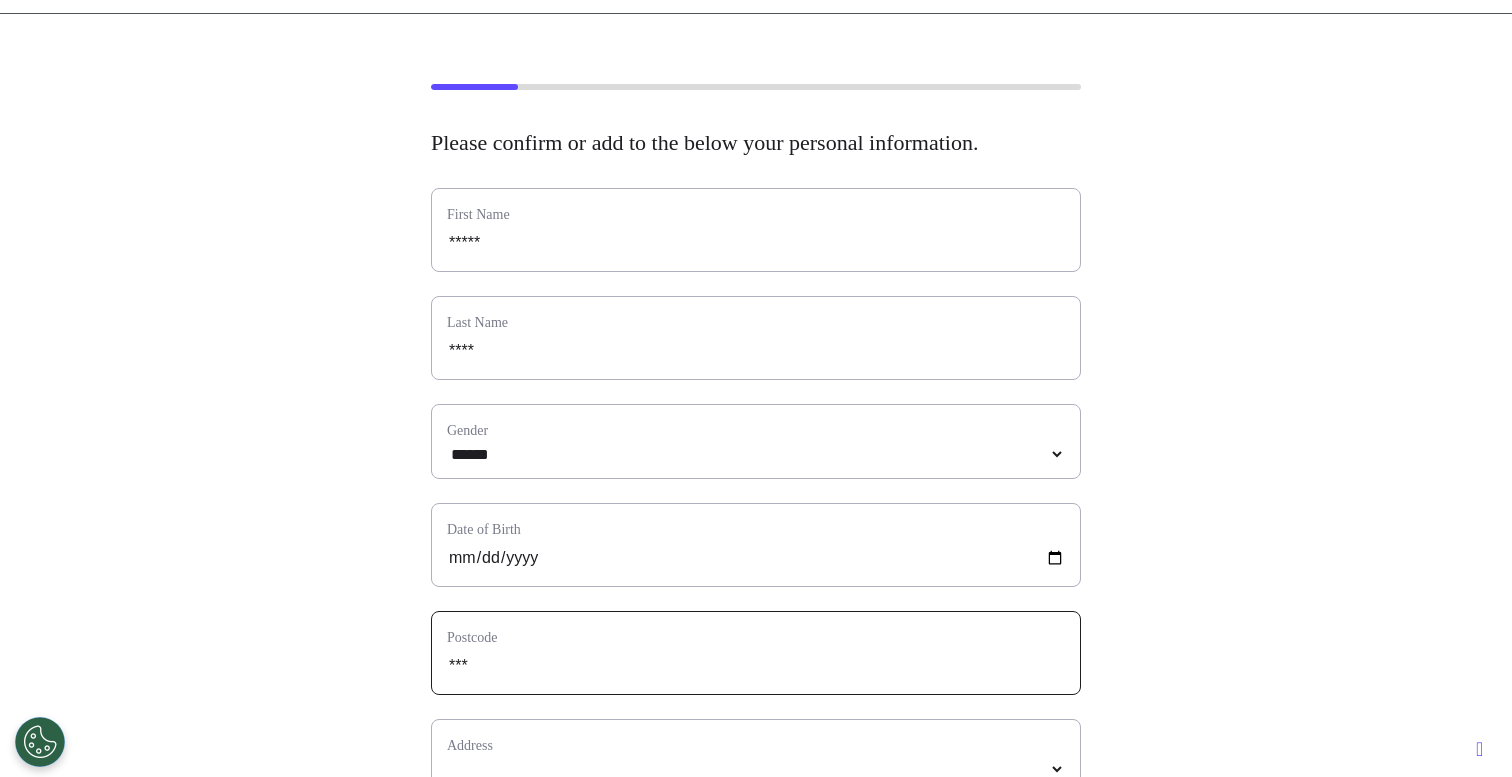 select 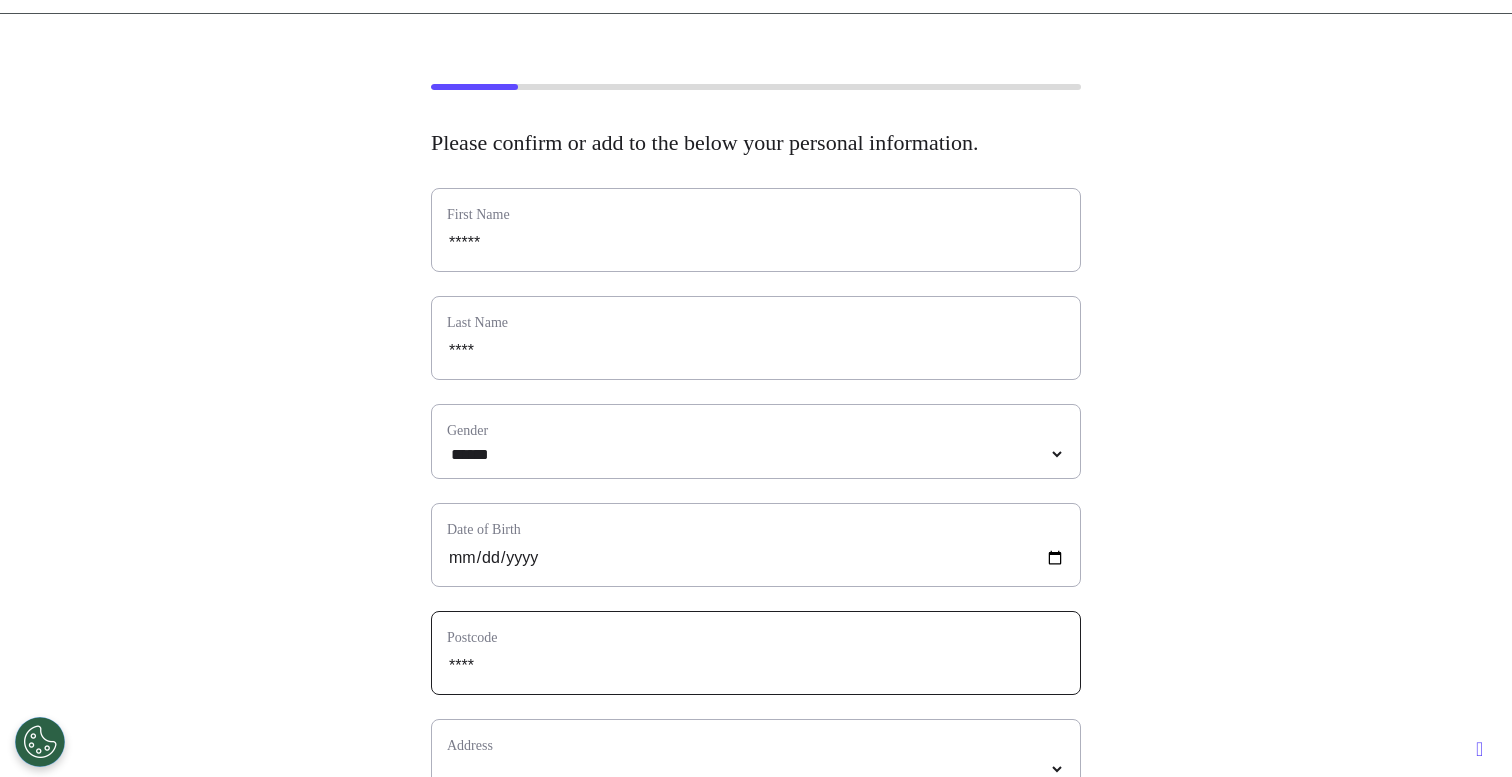 select 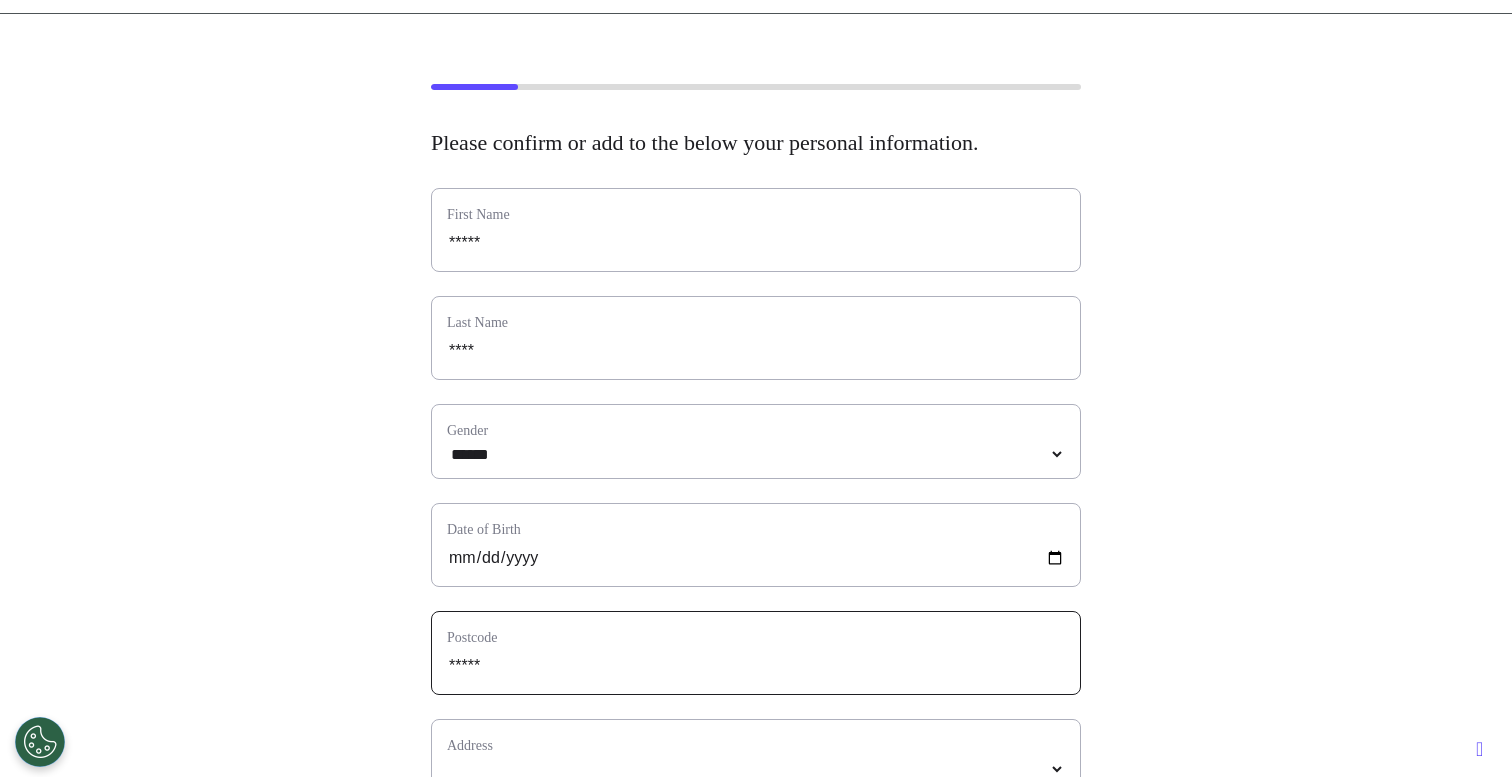 select 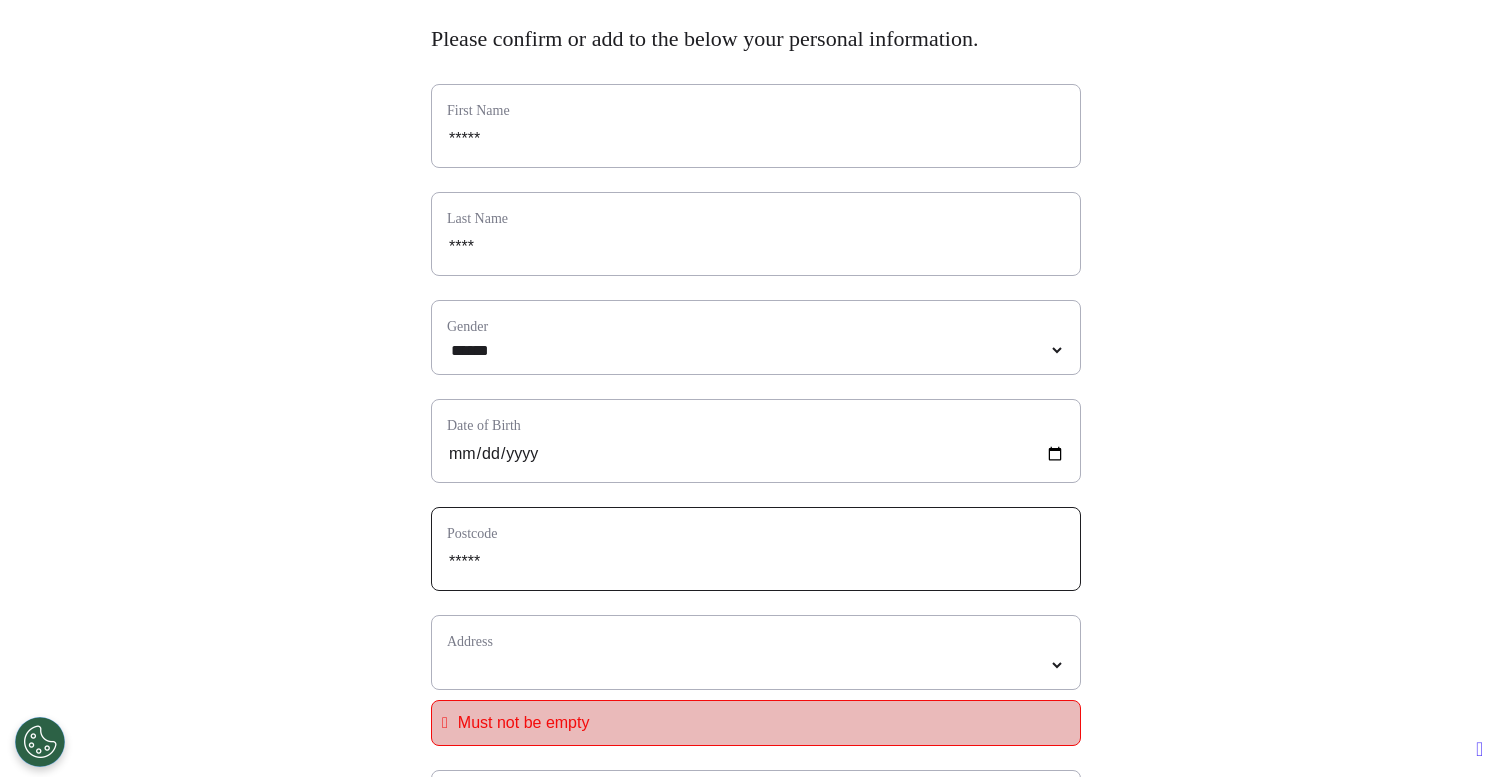 scroll, scrollTop: 169, scrollLeft: 0, axis: vertical 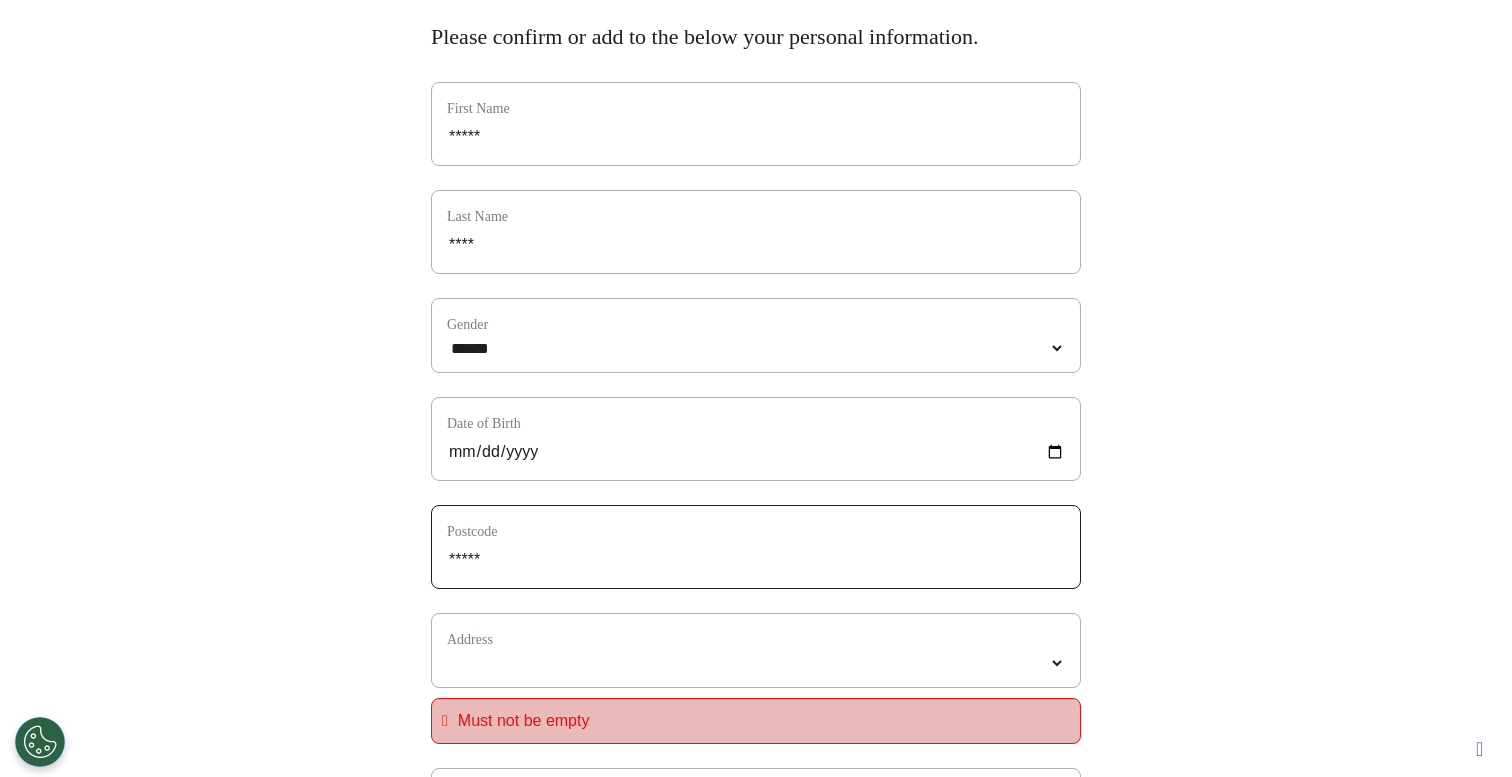type on "*****" 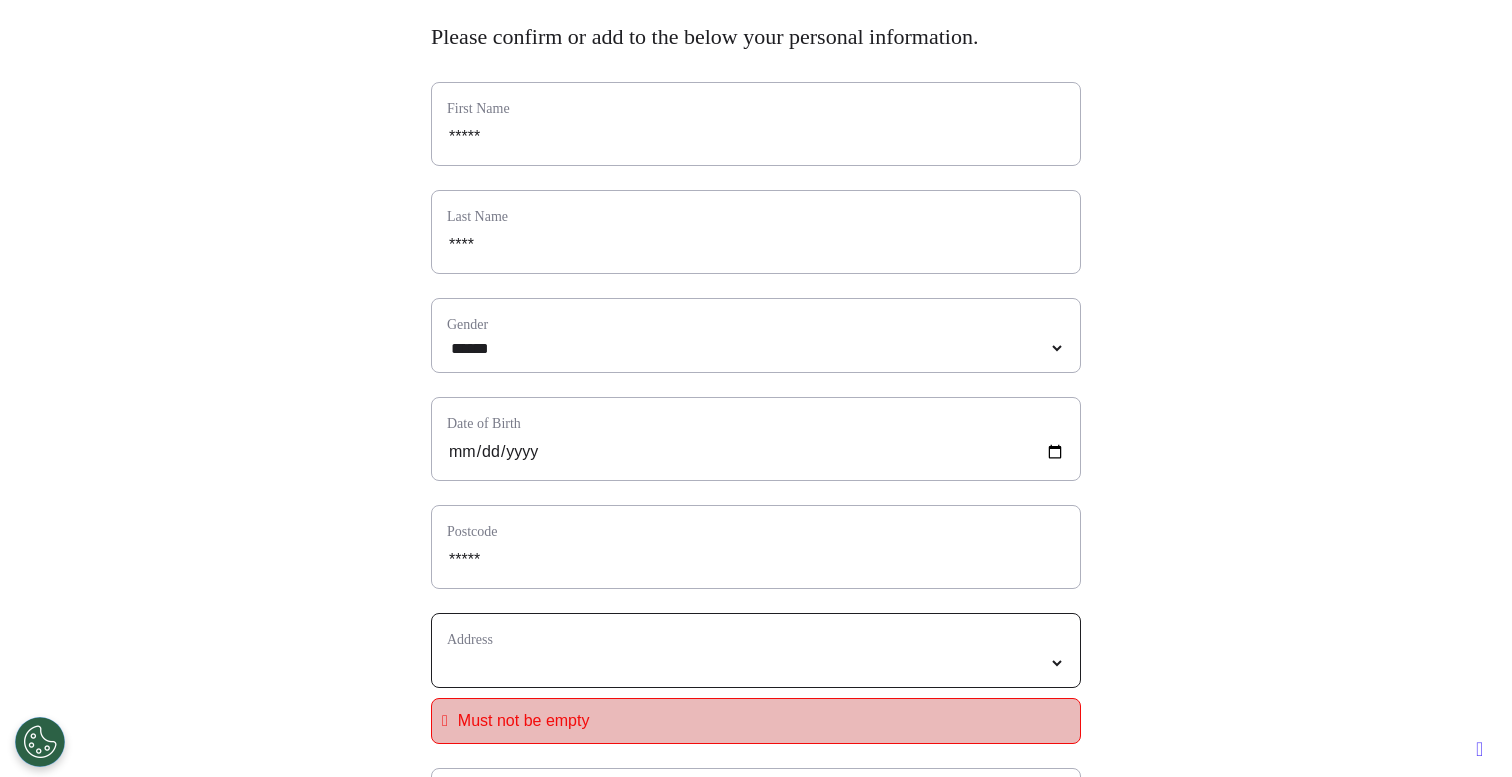 click on "*****" at bounding box center (756, 663) 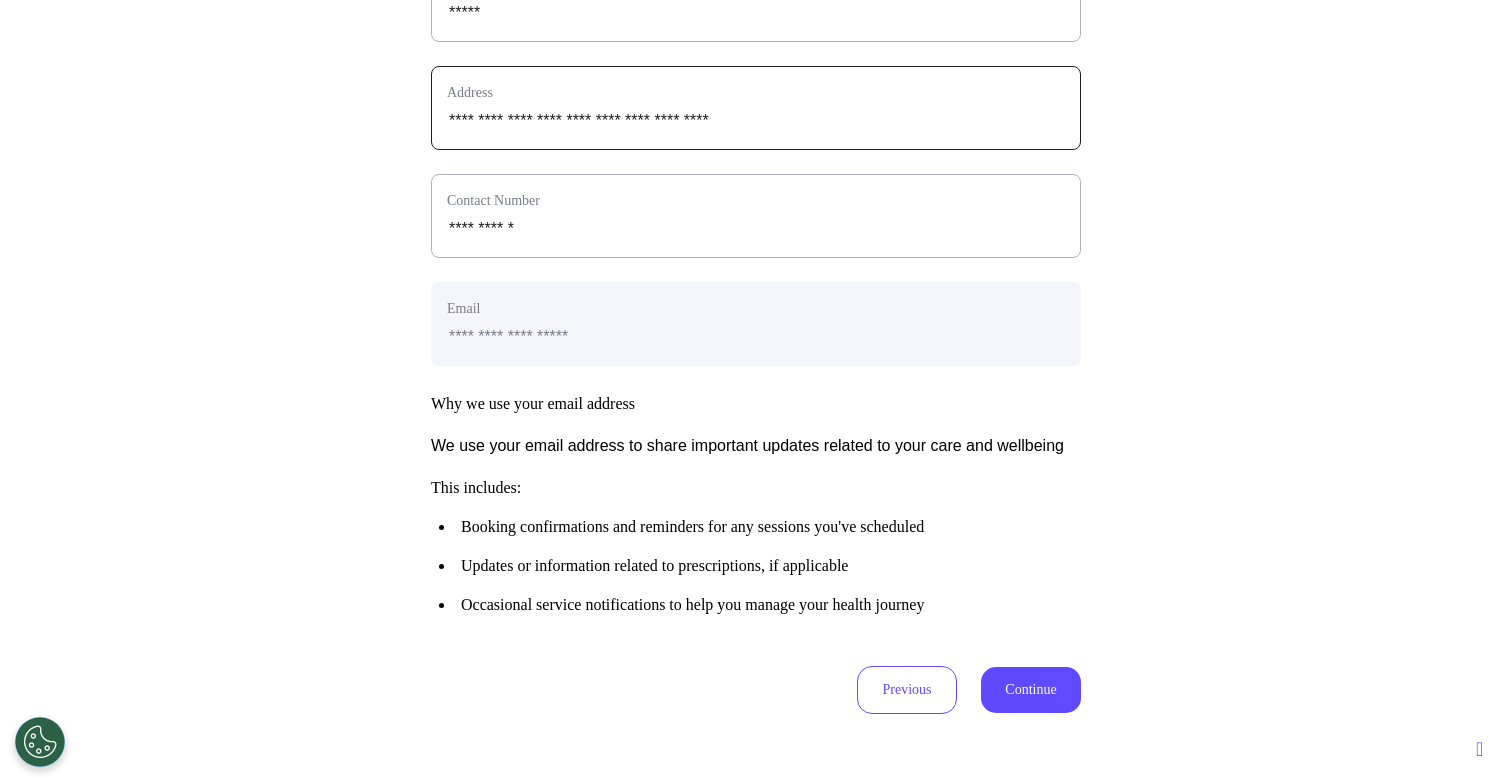 scroll, scrollTop: 810, scrollLeft: 0, axis: vertical 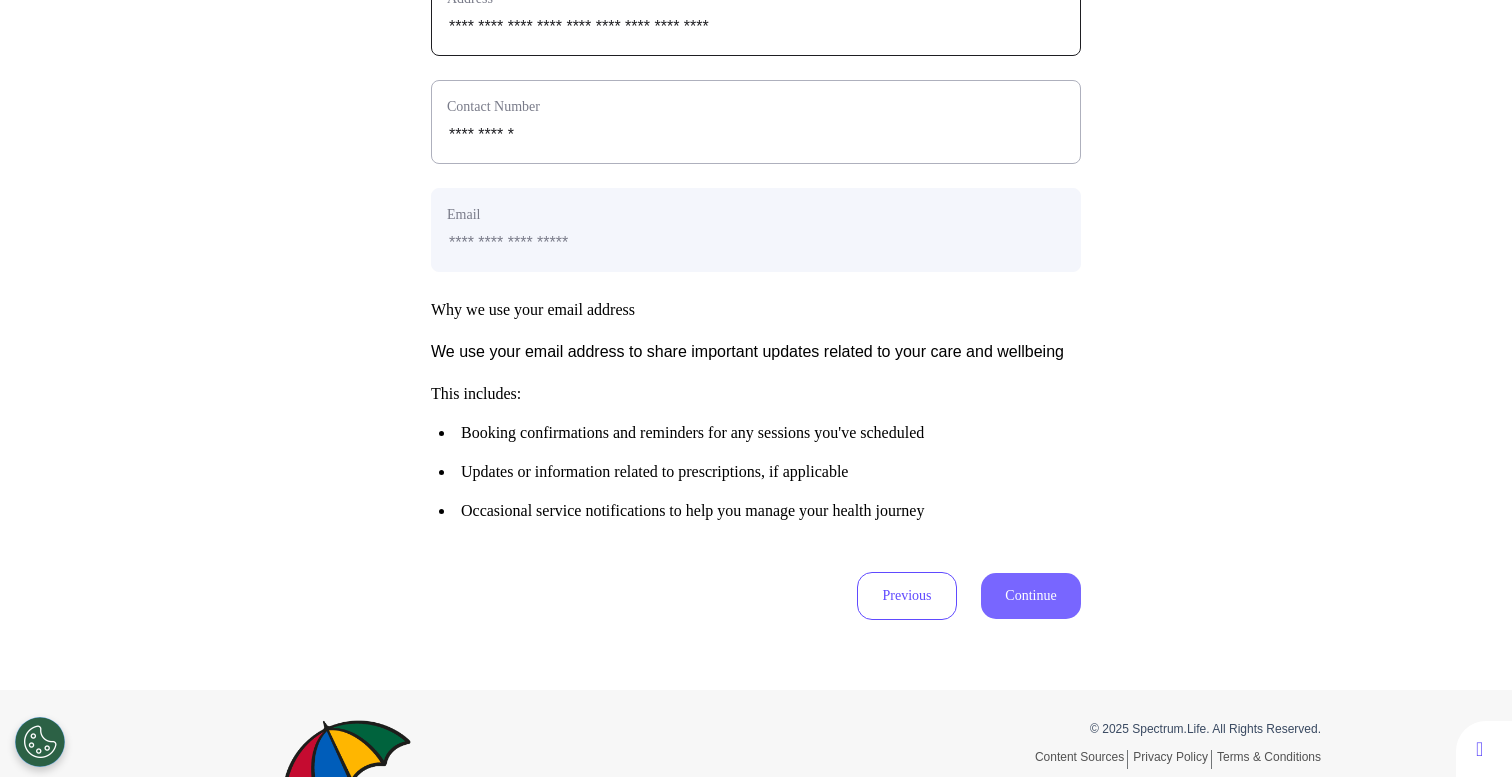 click on "Continue" at bounding box center [1031, 596] 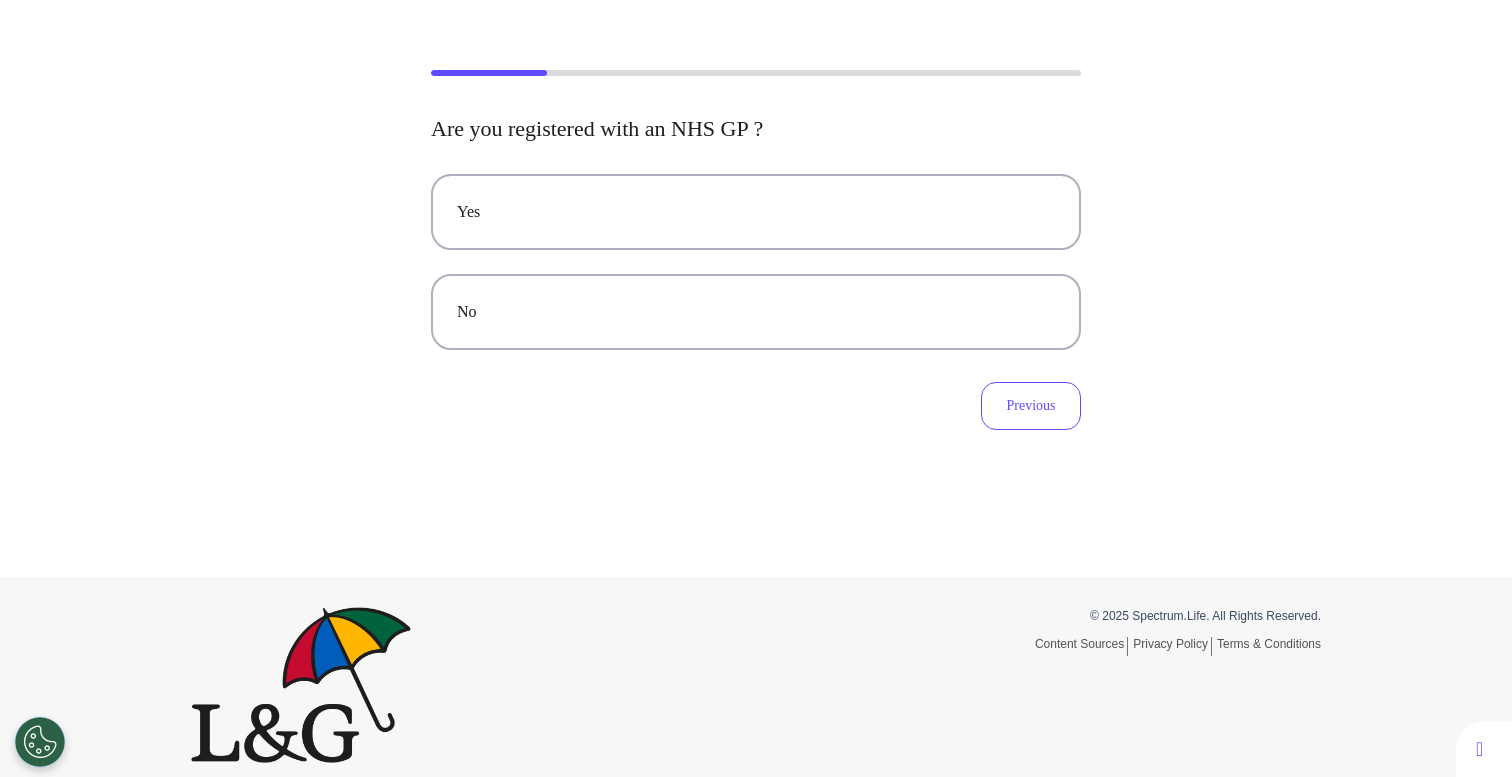 scroll, scrollTop: 0, scrollLeft: 0, axis: both 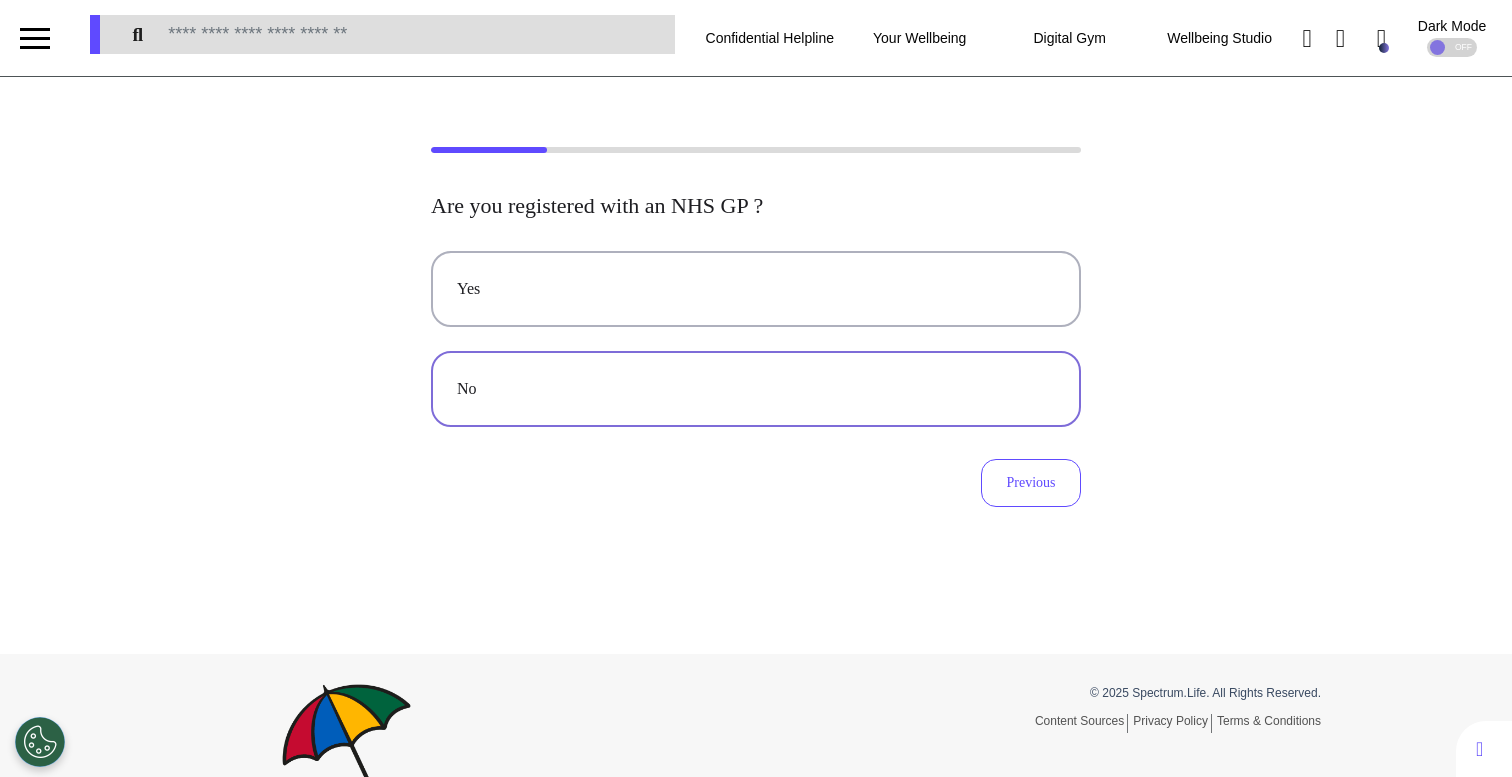click on "No" at bounding box center [756, 389] 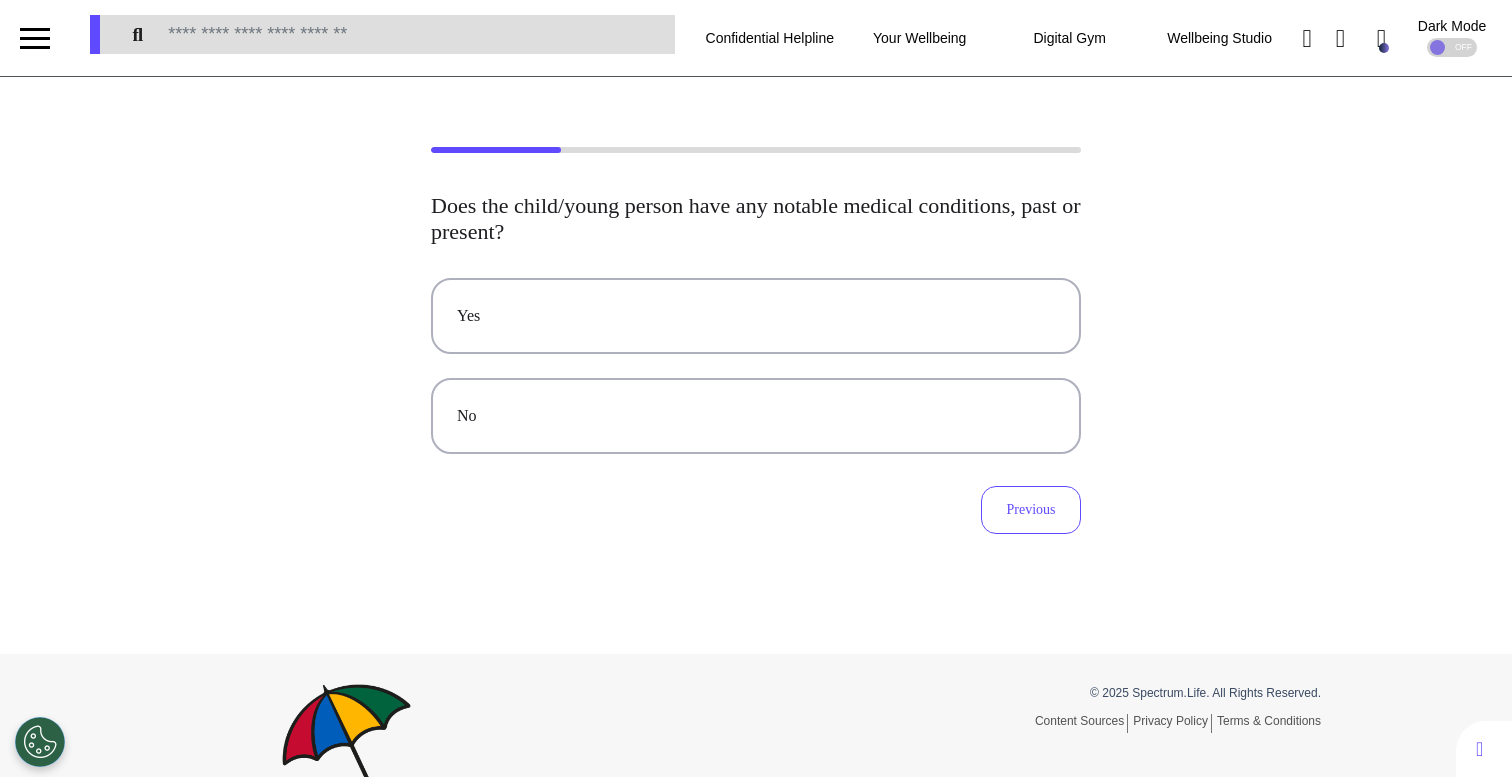 click on "No" at bounding box center (756, 416) 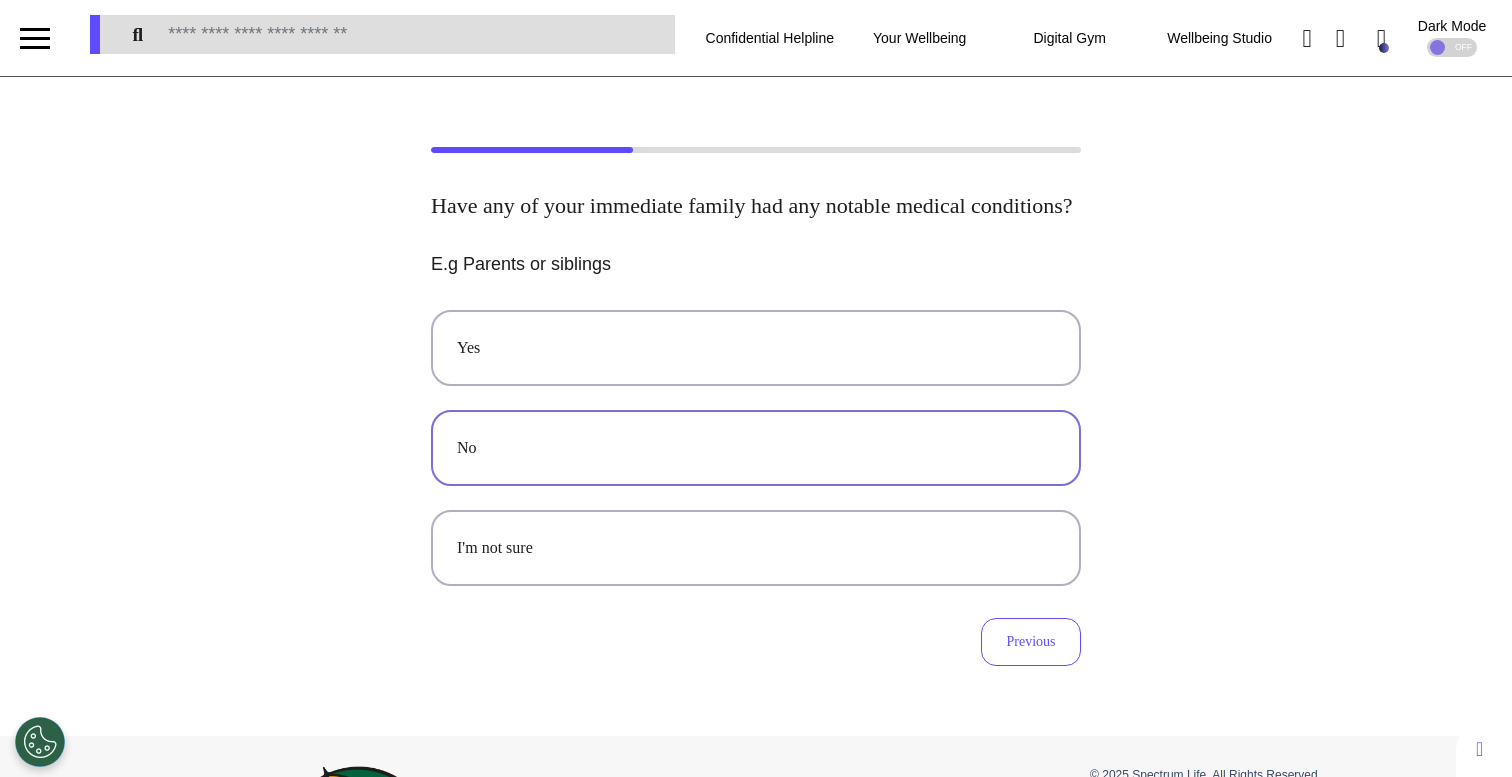 click on "No" at bounding box center [756, 448] 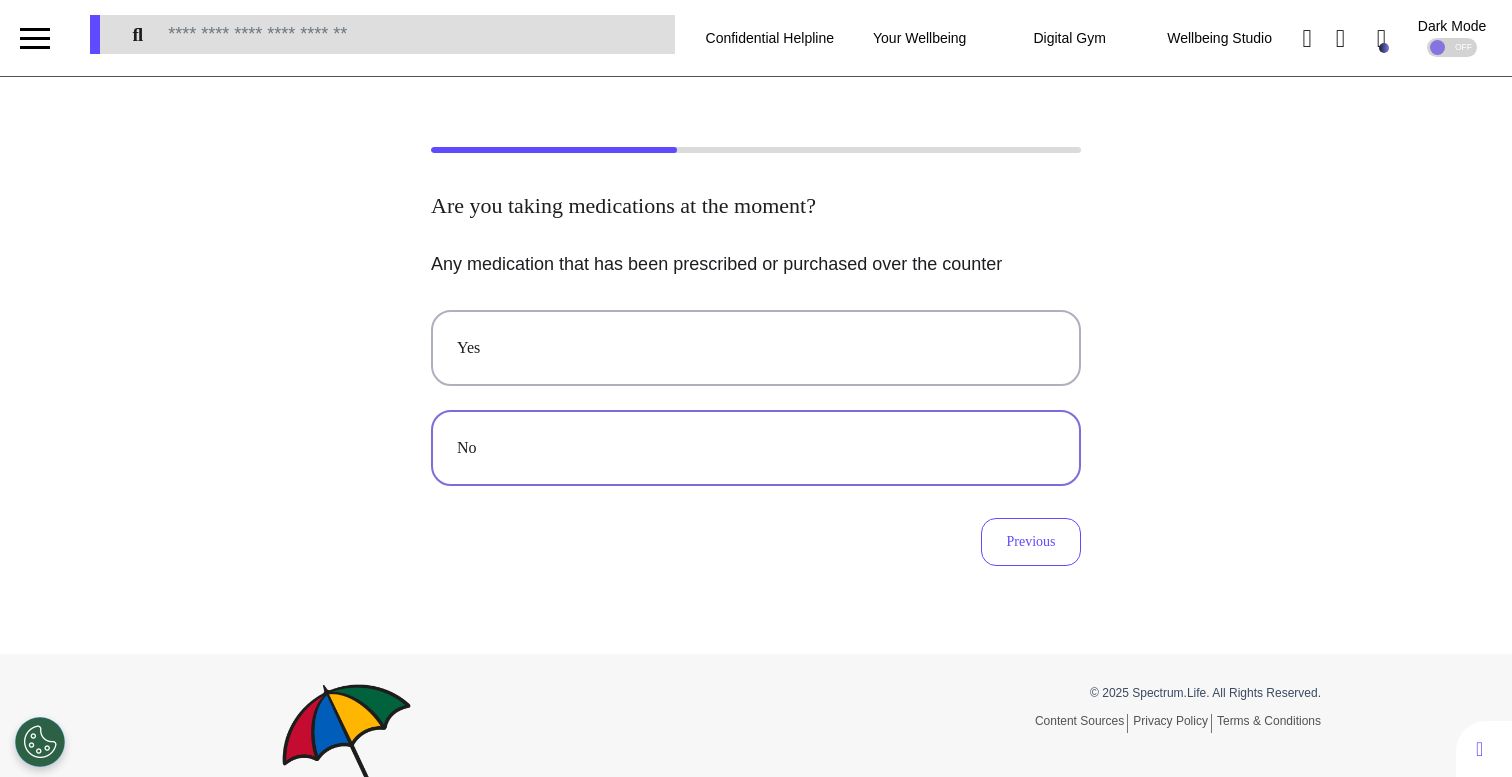 click on "No" at bounding box center [756, 448] 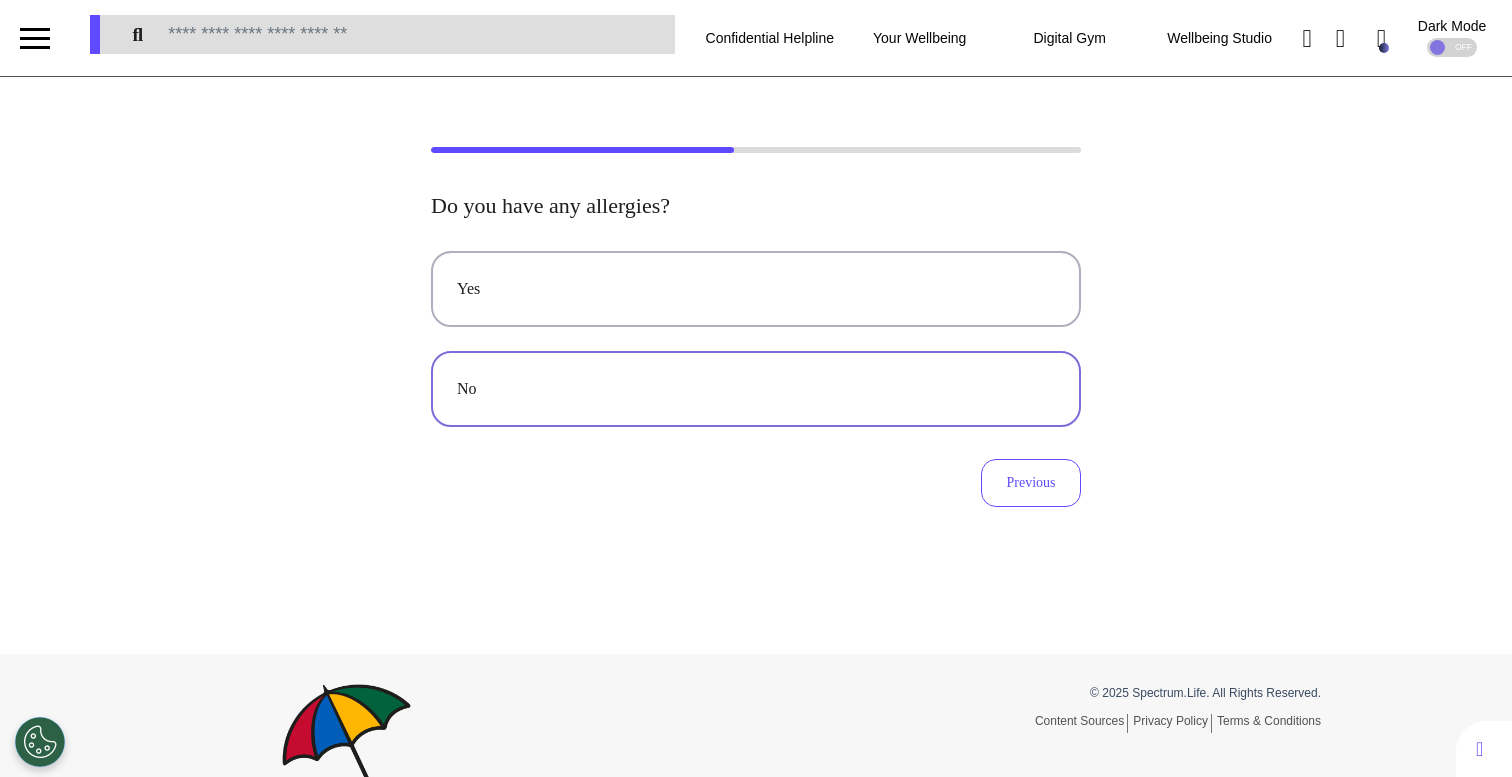 click on "No" at bounding box center [756, 389] 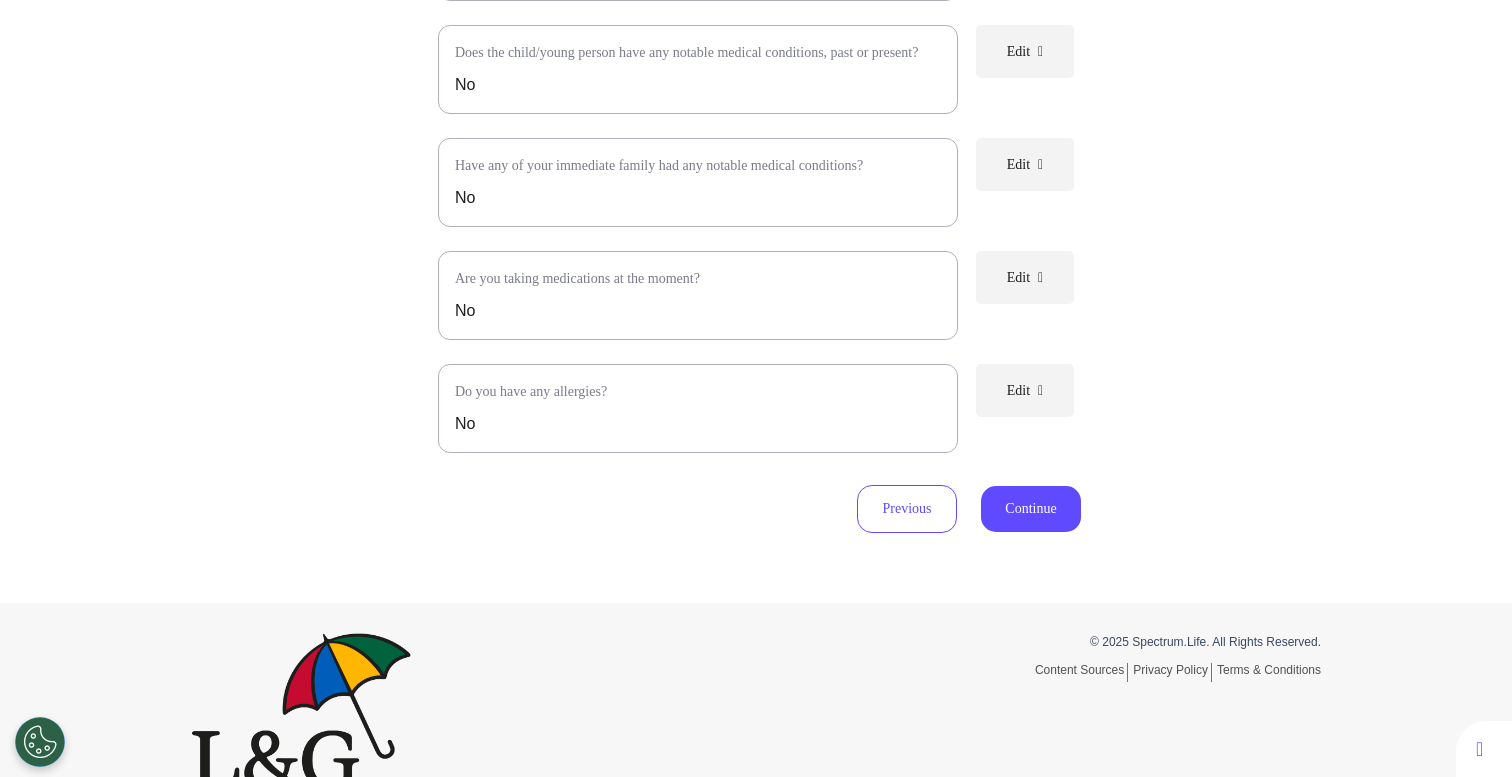 scroll, scrollTop: 462, scrollLeft: 0, axis: vertical 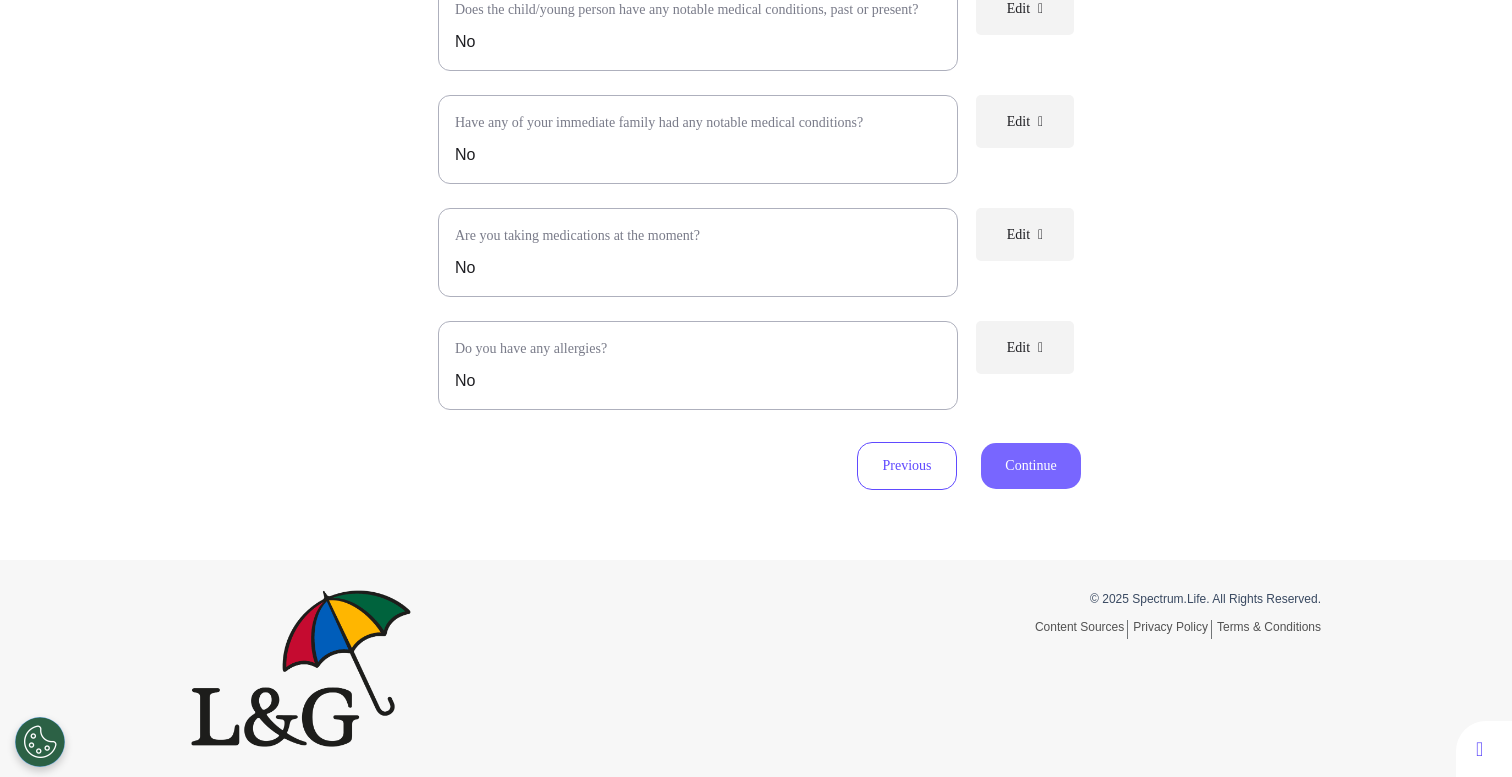 click on "Continue" at bounding box center (1031, 466) 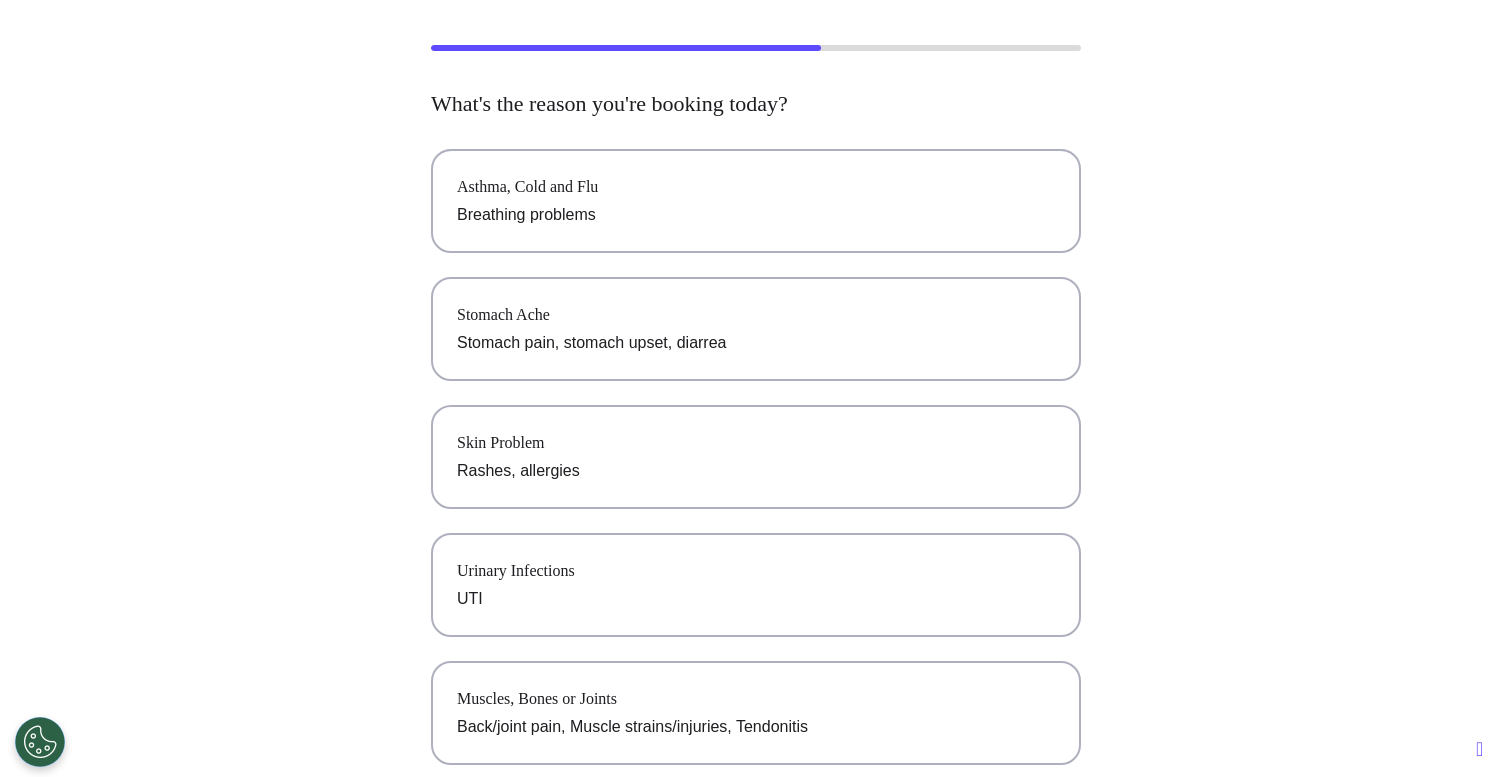 scroll, scrollTop: 0, scrollLeft: 0, axis: both 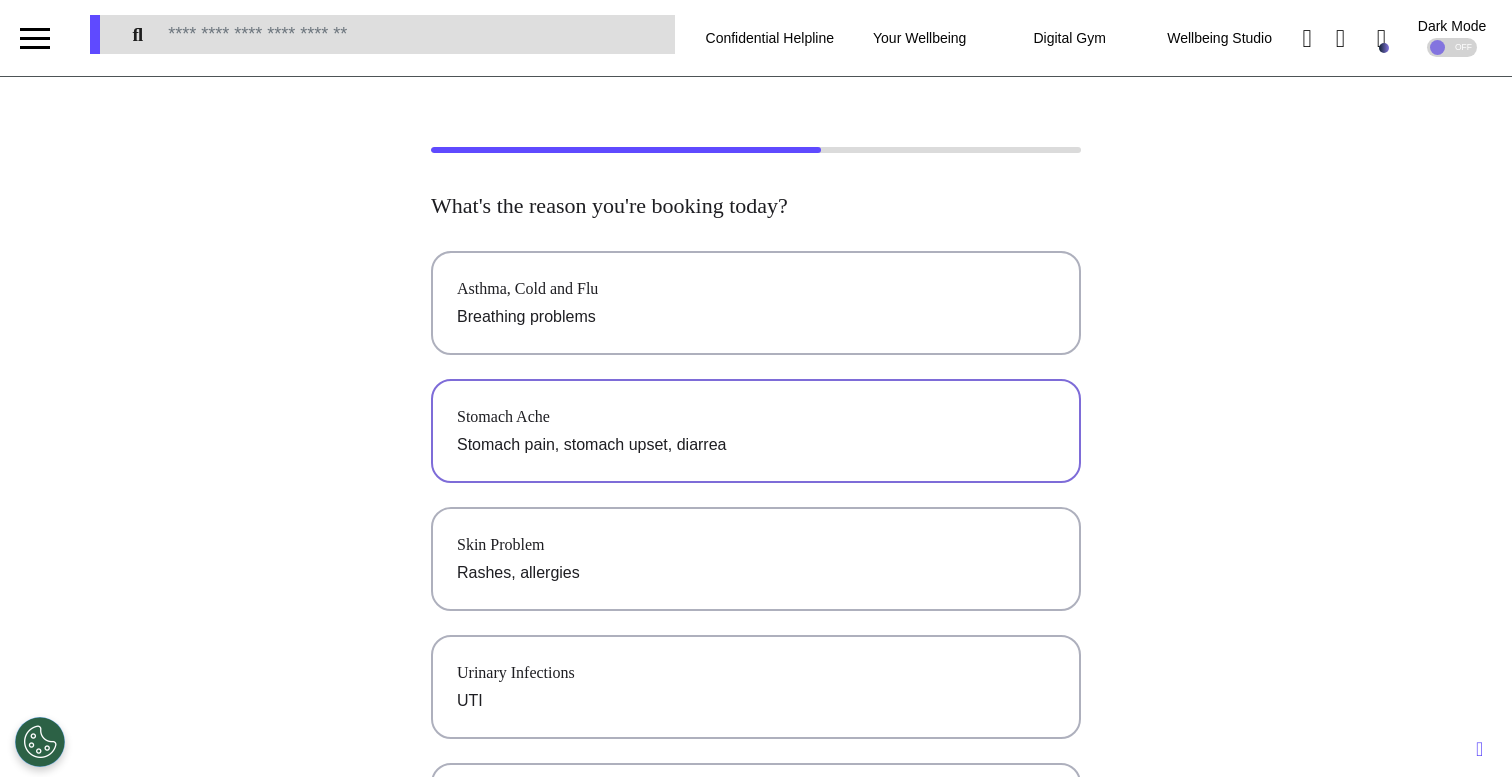 click on "Stomach pain, stomach upset, diarrea" at bounding box center [756, 445] 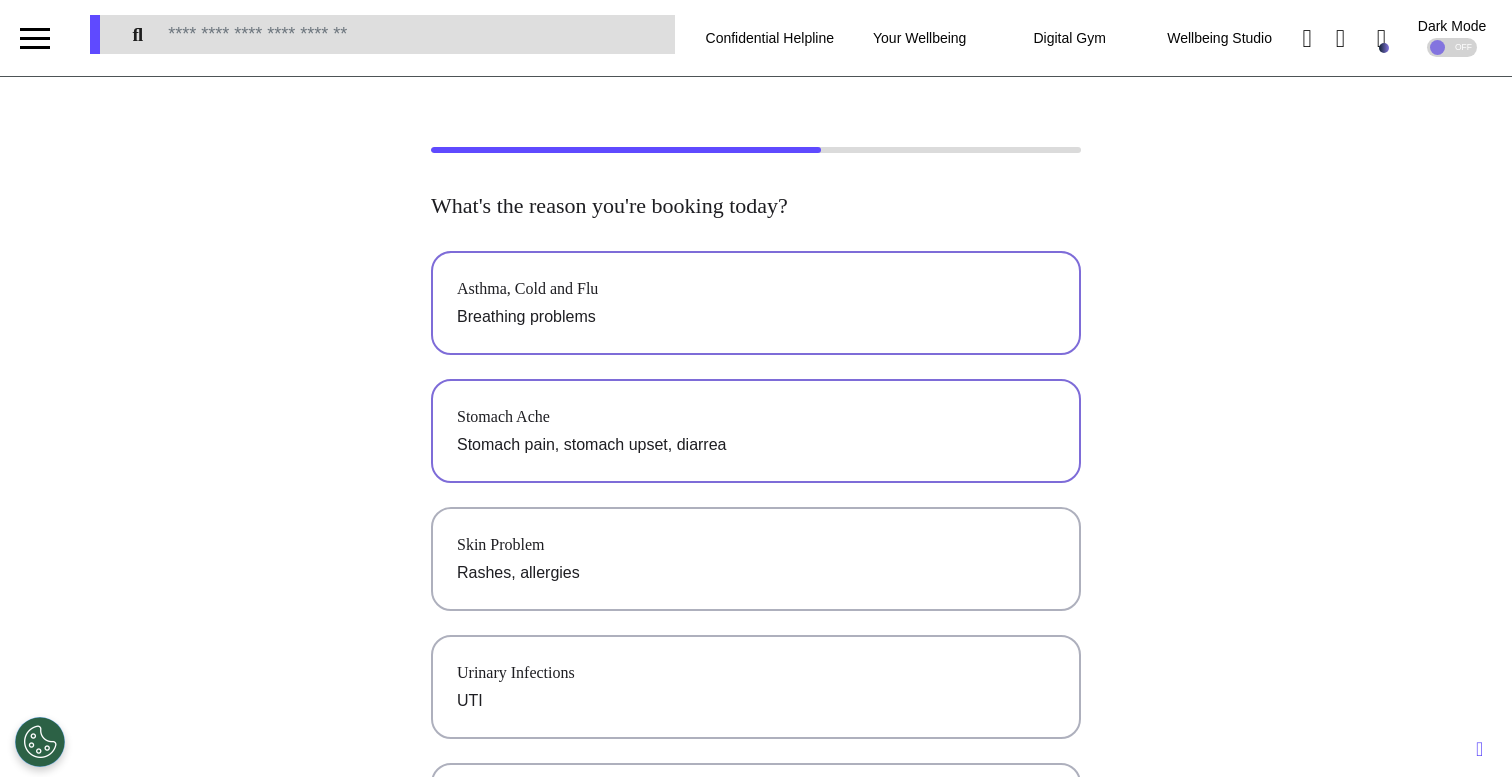 click on "Asthma, Cold and Flu" at bounding box center [756, 289] 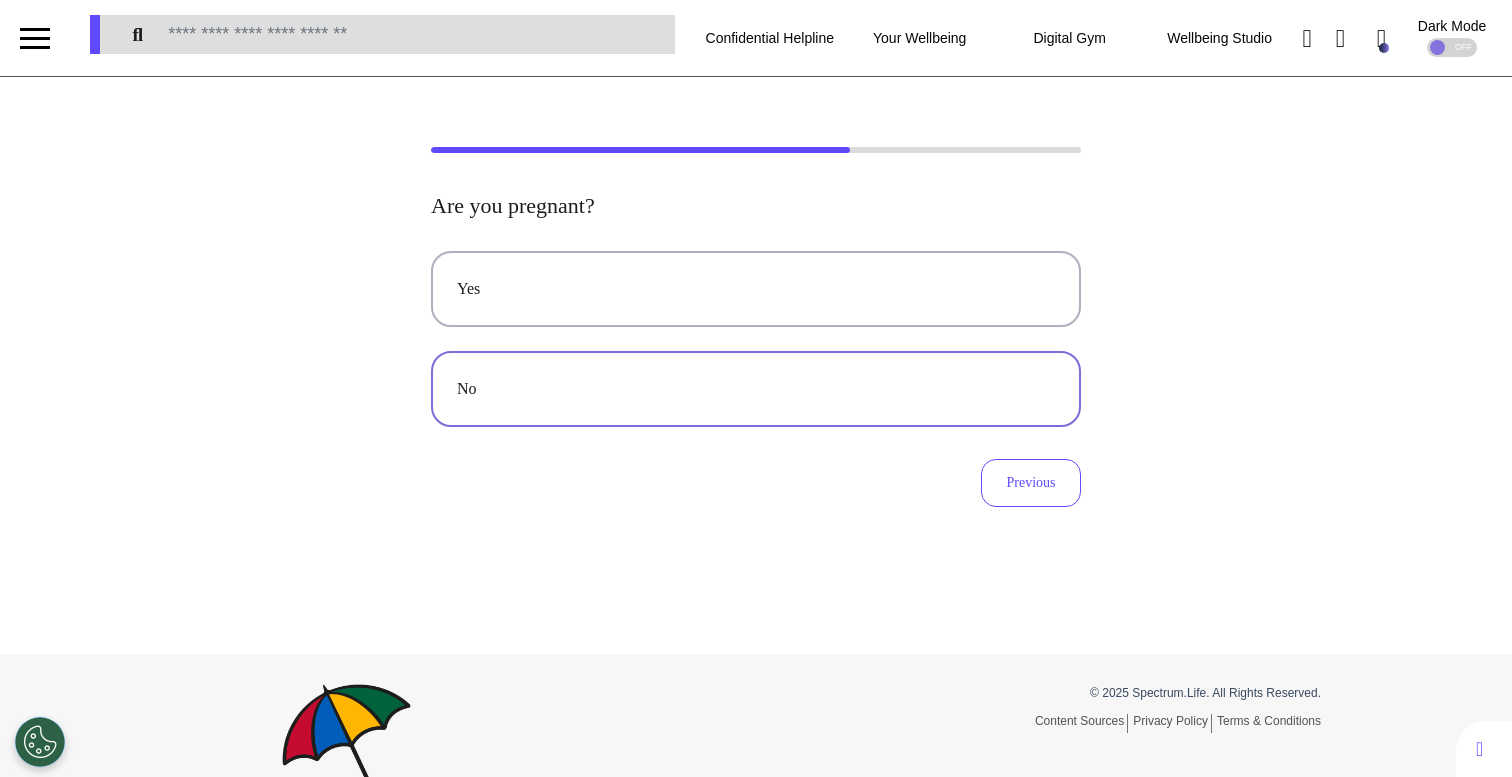 click on "No" at bounding box center (756, 389) 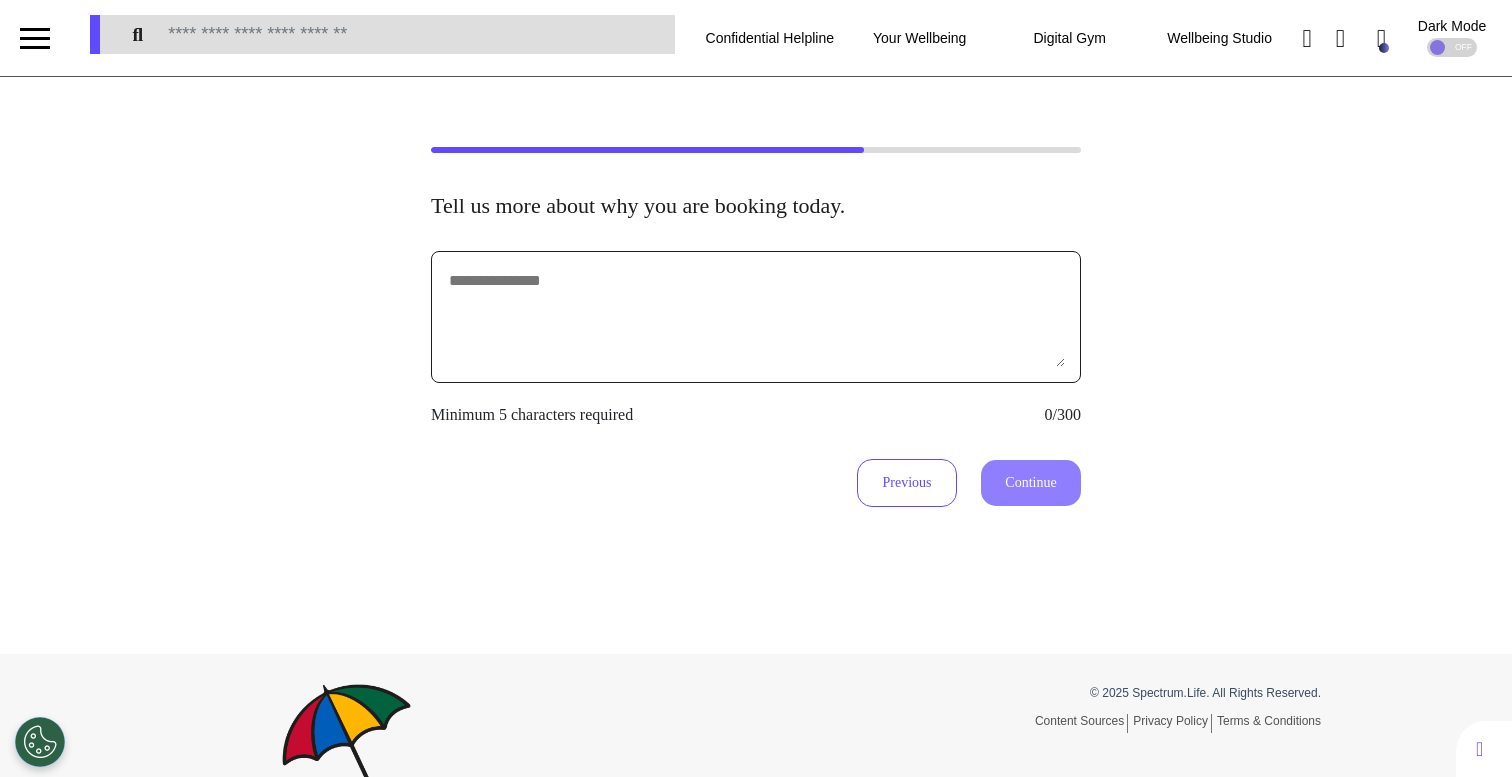 click at bounding box center [756, 317] 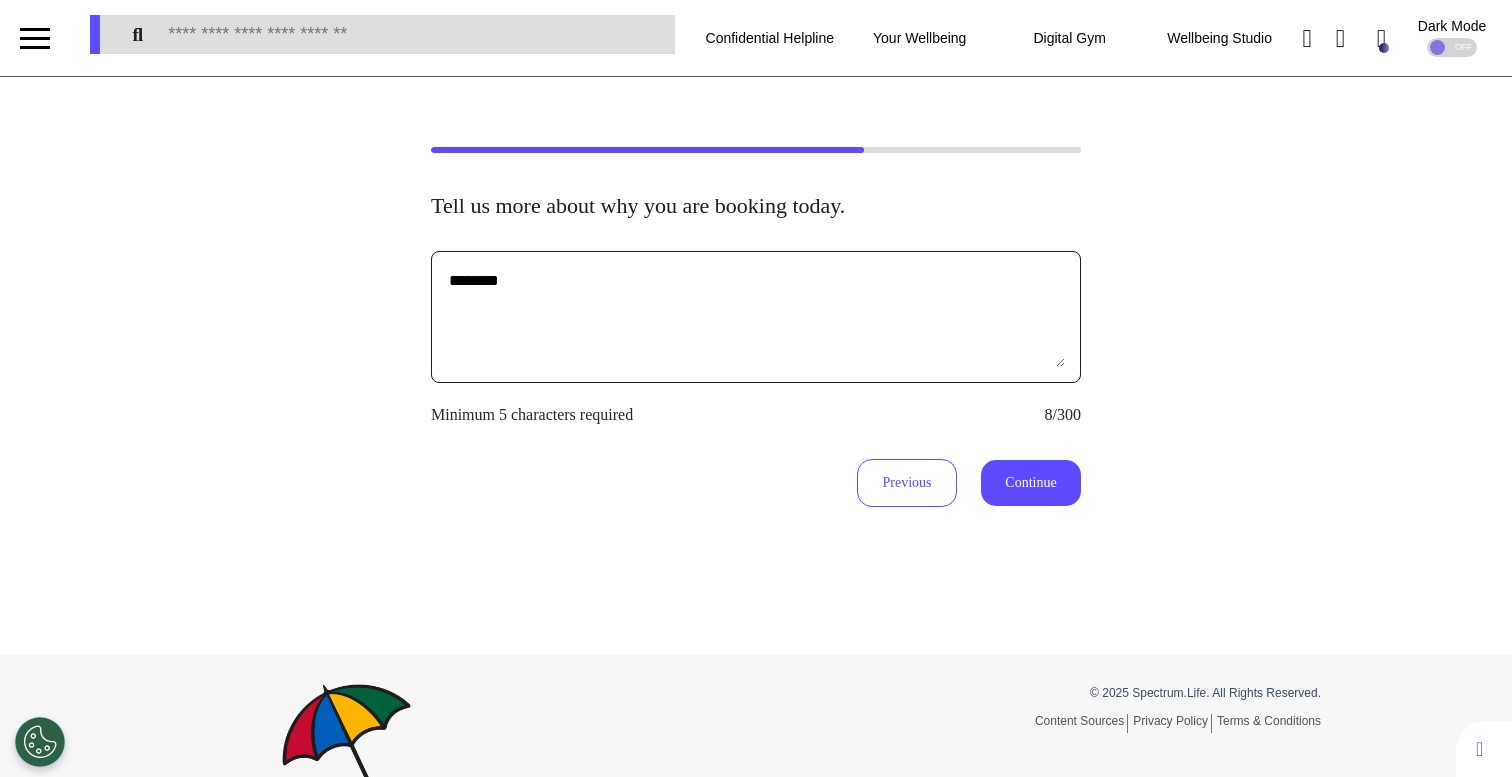 type on "********" 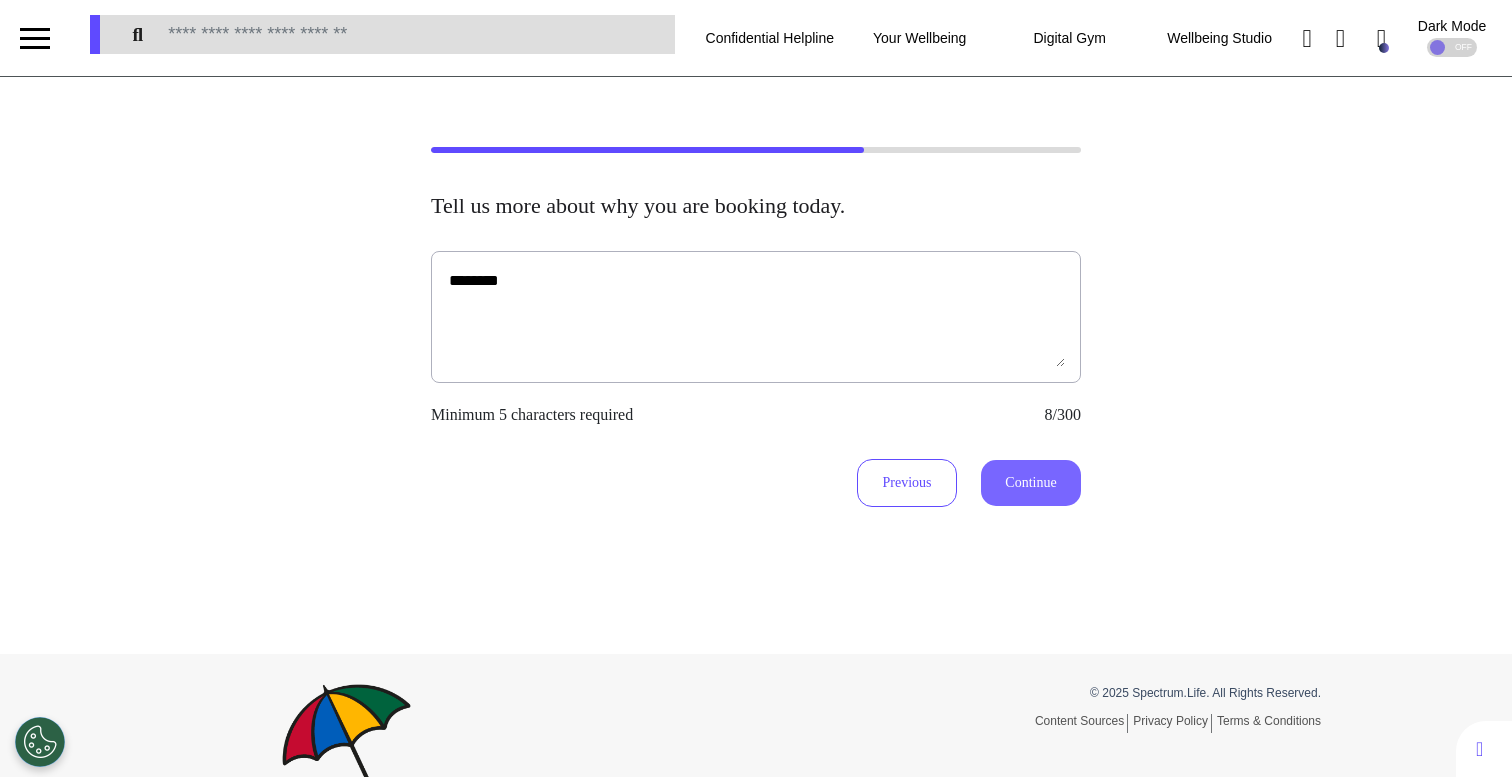 click on "Continue" at bounding box center [1031, 483] 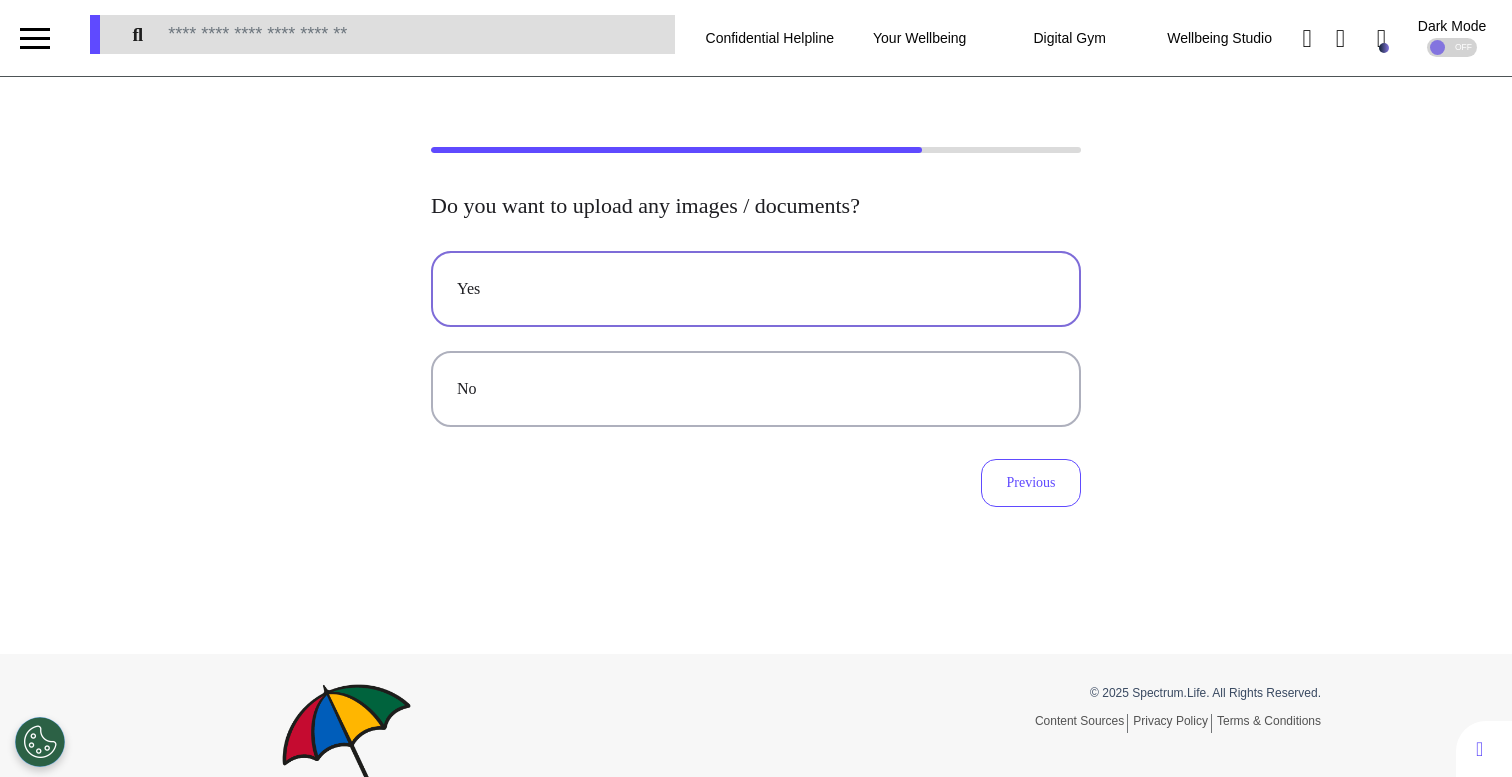 click on "Yes" at bounding box center (756, 289) 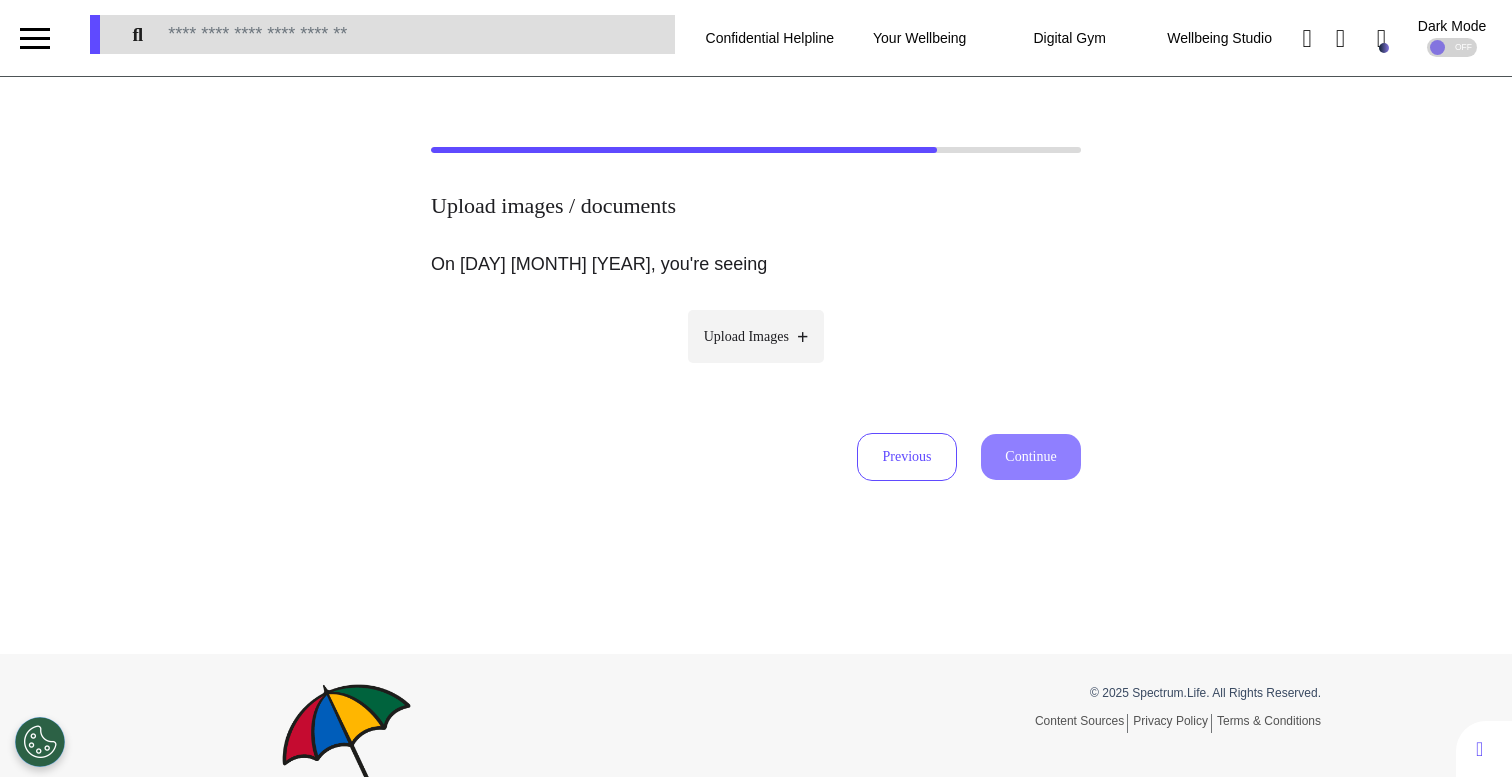 click on "Upload Images" at bounding box center (756, 336) 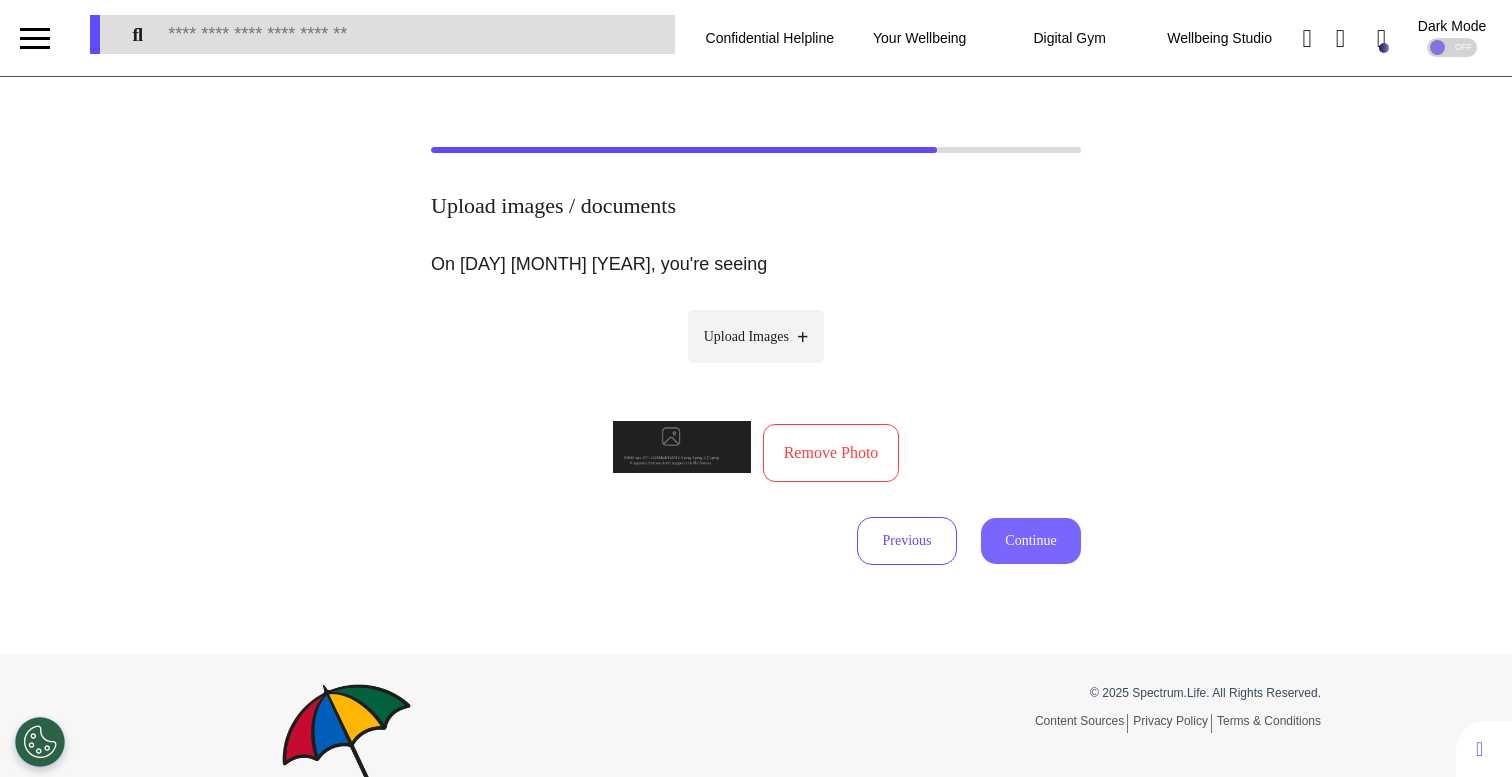 click on "Continue" at bounding box center (1031, 541) 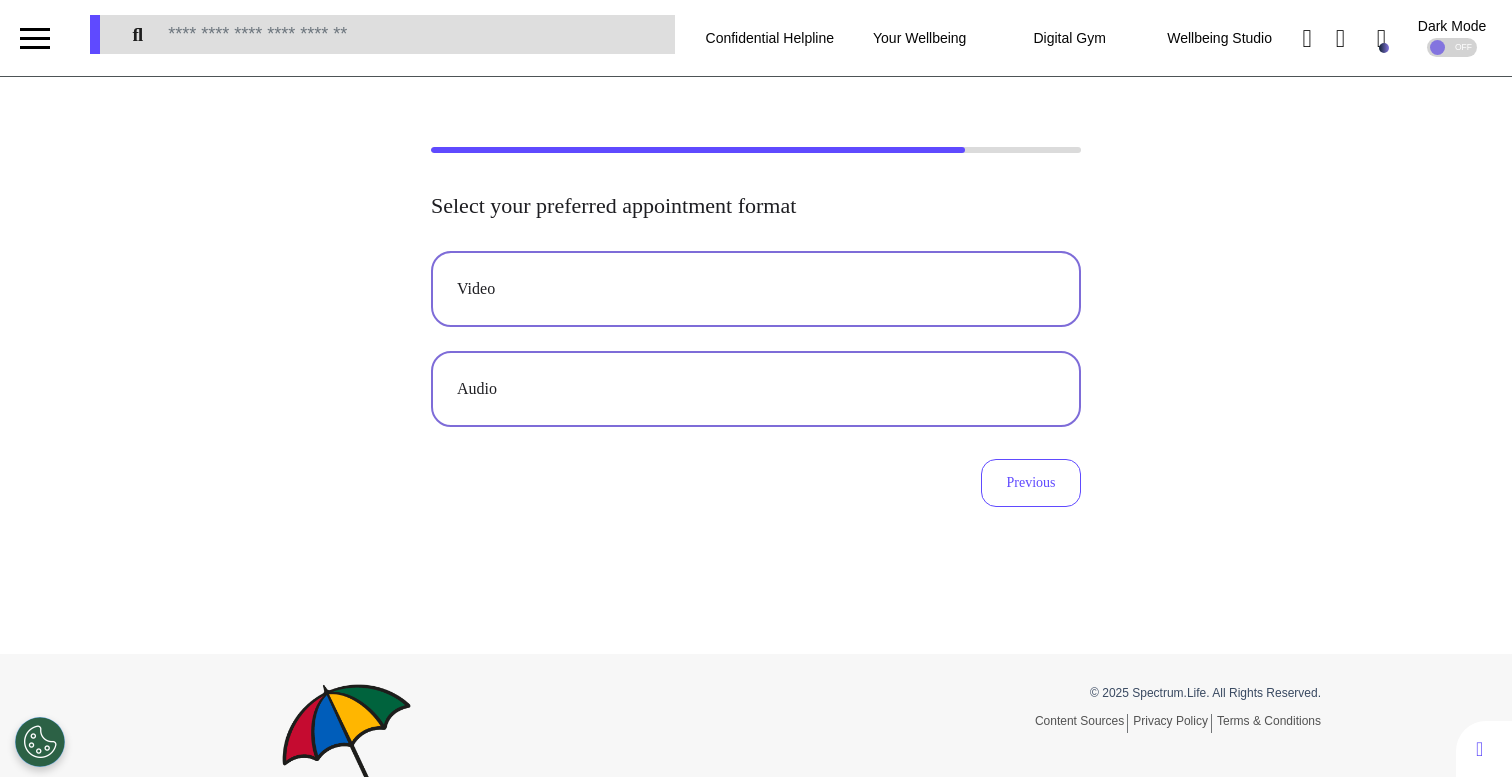 click on "Video" at bounding box center [756, 289] 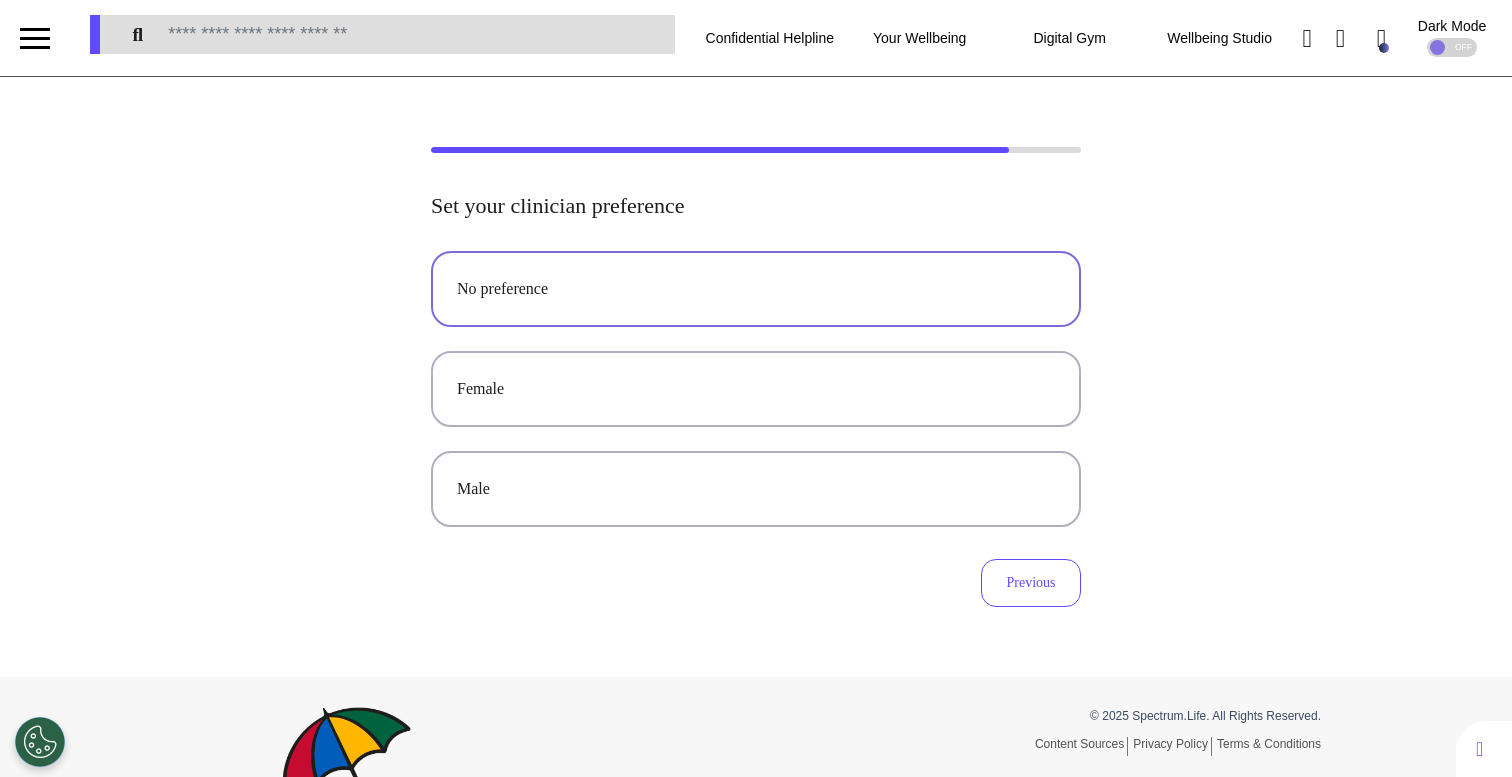 click on "No preference" at bounding box center [756, 289] 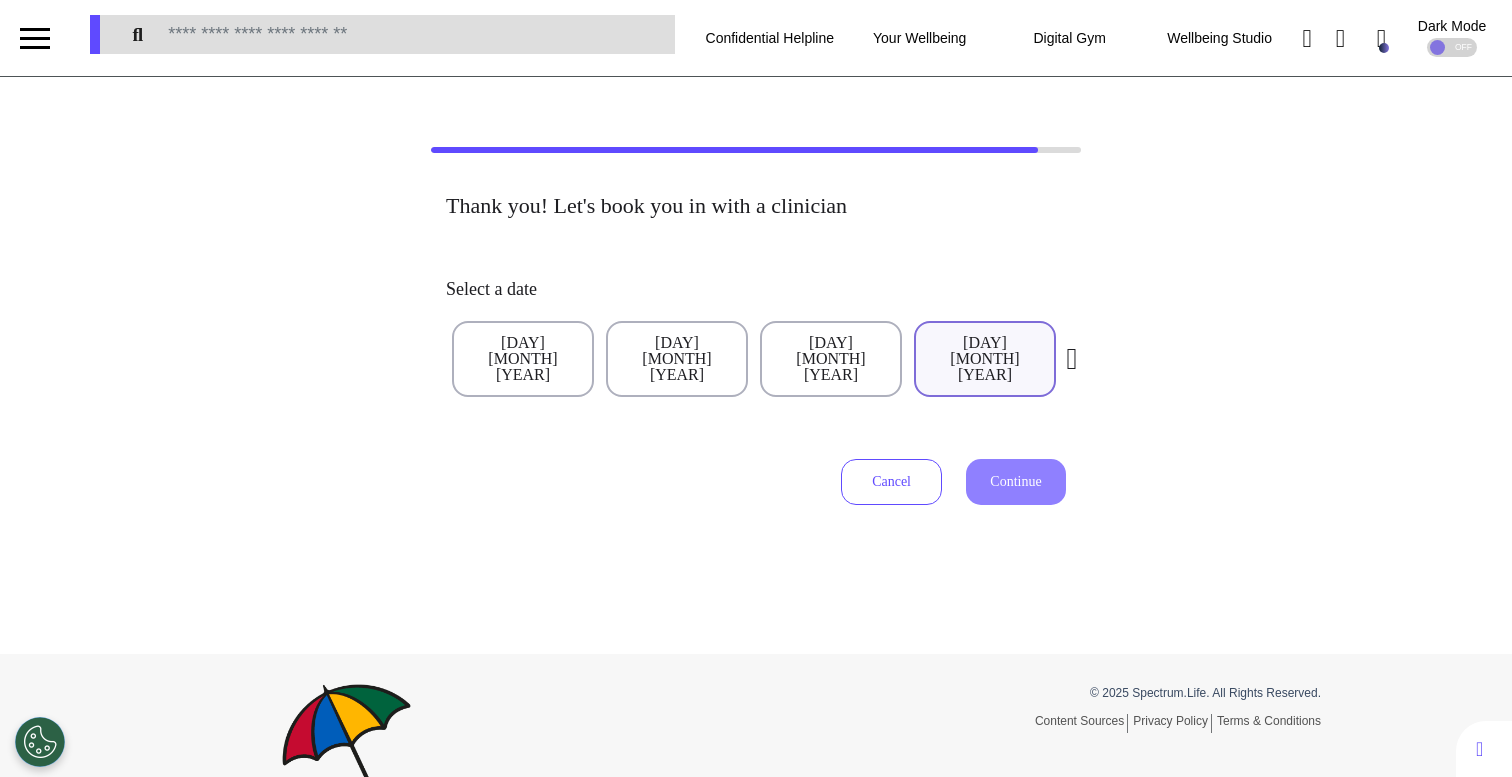 click on "[DAY] [MONTH] [YEAR]" at bounding box center [985, 359] 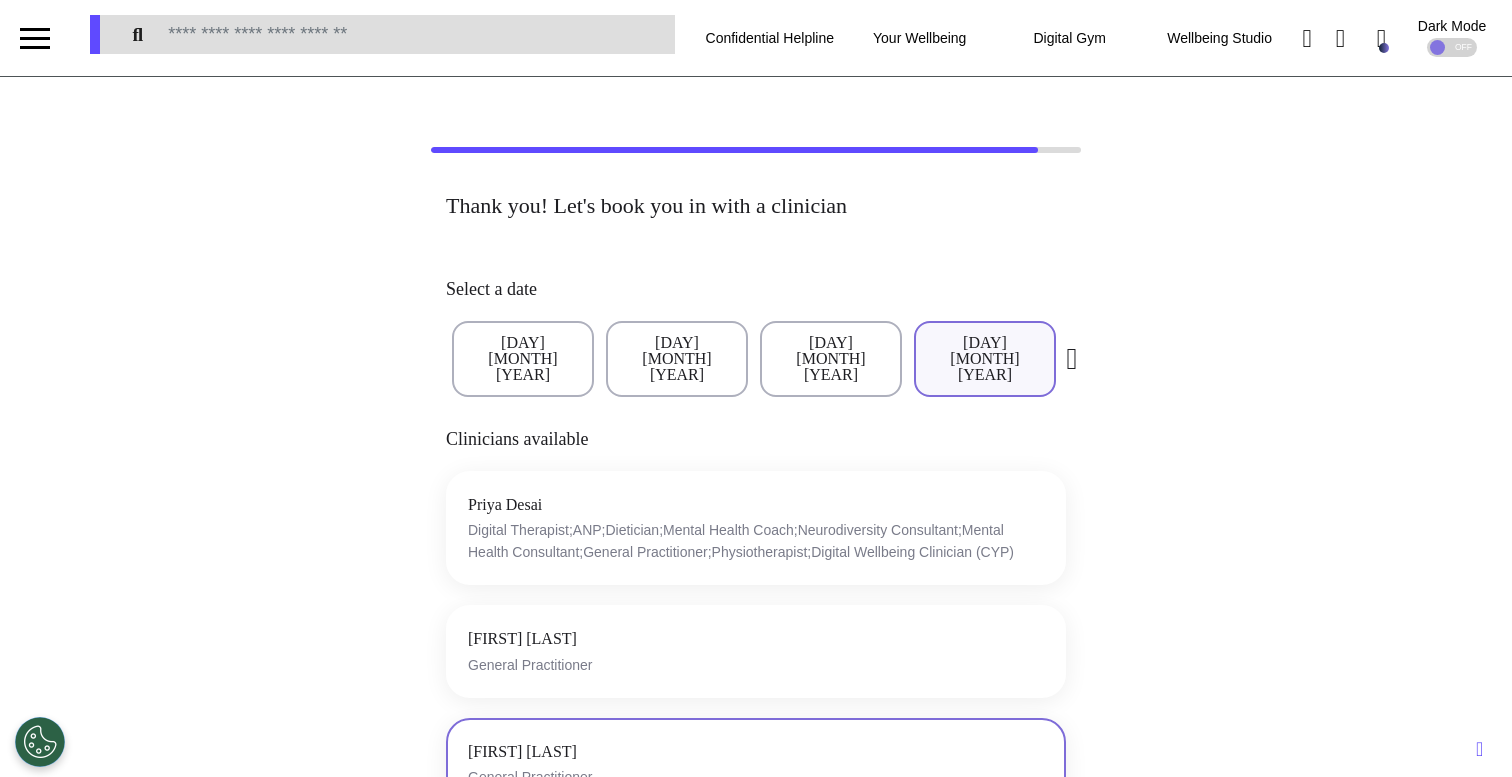 click on "[FIRST] [LAST] General Practitioner" at bounding box center (756, 764) 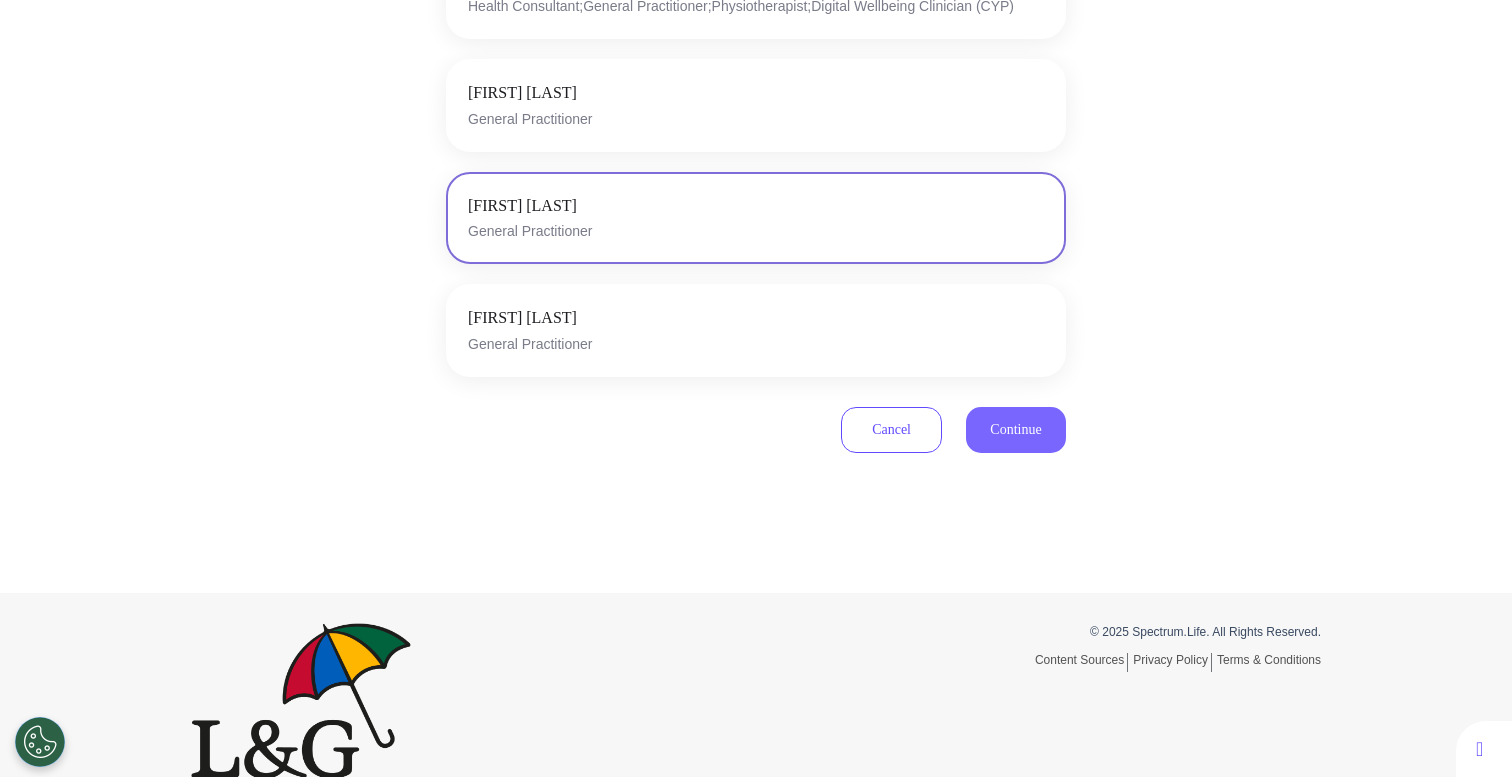 click on "Continue" at bounding box center (1015, 429) 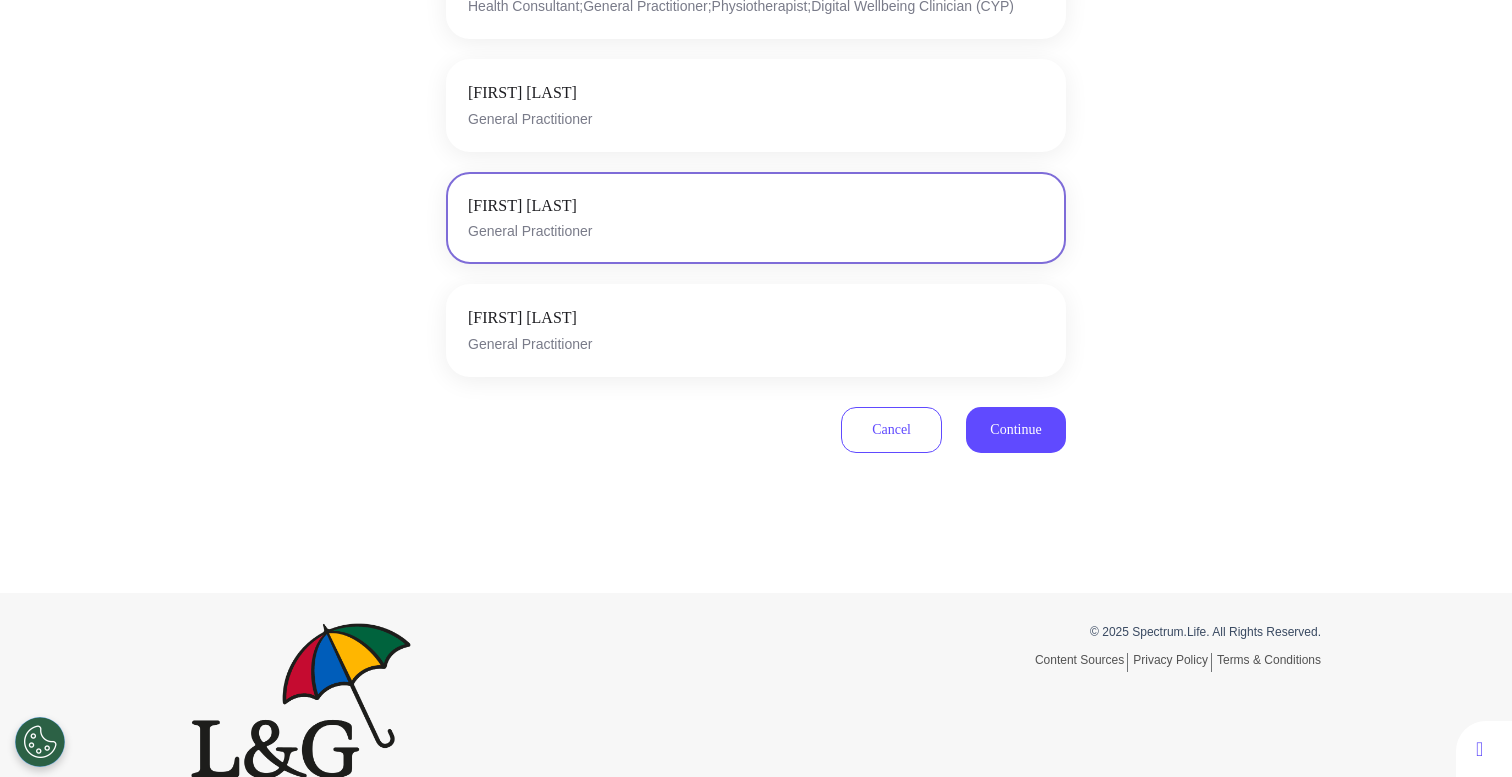 scroll, scrollTop: 590, scrollLeft: 0, axis: vertical 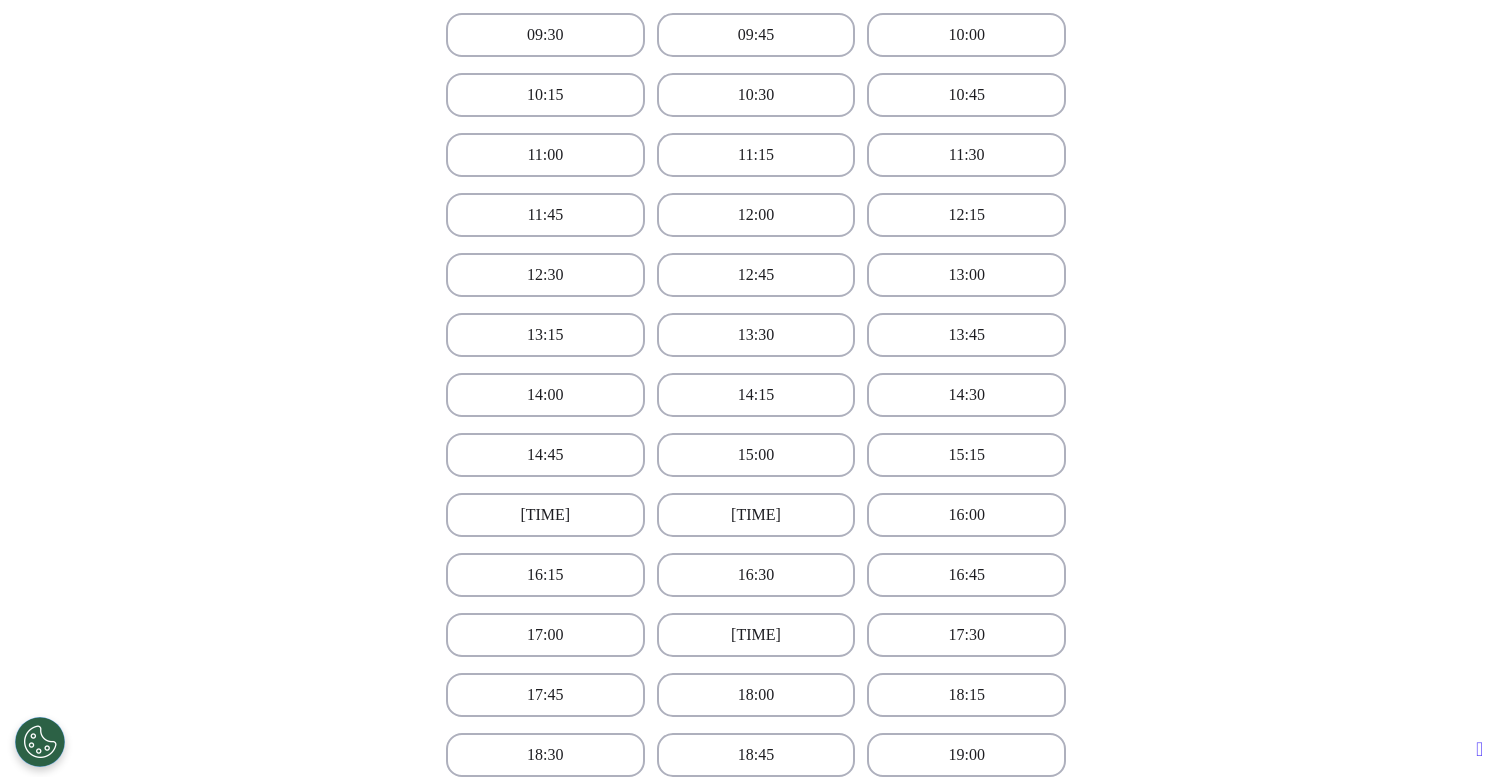 click on "[TIME] [TIME] [TIME] [TIME] [TIME] [TIME] [TIME] [TIME] [TIME] [TIME] [TIME] [TIME] [TIME] [TIME] [TIME] [TIME] [TIME] [TIME] [TIME] [TIME] [TIME] [TIME] [TIME] [TIME] [TIME] [TIME] [TIME] [TIME] [TIME] [TIME] [TIME] [TIME] [TIME] [TIME] [TIME] [TIME] [TIME] [TIME] [TIME] [TIME] [TIME] [TIME] [TIME] [TIME] [TIME] [TIME] [TIME] [TIME] [TIME] [TIME] [TIME] [TIME] [TIME] [TIME] [TIME] [TIME] [TIME] [TIME]" at bounding box center (756, 515) 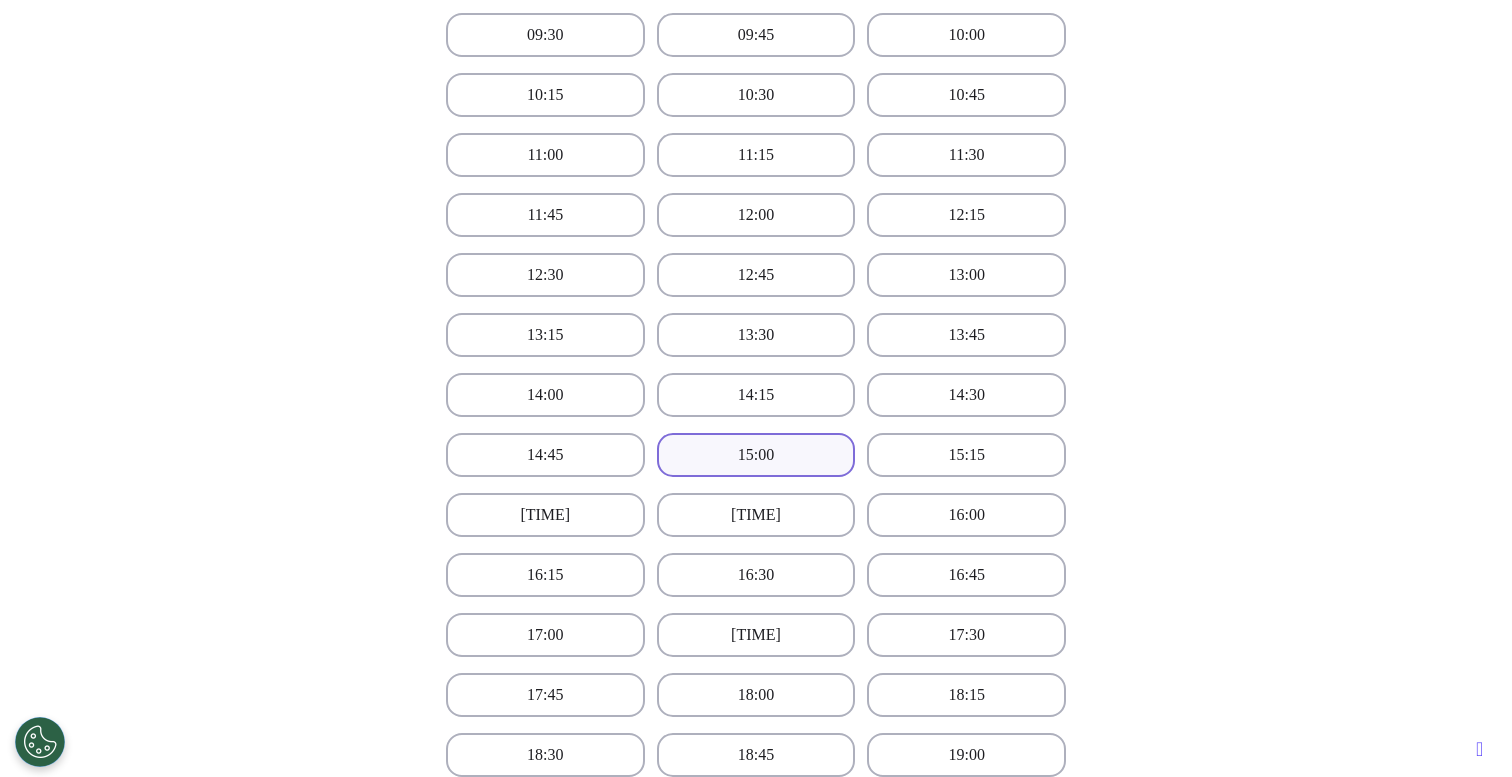click on "15:00" at bounding box center (756, 455) 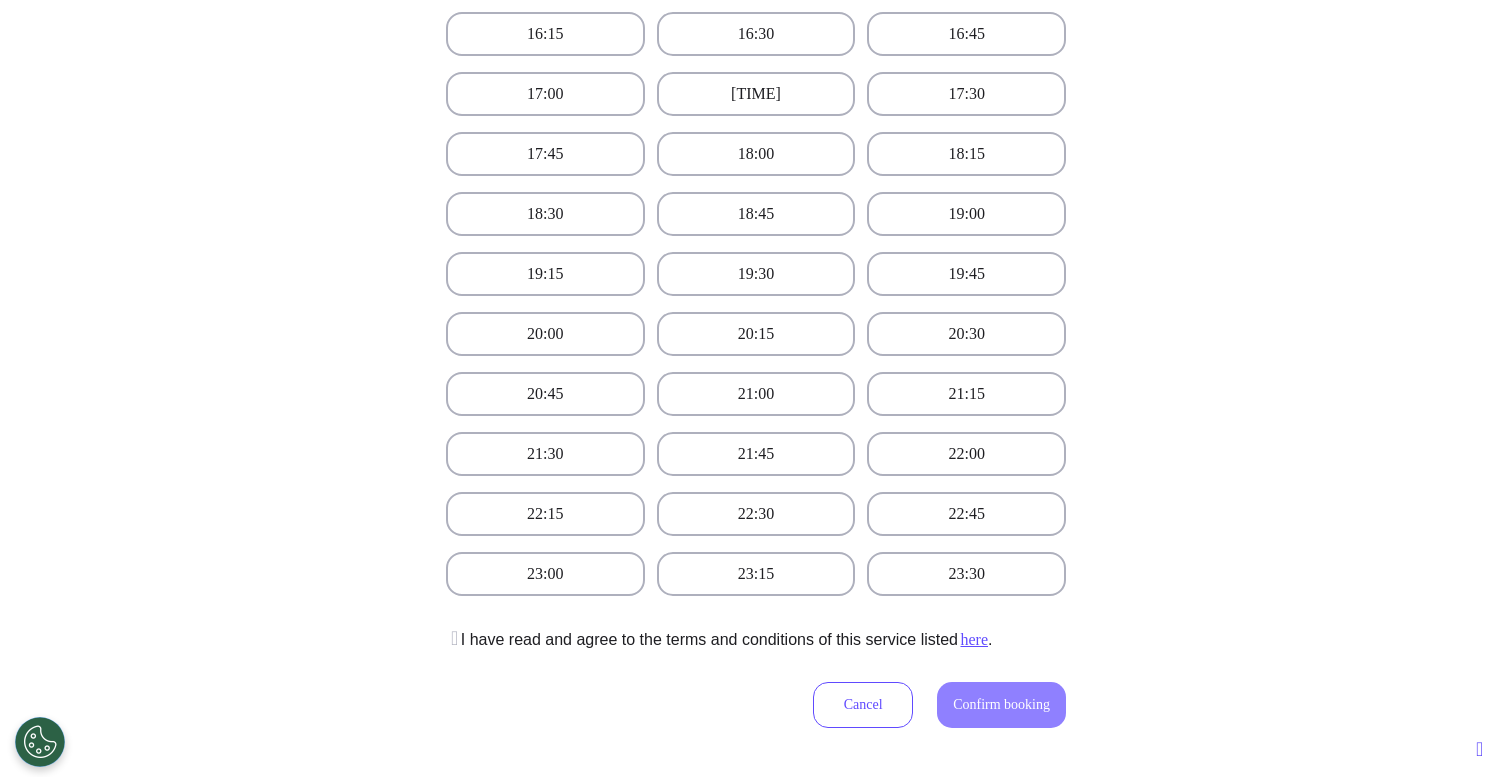 scroll, scrollTop: 1439, scrollLeft: 0, axis: vertical 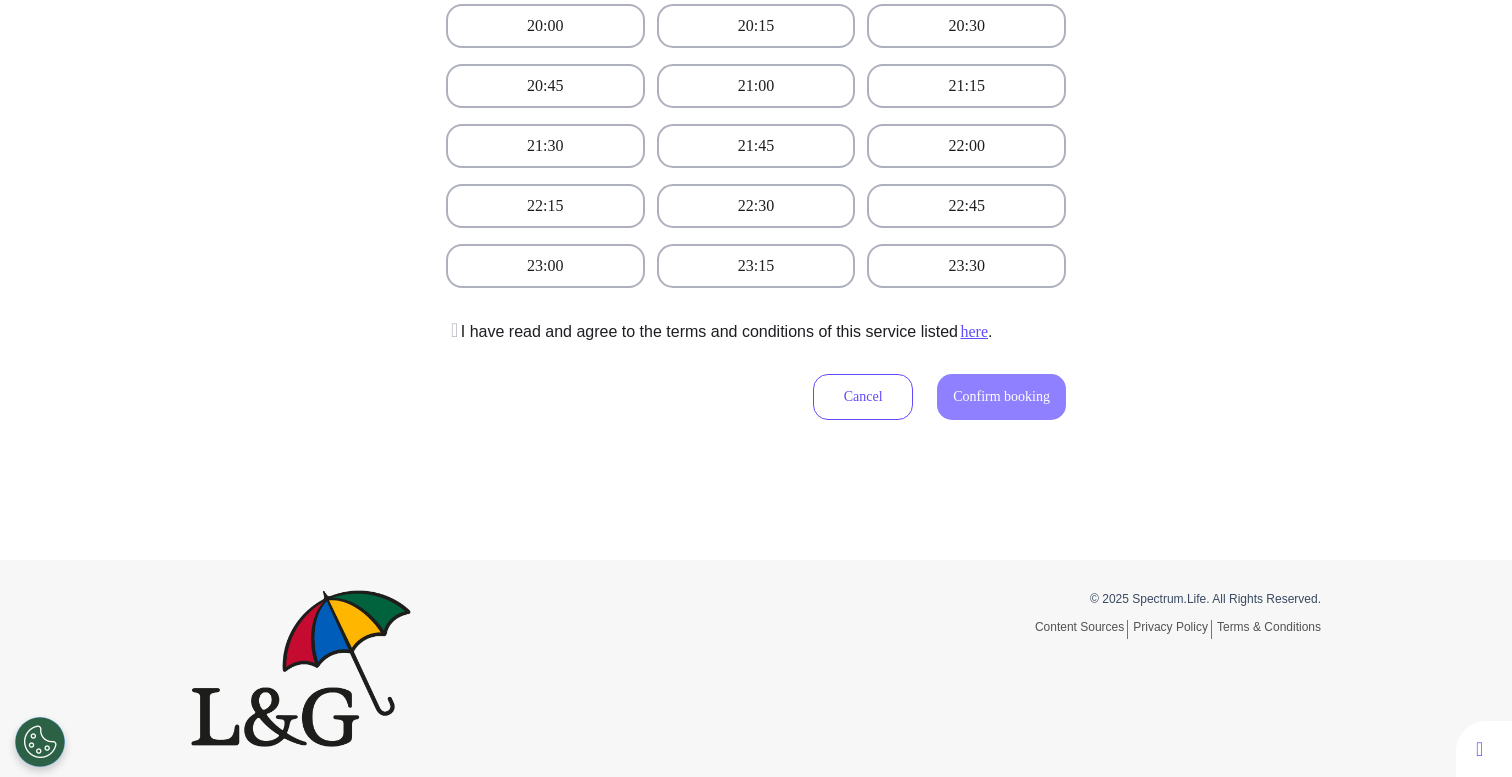 click at bounding box center (452, 330) 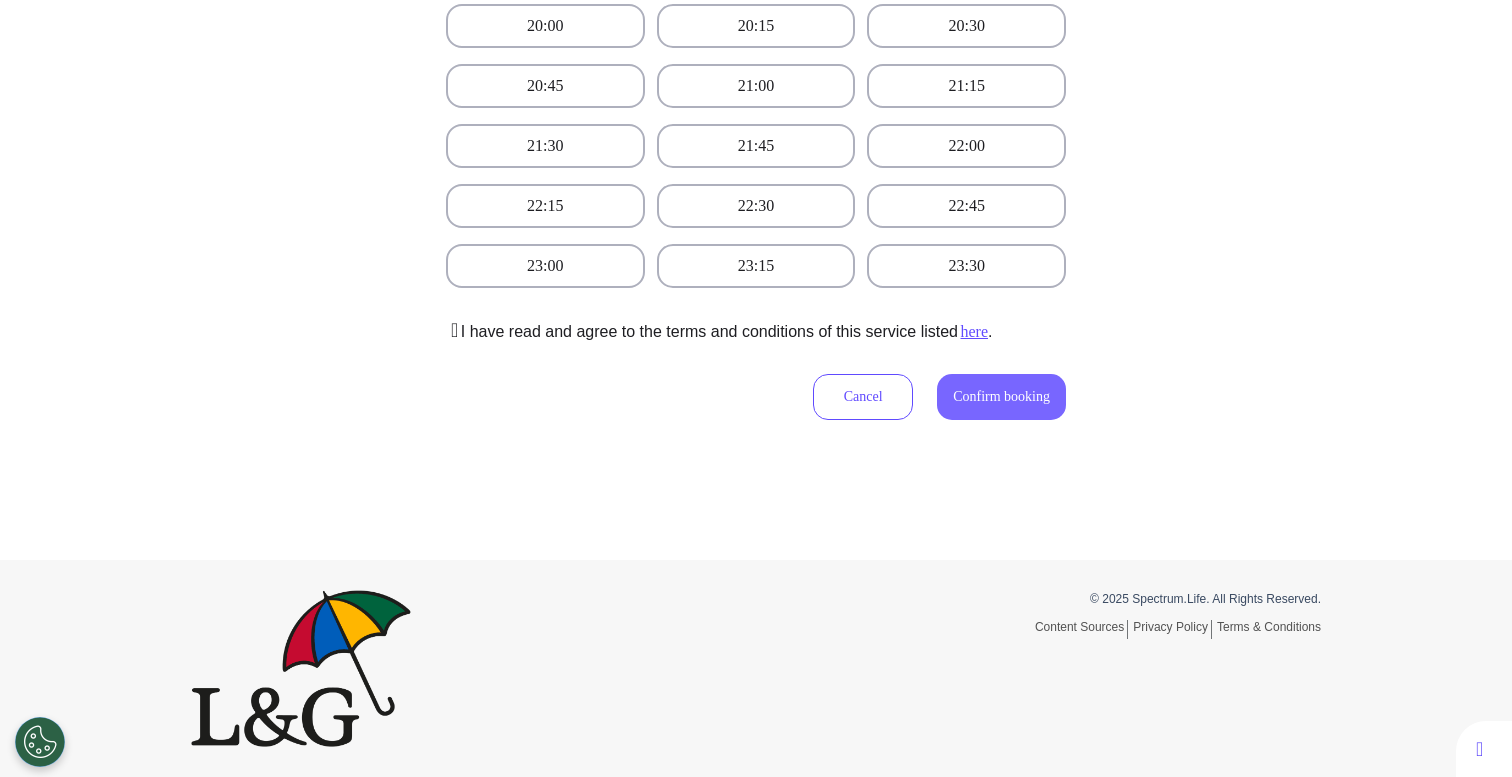 click on "Confirm booking" at bounding box center (1001, 397) 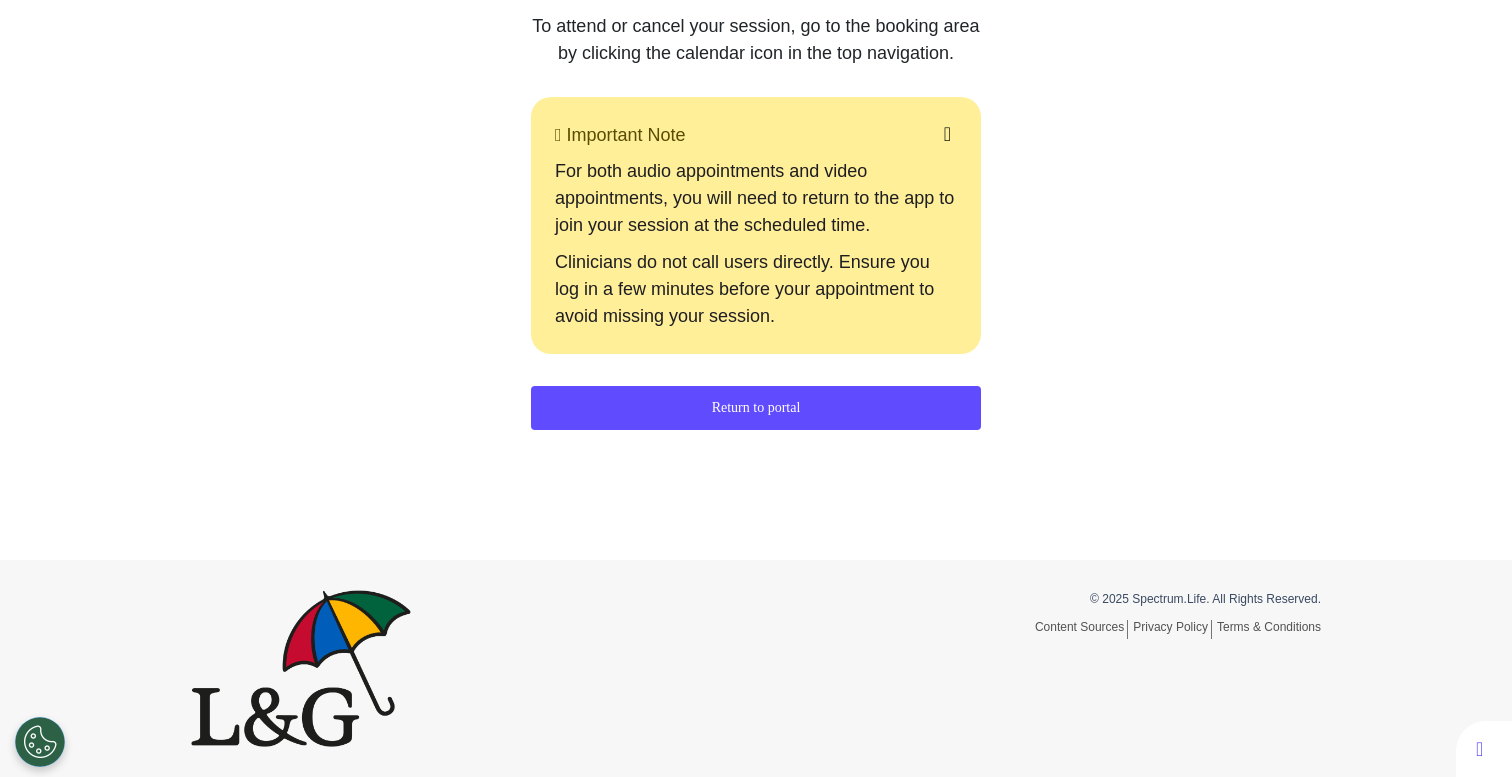 scroll, scrollTop: 455, scrollLeft: 0, axis: vertical 